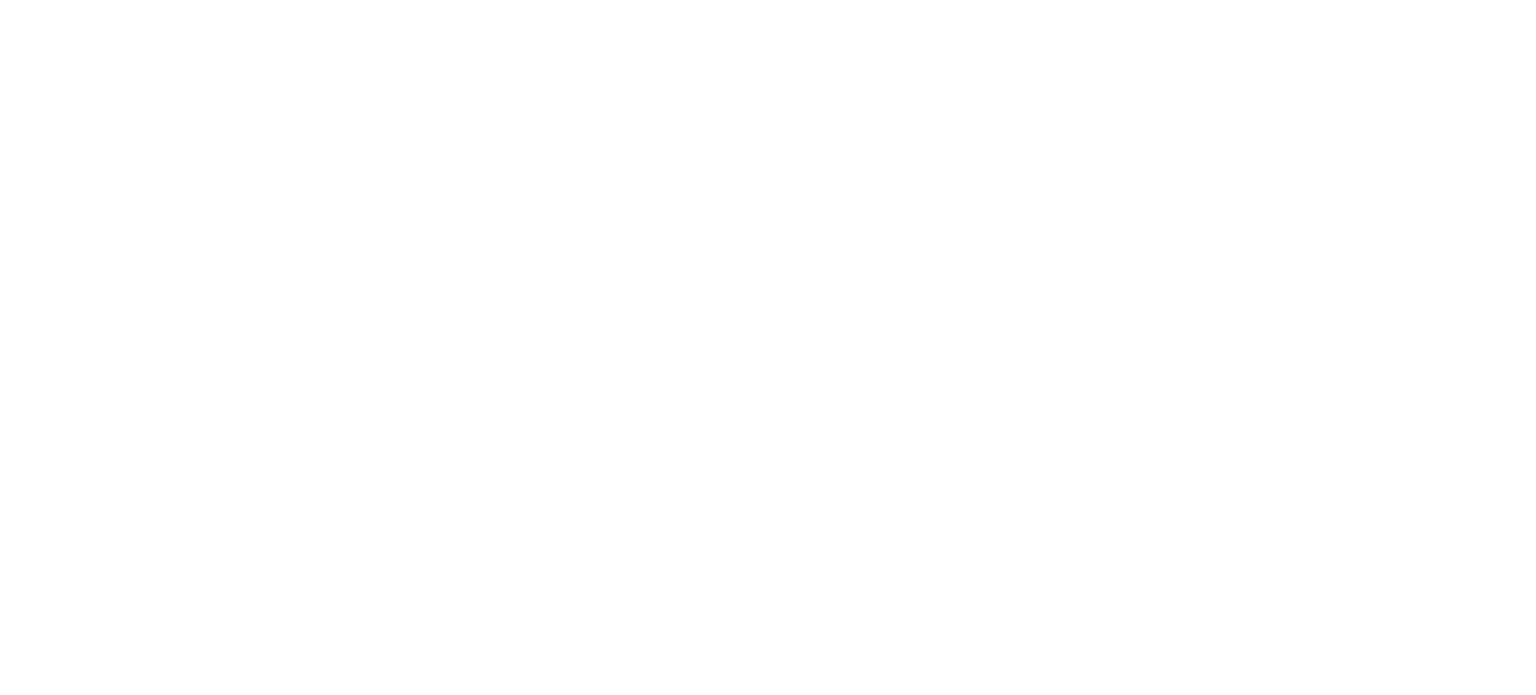 scroll, scrollTop: 0, scrollLeft: 0, axis: both 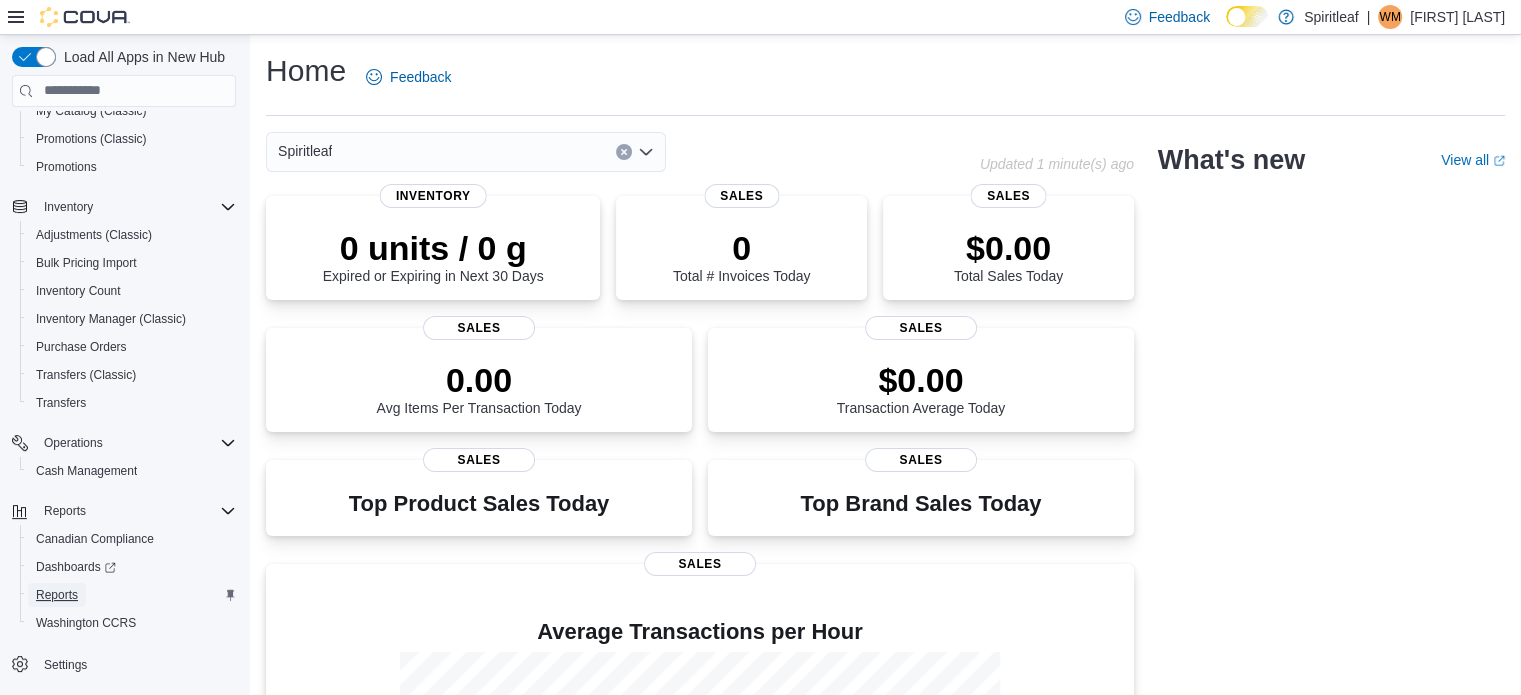 click on "Reports" at bounding box center (57, 595) 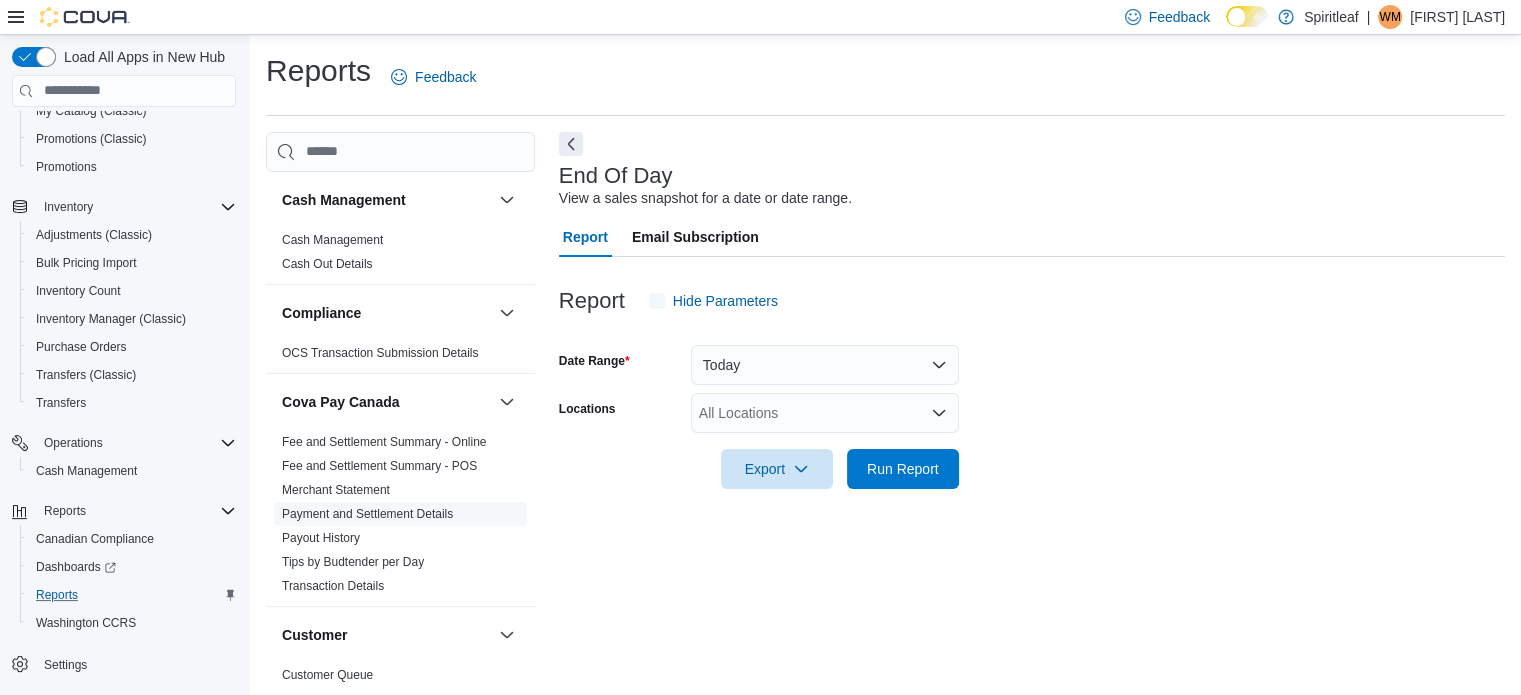 scroll, scrollTop: 13, scrollLeft: 0, axis: vertical 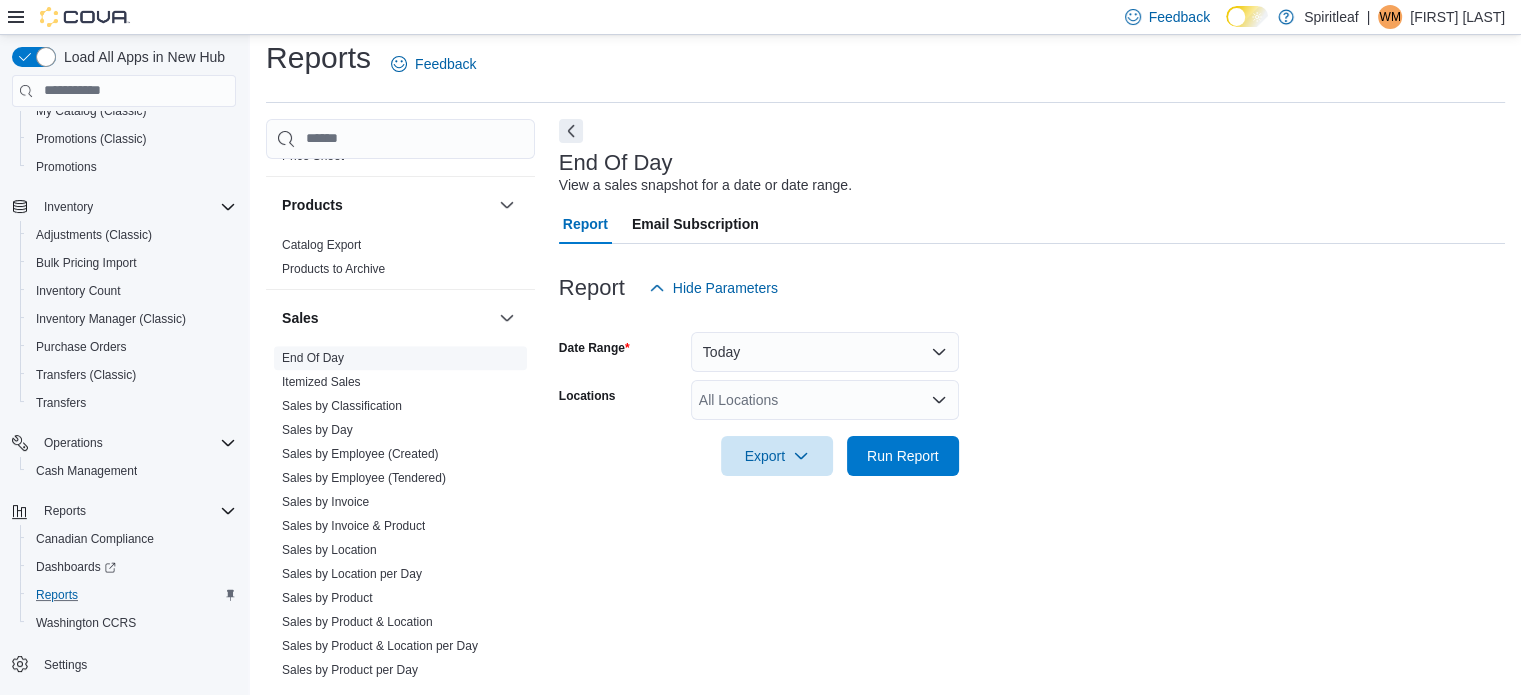 click on "End Of Day" at bounding box center [313, 358] 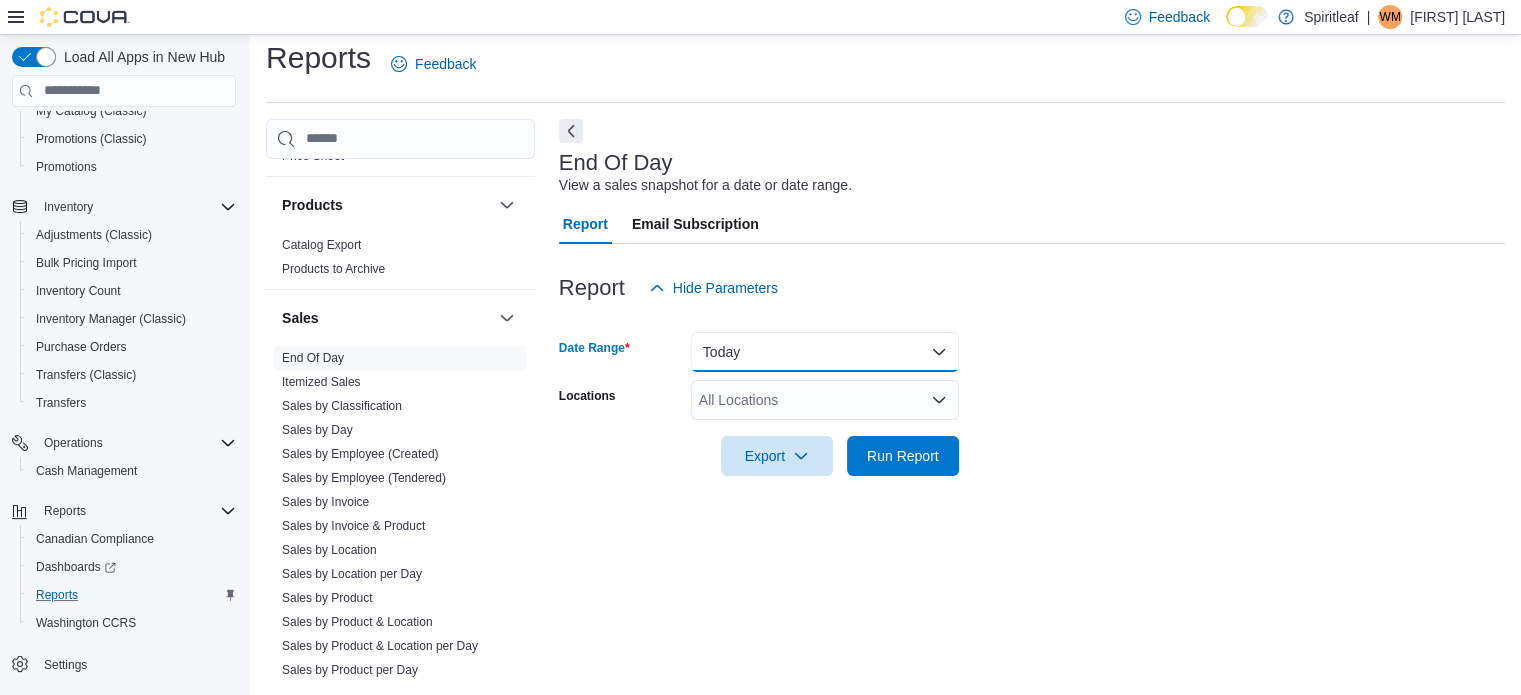 click on "Today" at bounding box center (825, 352) 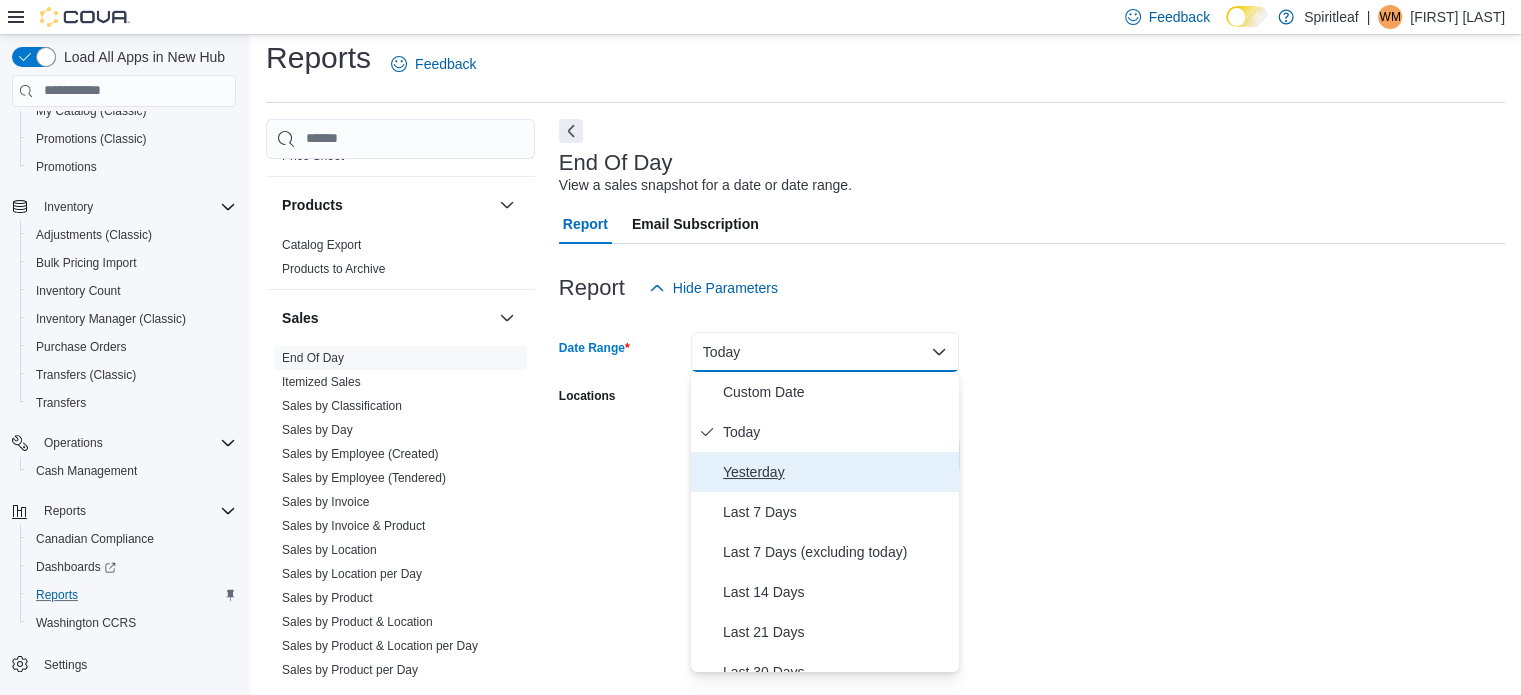 click on "Yesterday" at bounding box center (837, 472) 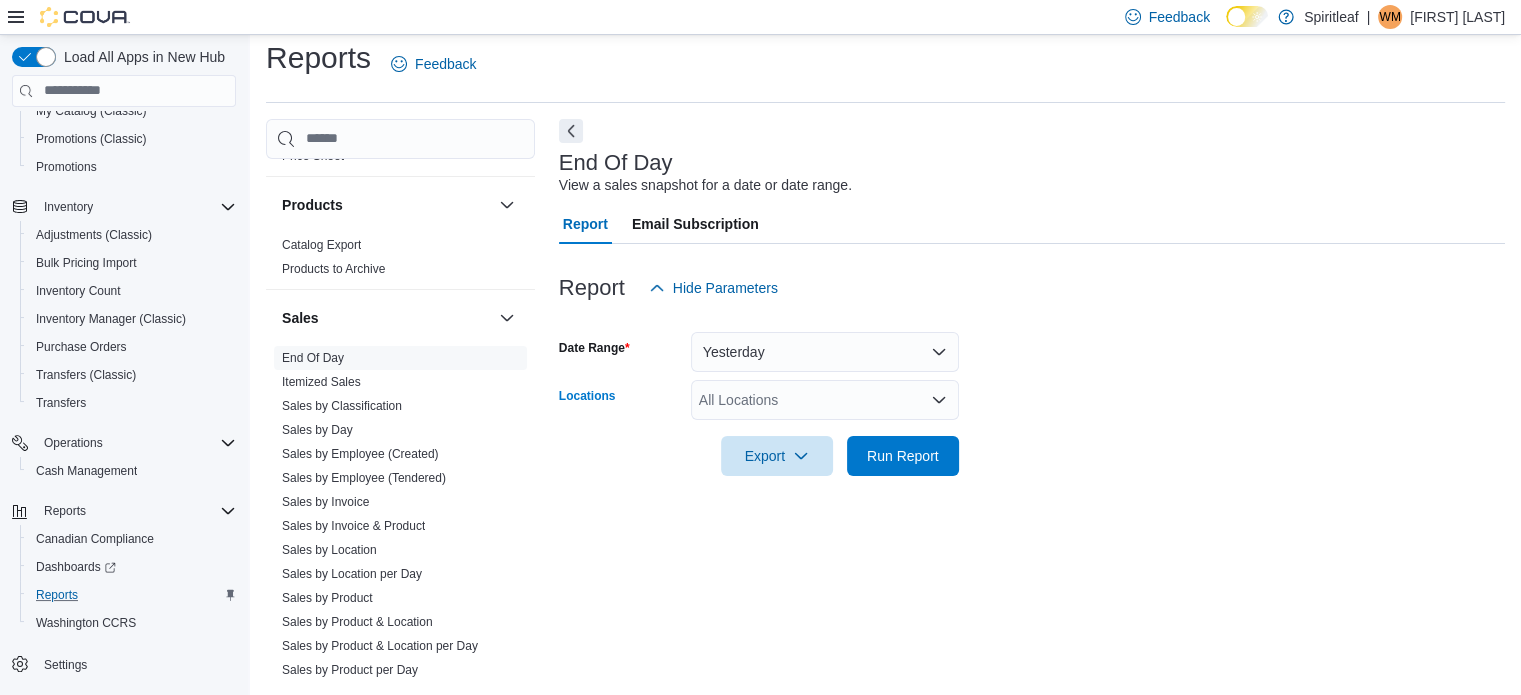 click on "All Locations" at bounding box center [825, 400] 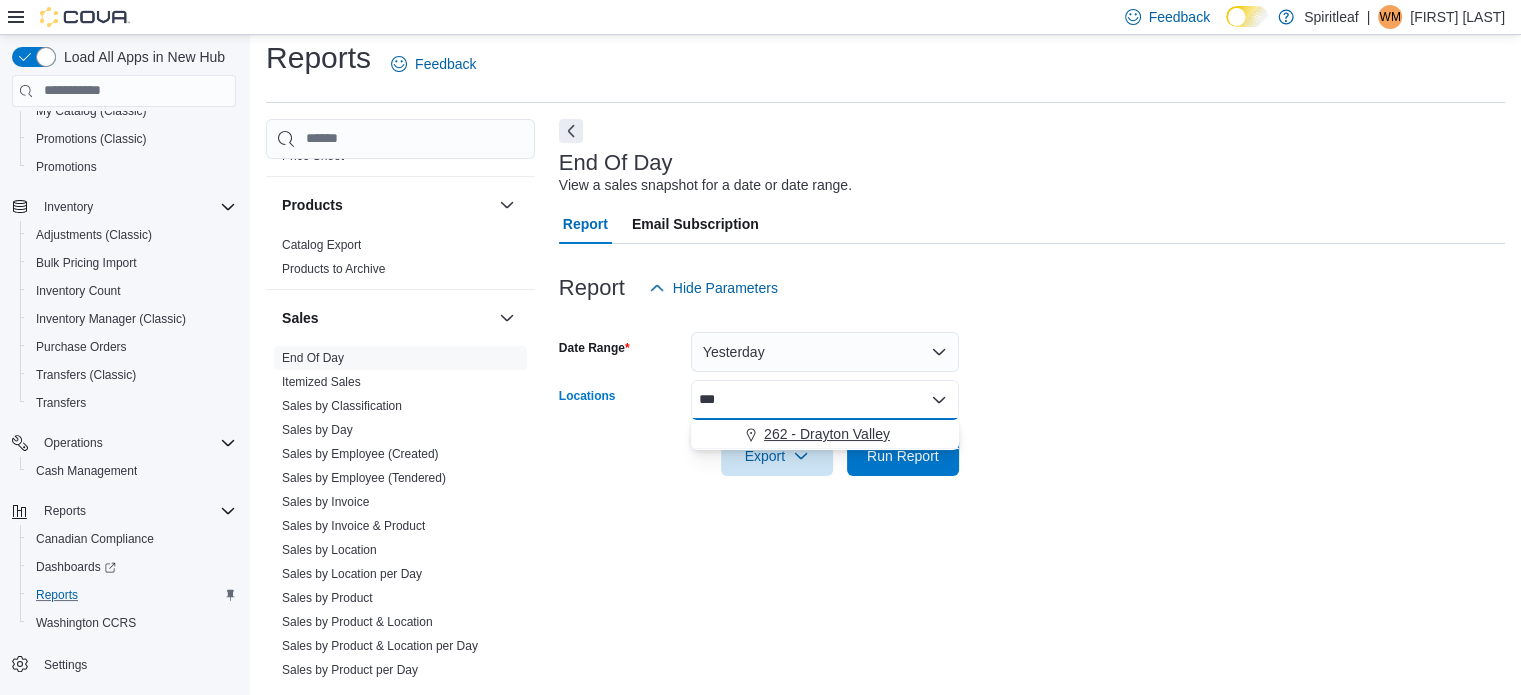 type on "***" 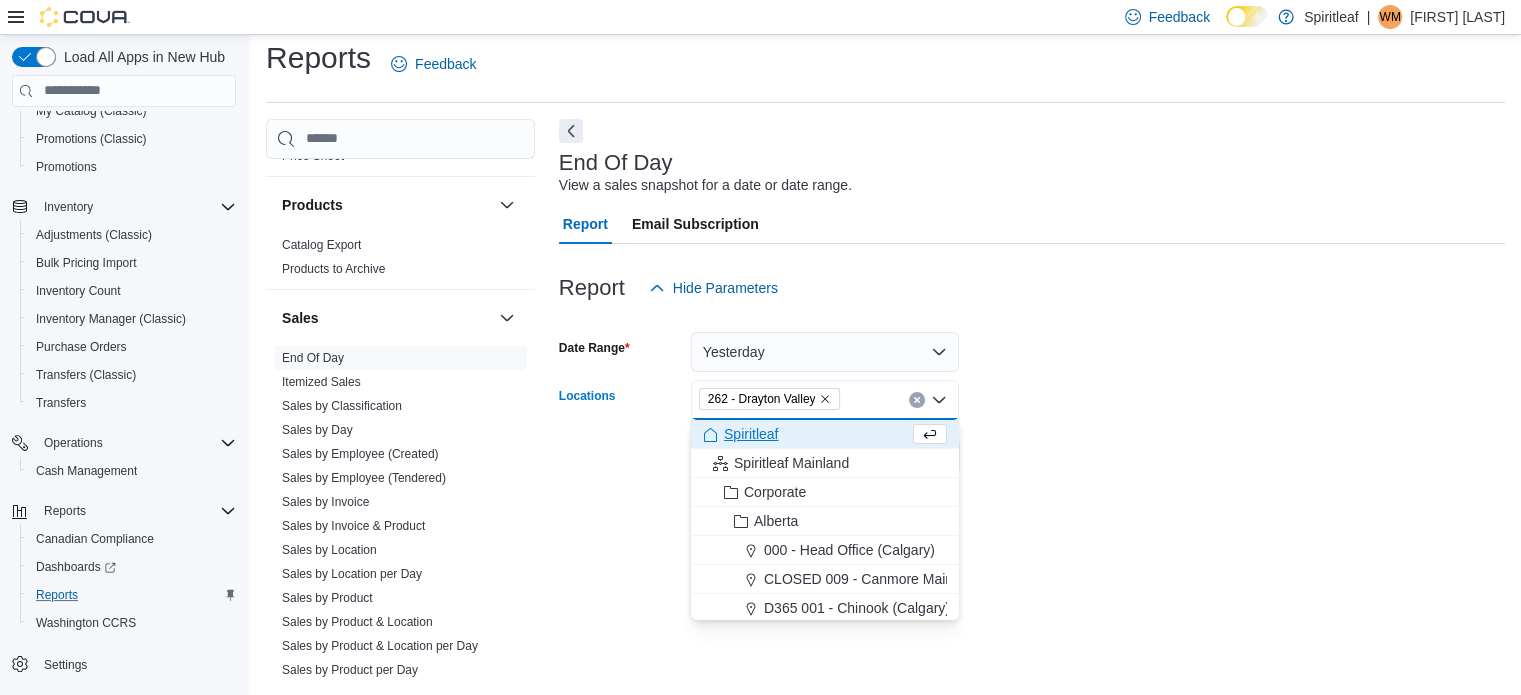 click on "Date Range Yesterday Locations [NUMBER] - [LOCATION] Combo box. Selected. [NUMBER] - [LOCATION]. Press Backspace to delete [NUMBER] - [LOCATION]. Combo box input. All Locations. Type some text or, to display a list of choices, press Down Arrow. To exit the list of choices, press Escape. Export  Run Report" at bounding box center [1032, 392] 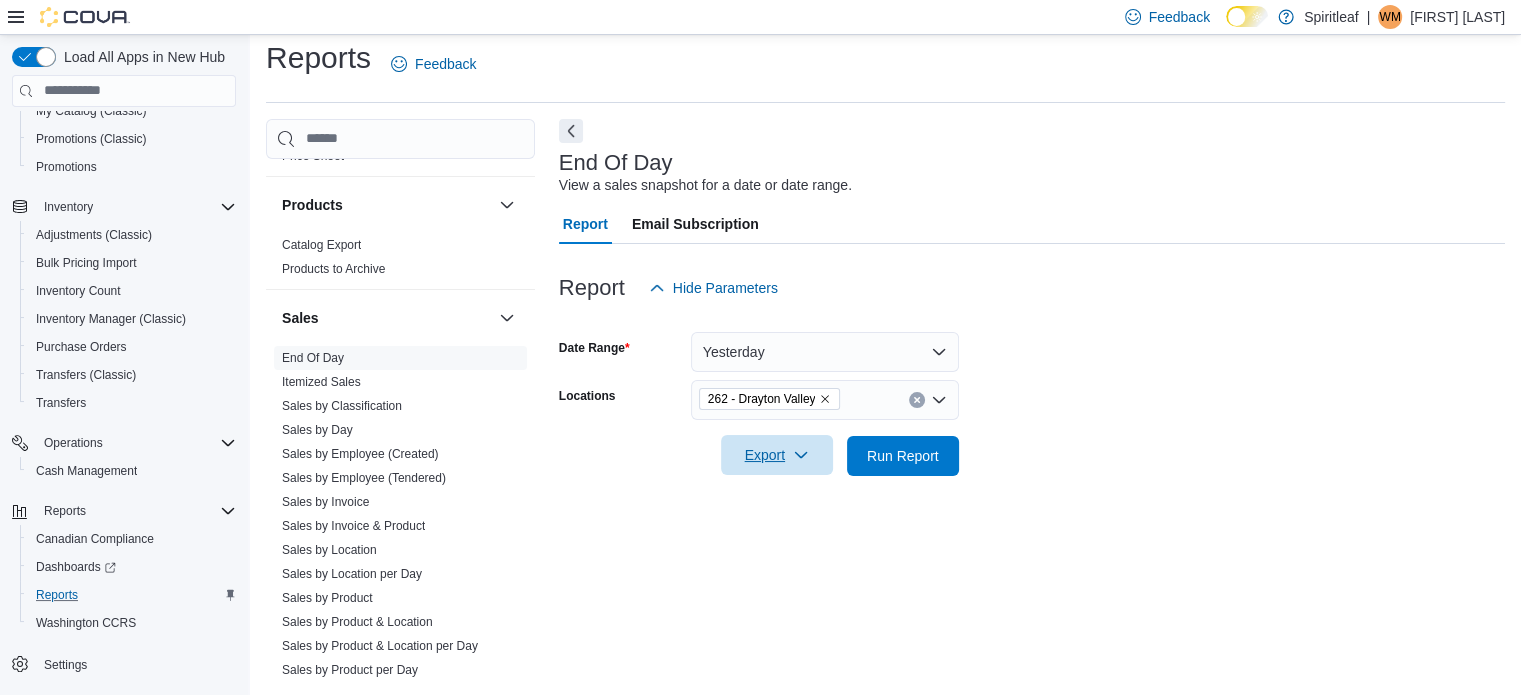 click on "Export" at bounding box center (777, 455) 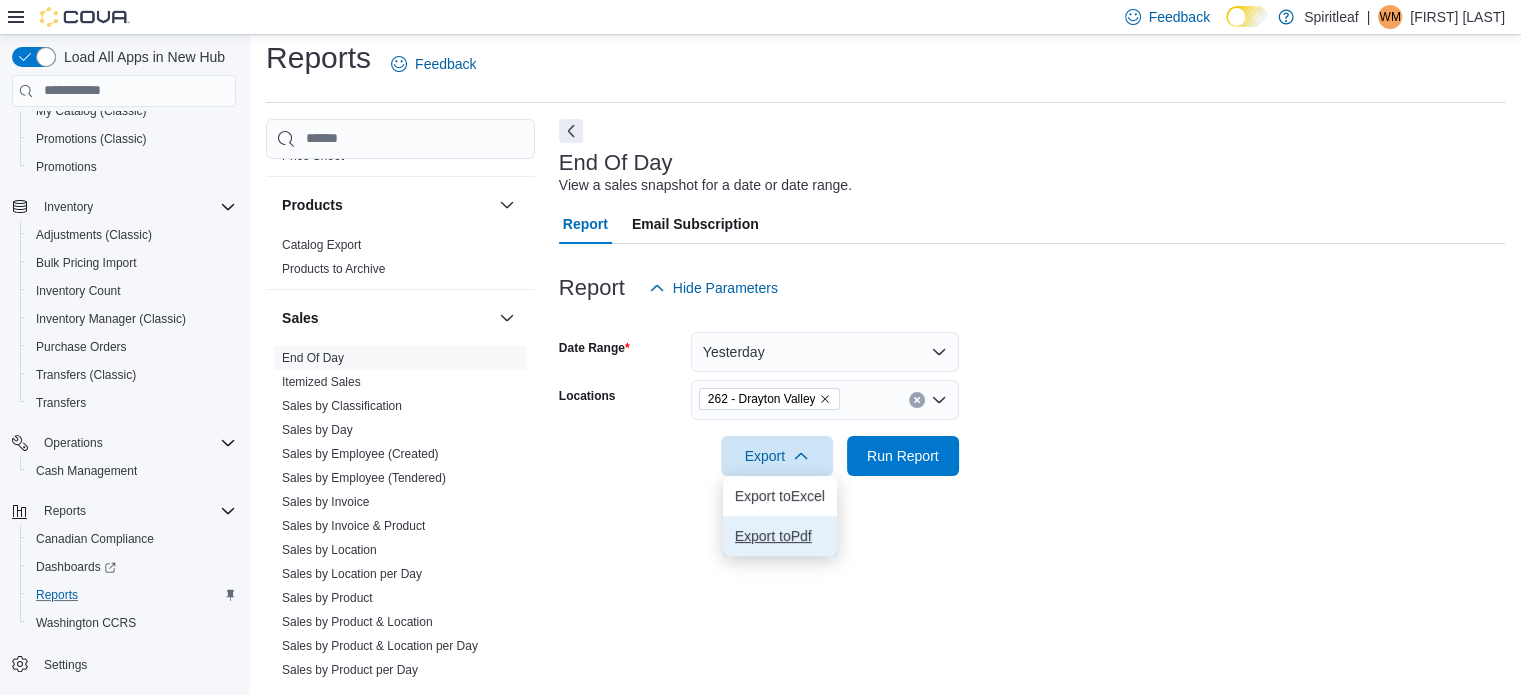 click on "Export to  Pdf" at bounding box center (780, 536) 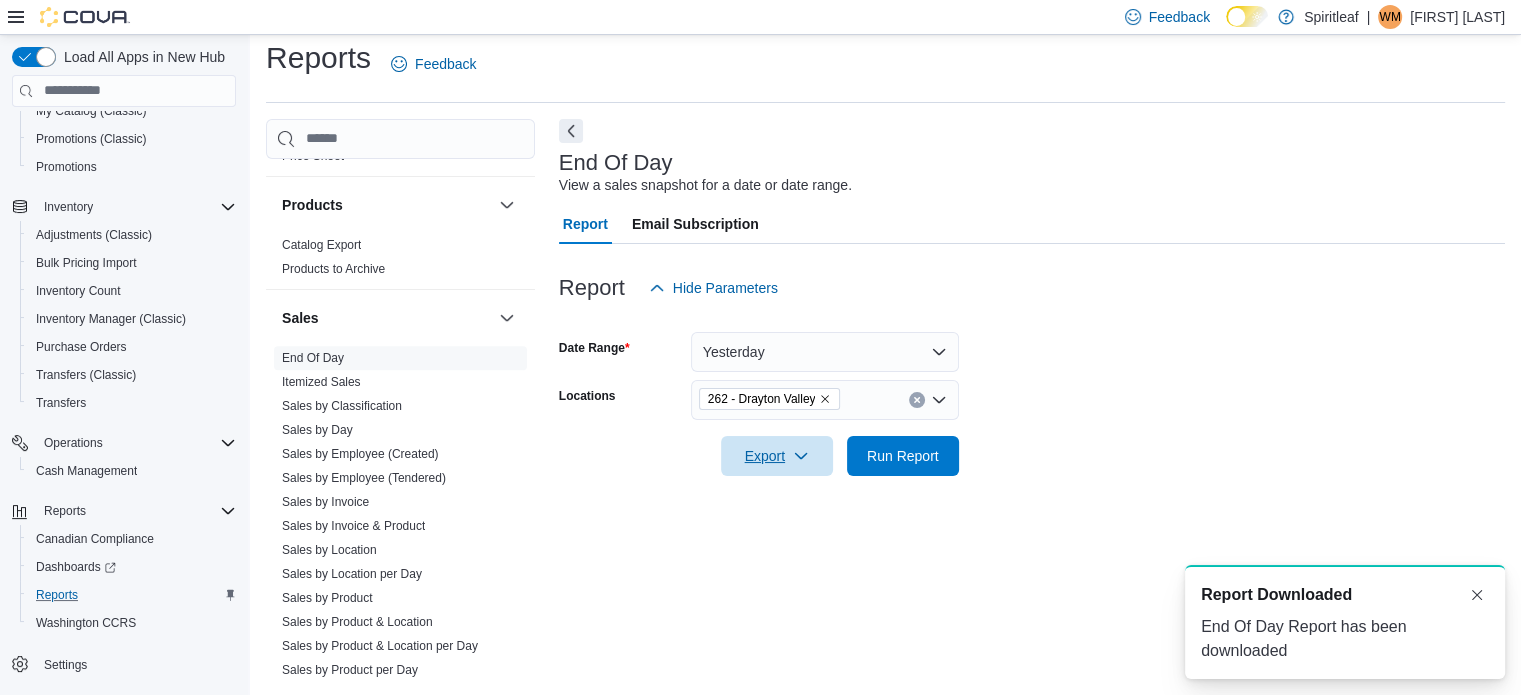 scroll, scrollTop: 0, scrollLeft: 0, axis: both 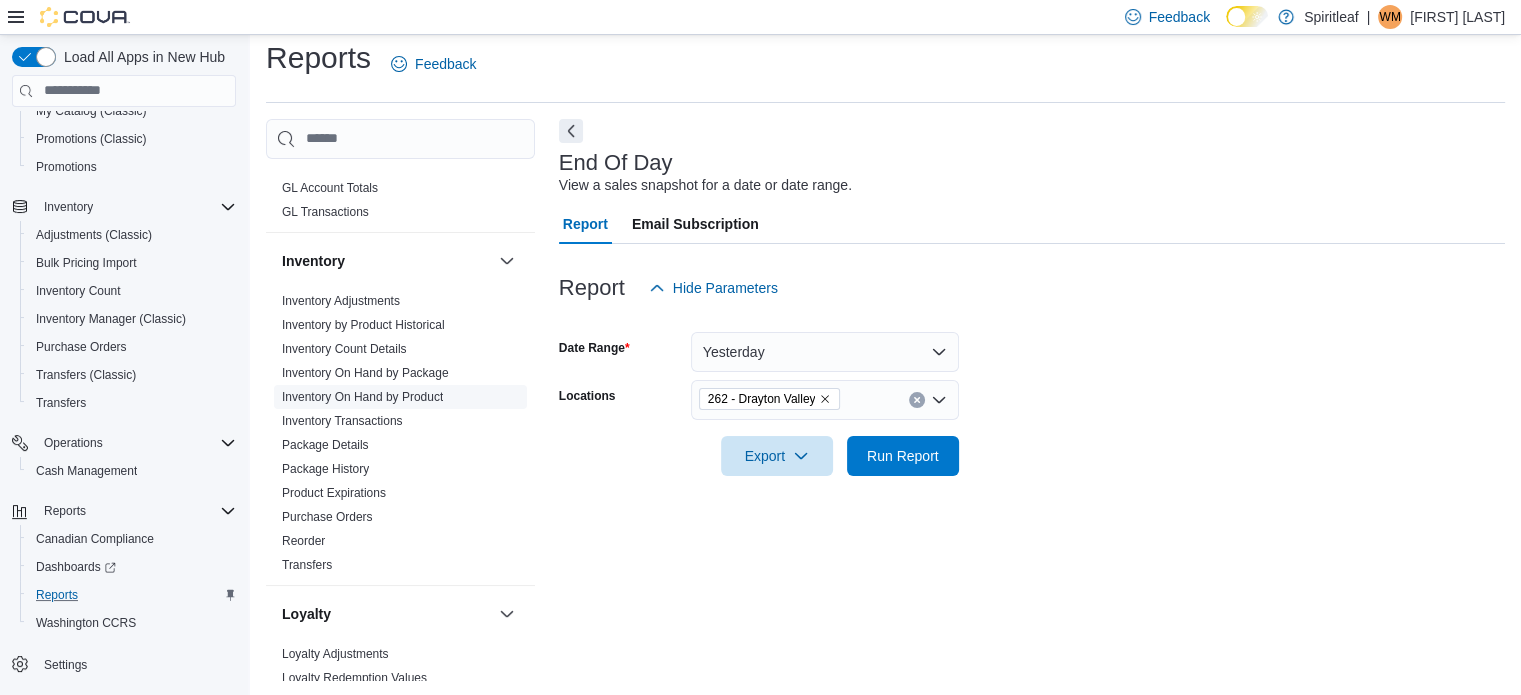 click on "Inventory On Hand by Product" at bounding box center [362, 397] 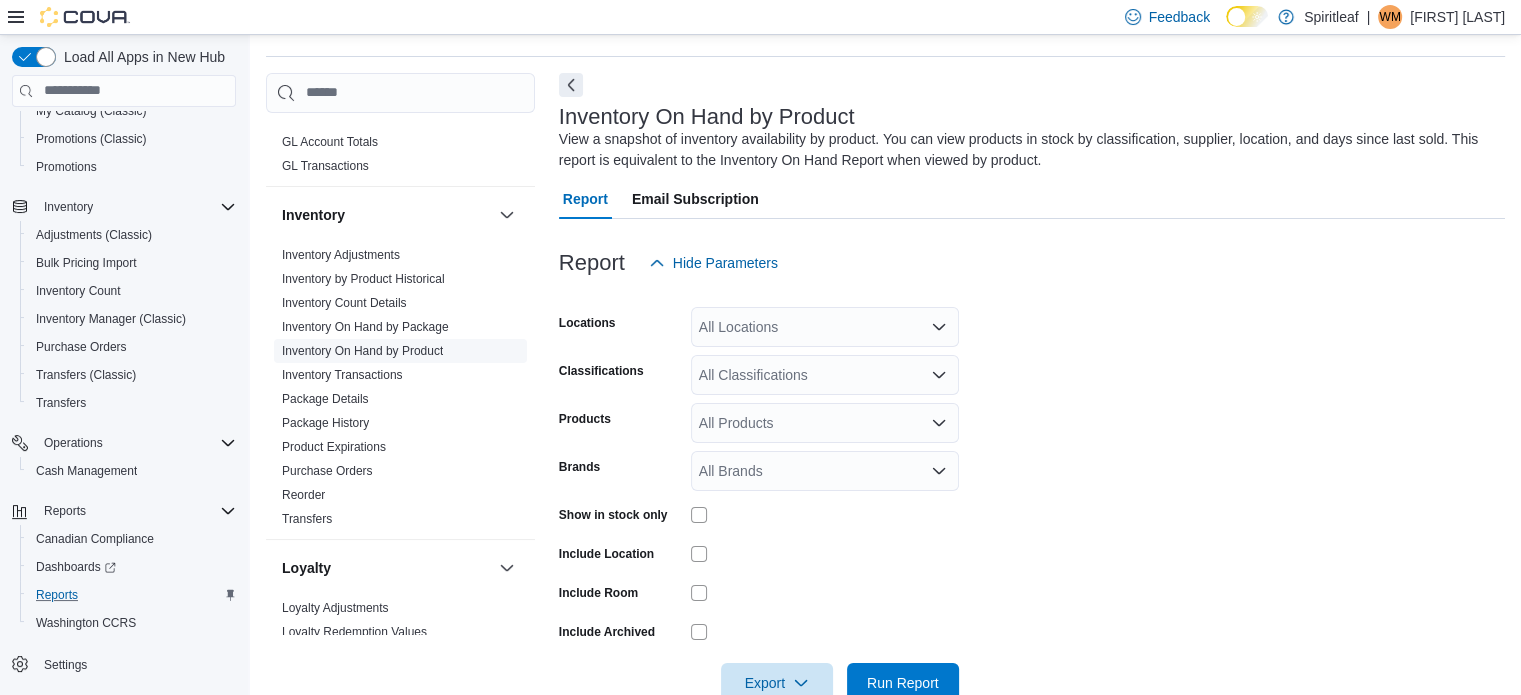 scroll, scrollTop: 67, scrollLeft: 0, axis: vertical 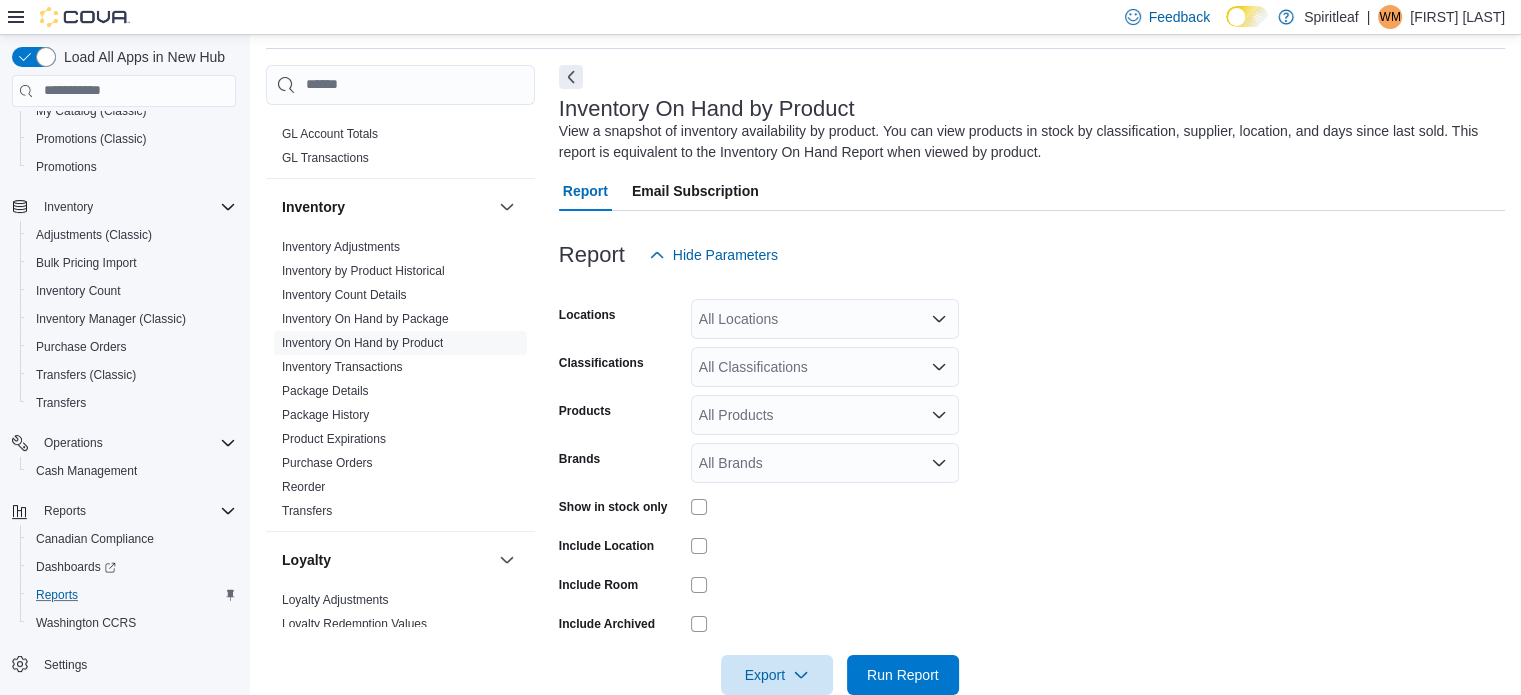 click on "All Locations" at bounding box center (825, 319) 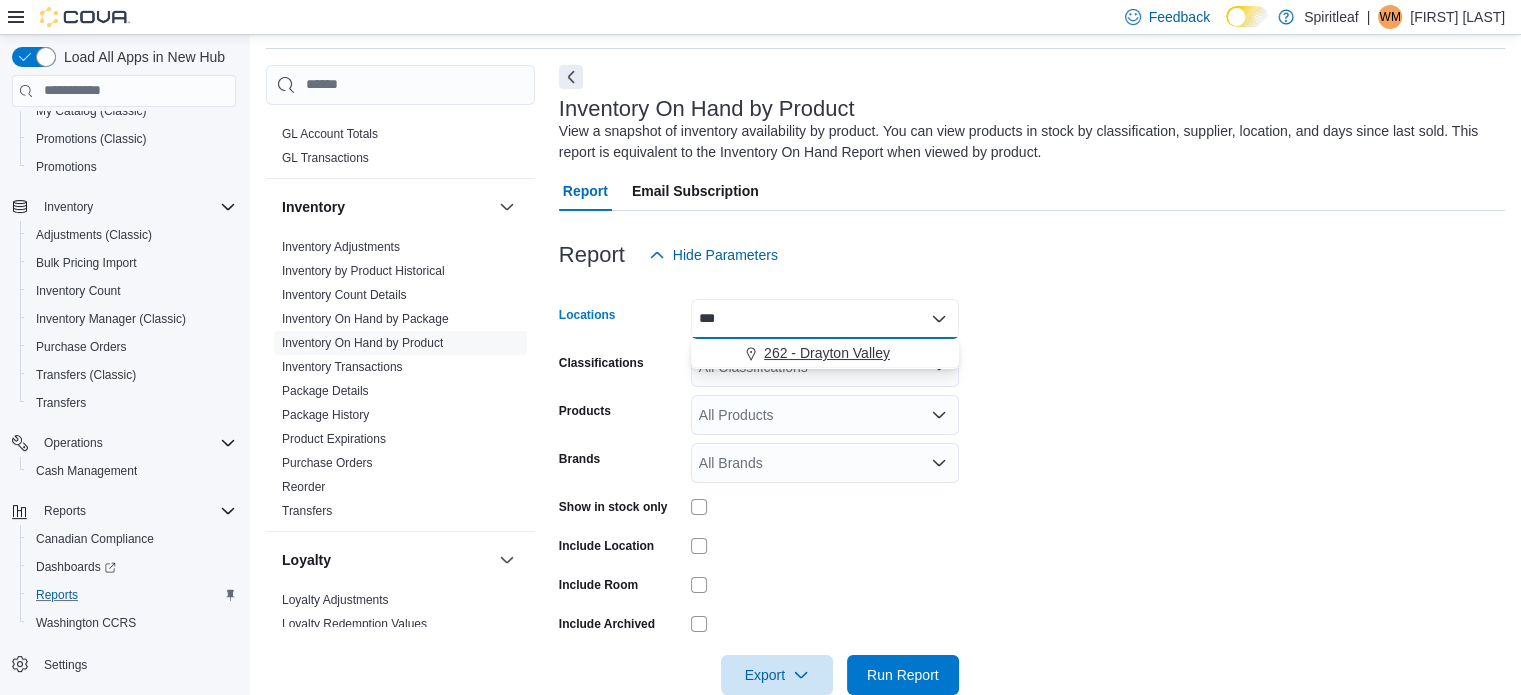 type on "***" 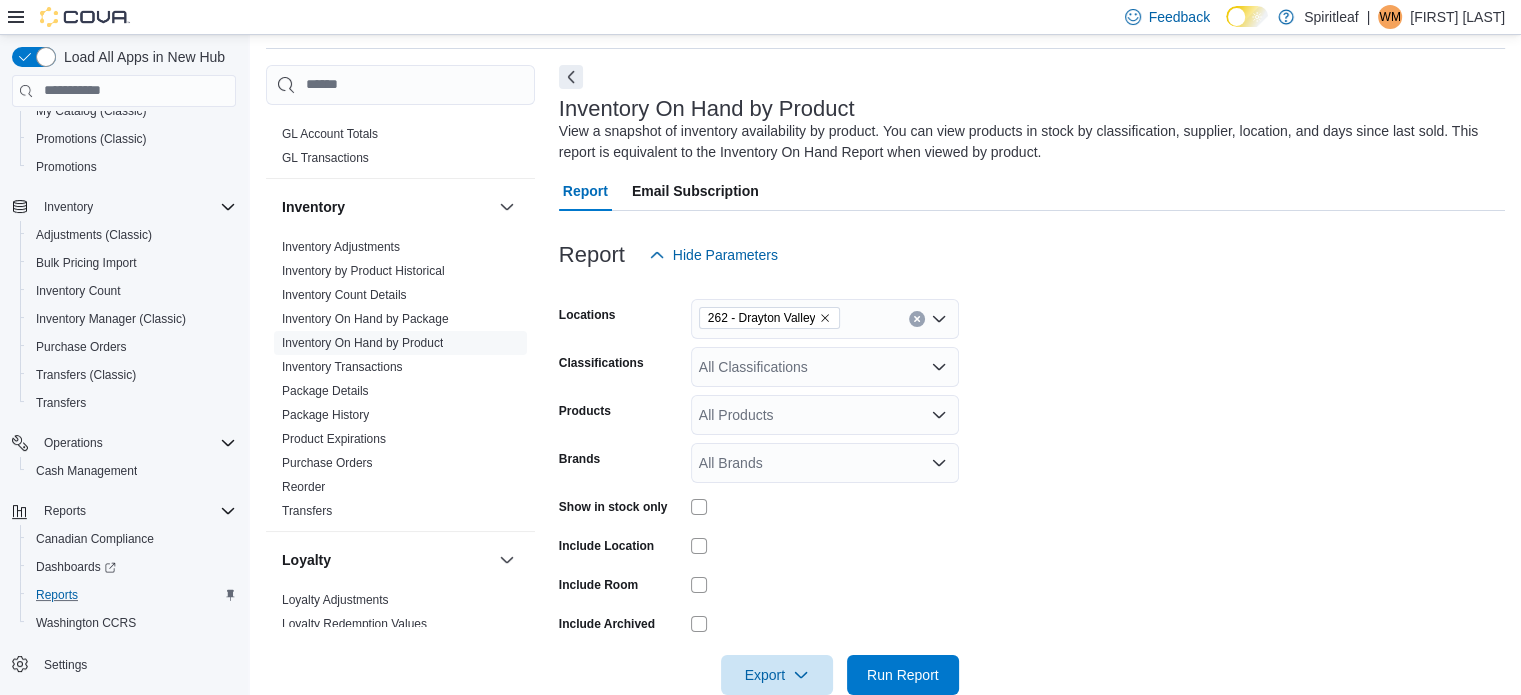 click on "Locations [NUMBER] - Drayton Valley Classifications All Classifications Products All Products Brands All Brands Show in stock only Include Location Include Room Include Archived Export Run Report" at bounding box center [1032, 485] 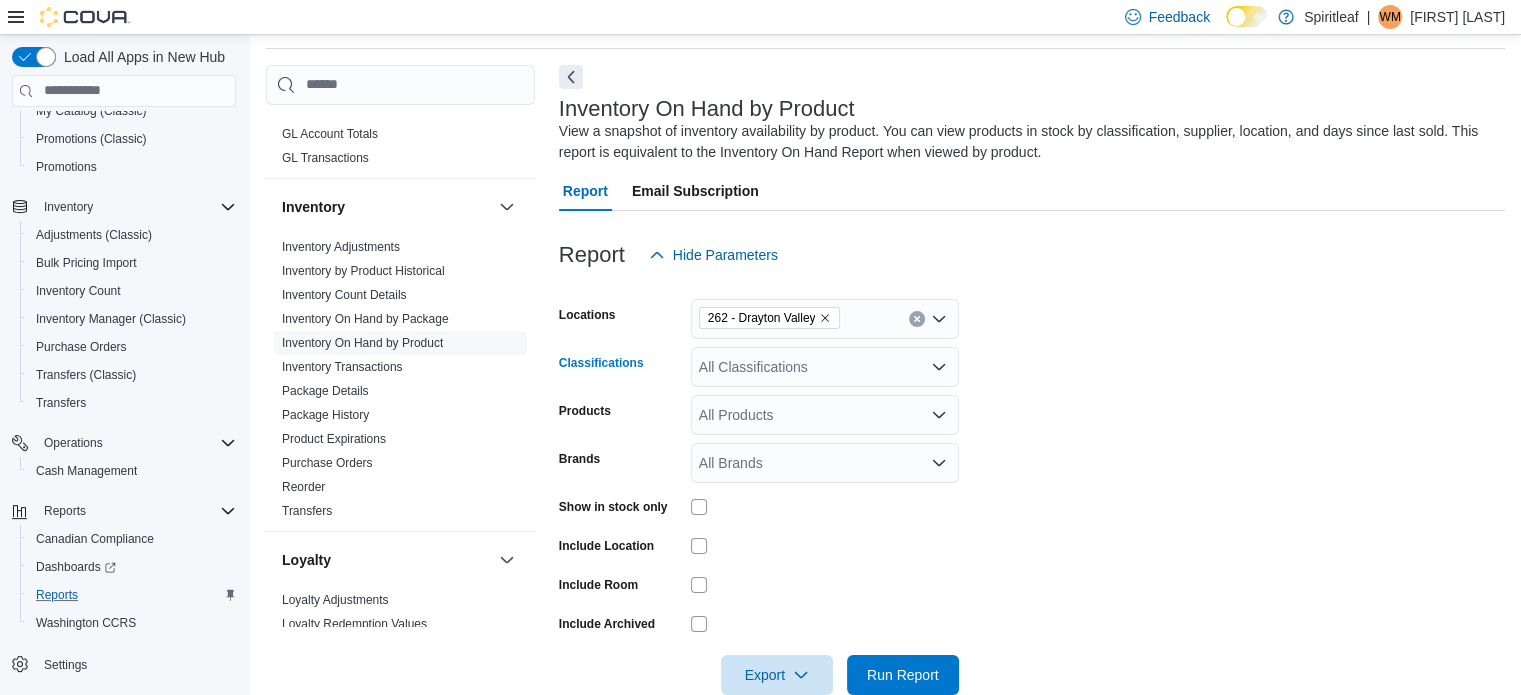 click on "All Classifications" at bounding box center [825, 367] 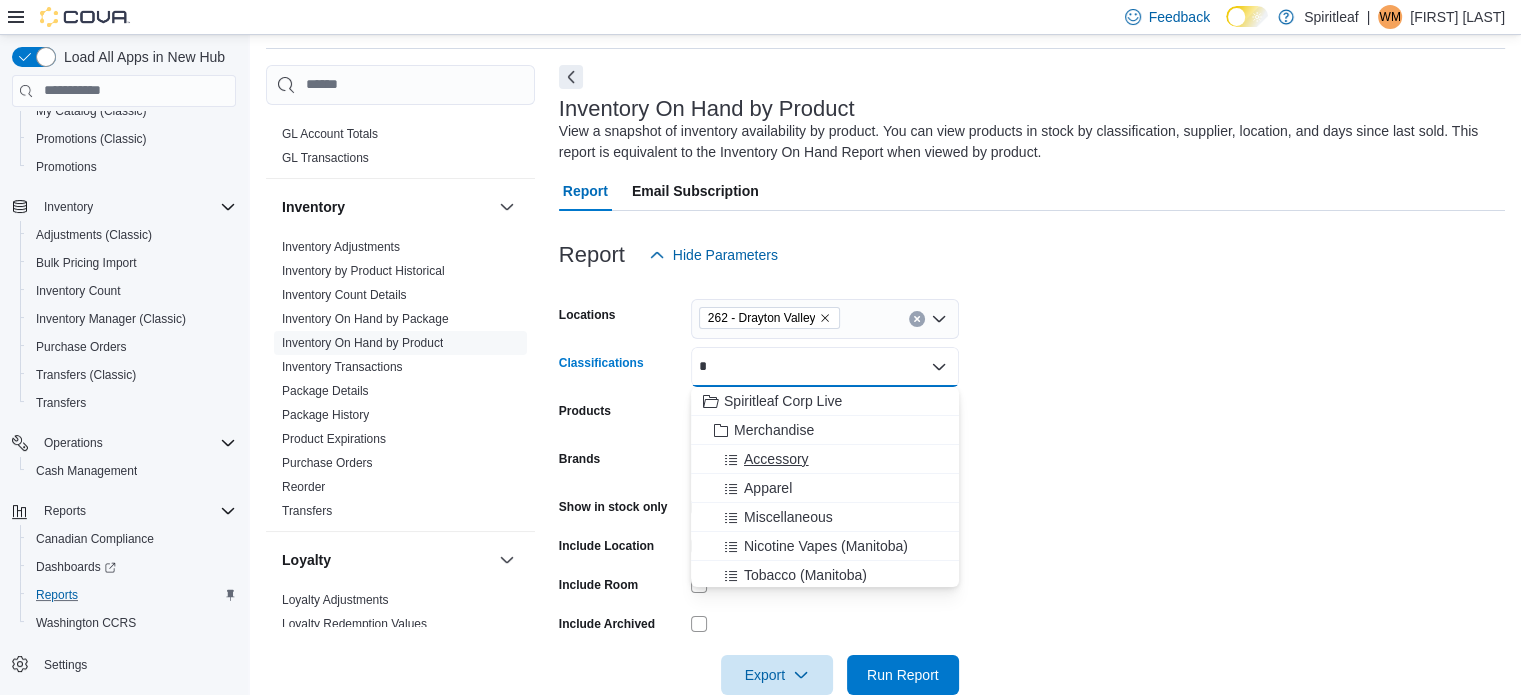 type on "*" 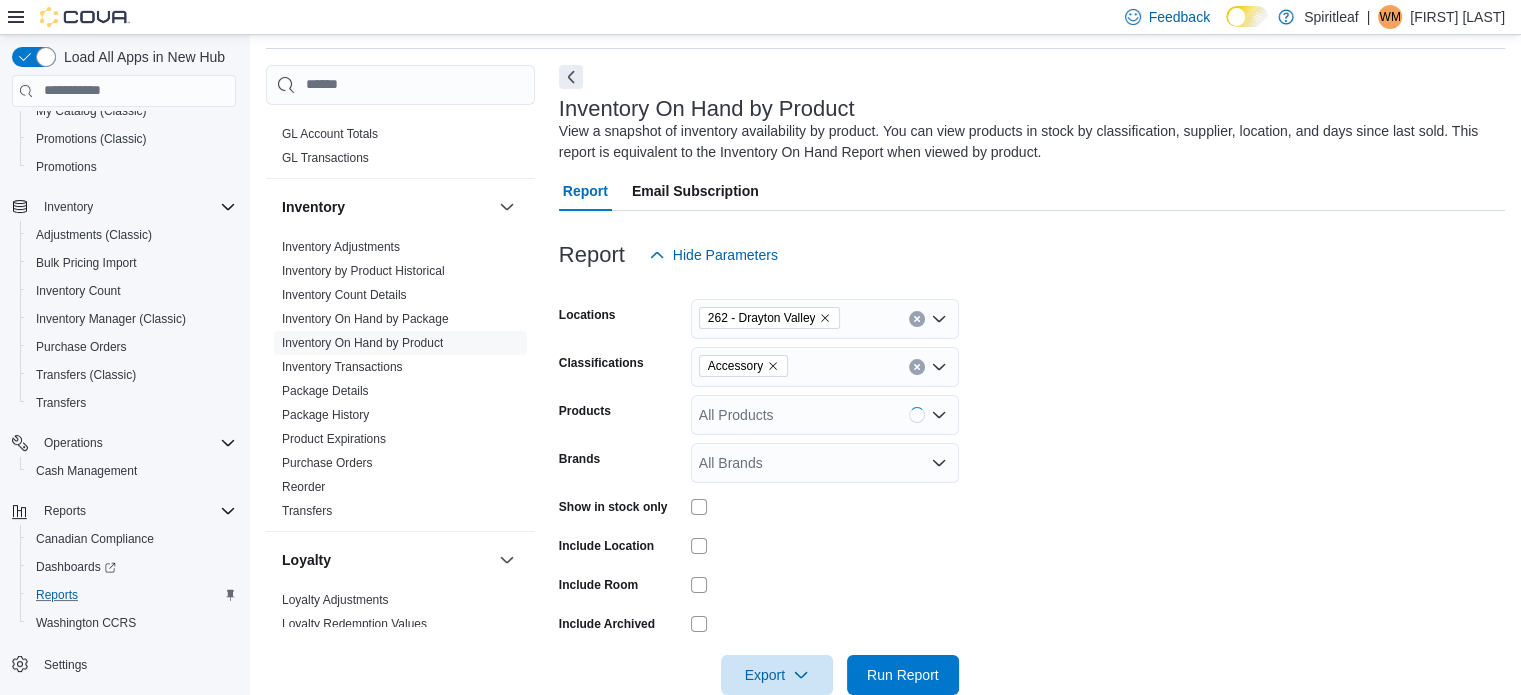 click on "Locations 262 - [CITY] Classifications Accessory Products All Products Brands All Brands Show in stock only Include Location Include Room Include Archived Export  Run Report" at bounding box center [1032, 485] 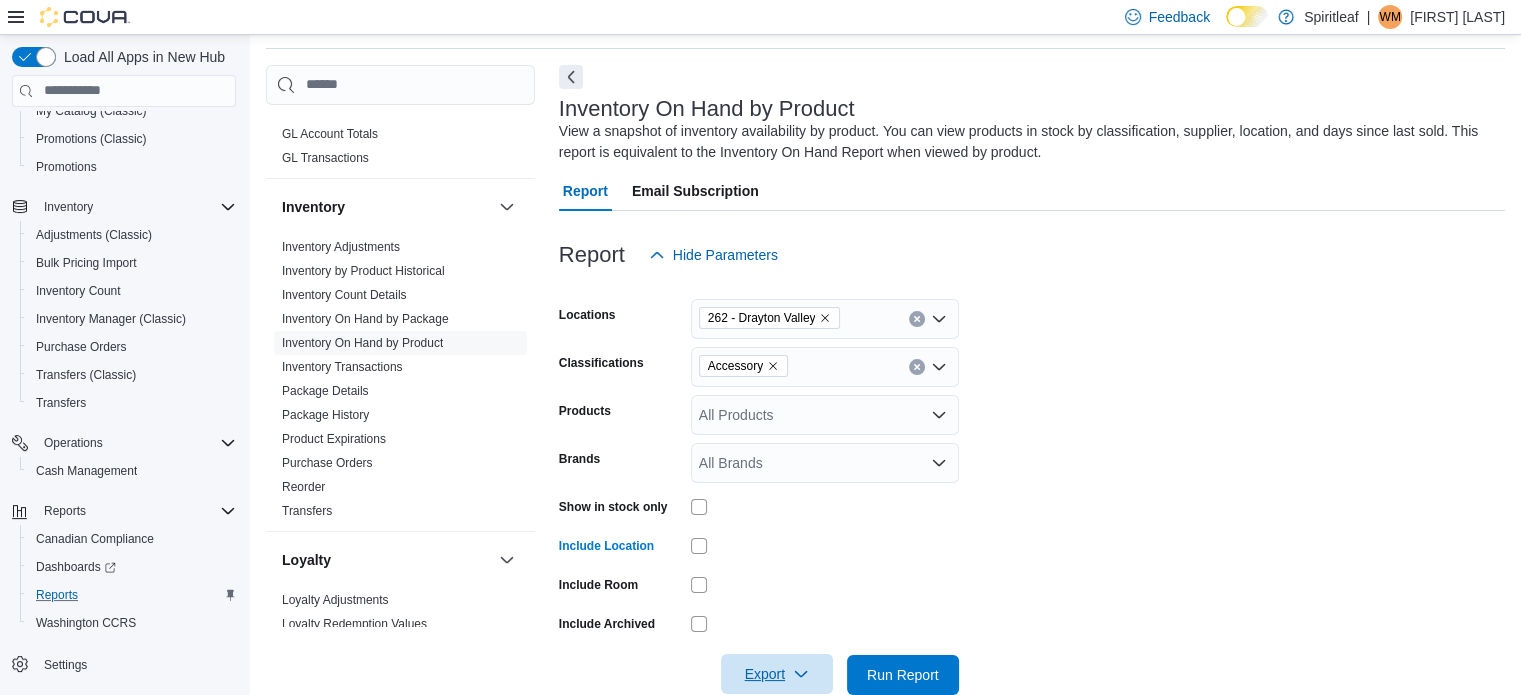 click on "Export" at bounding box center [777, 674] 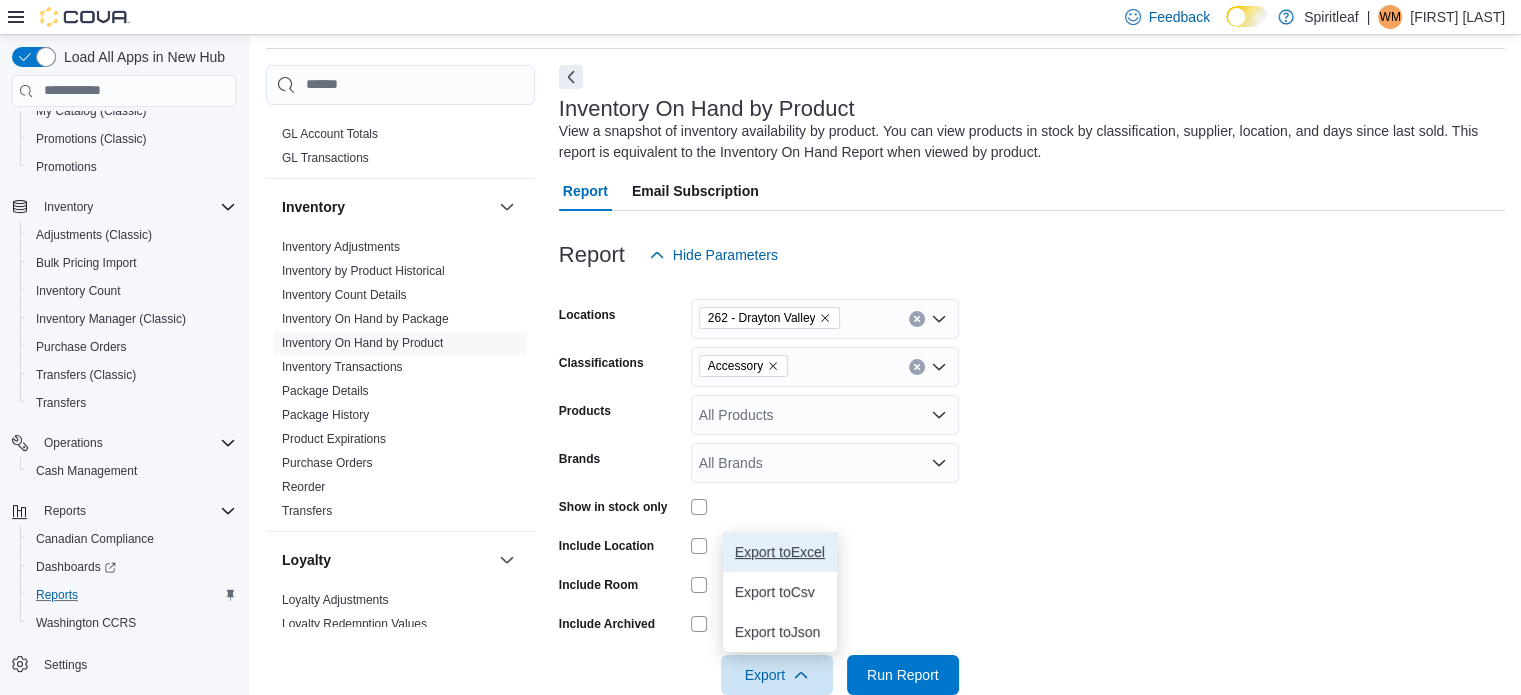 click on "Export to  Excel" at bounding box center (780, 552) 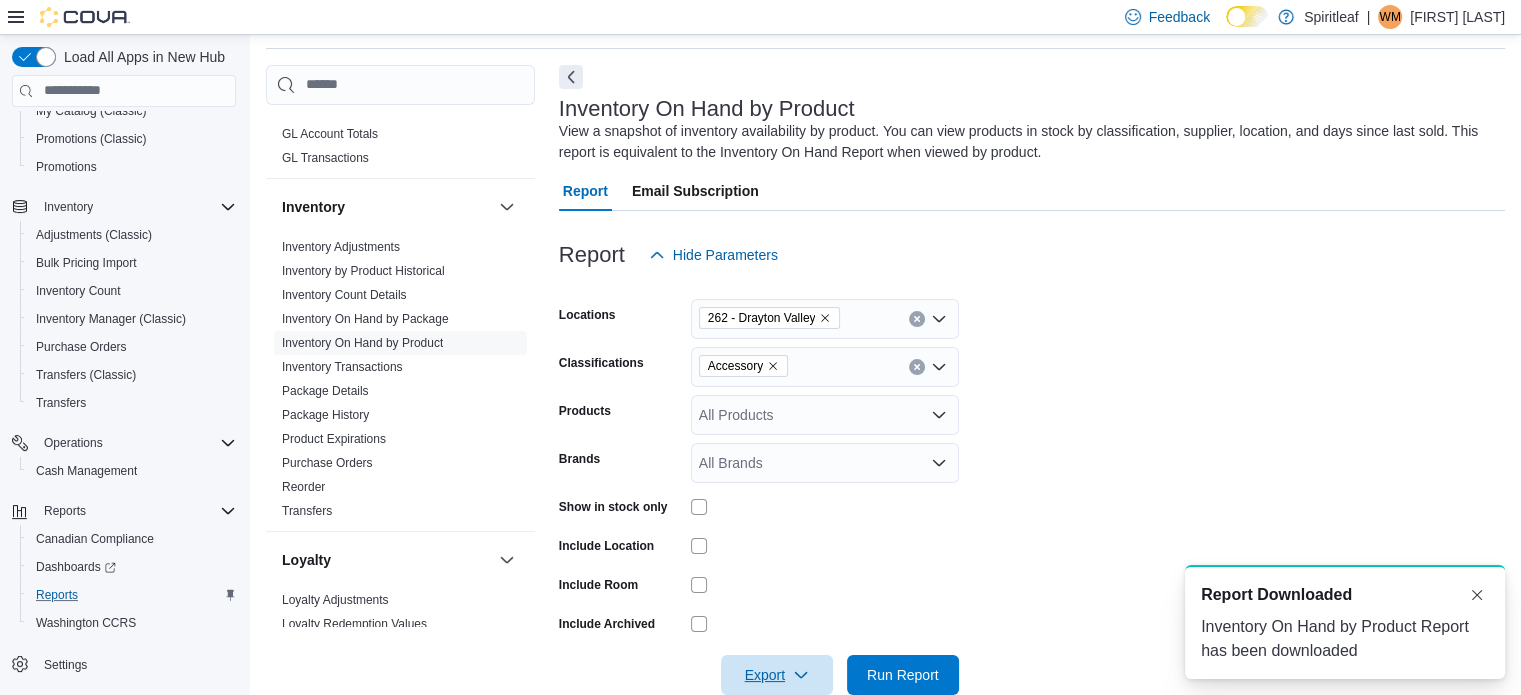 scroll, scrollTop: 0, scrollLeft: 0, axis: both 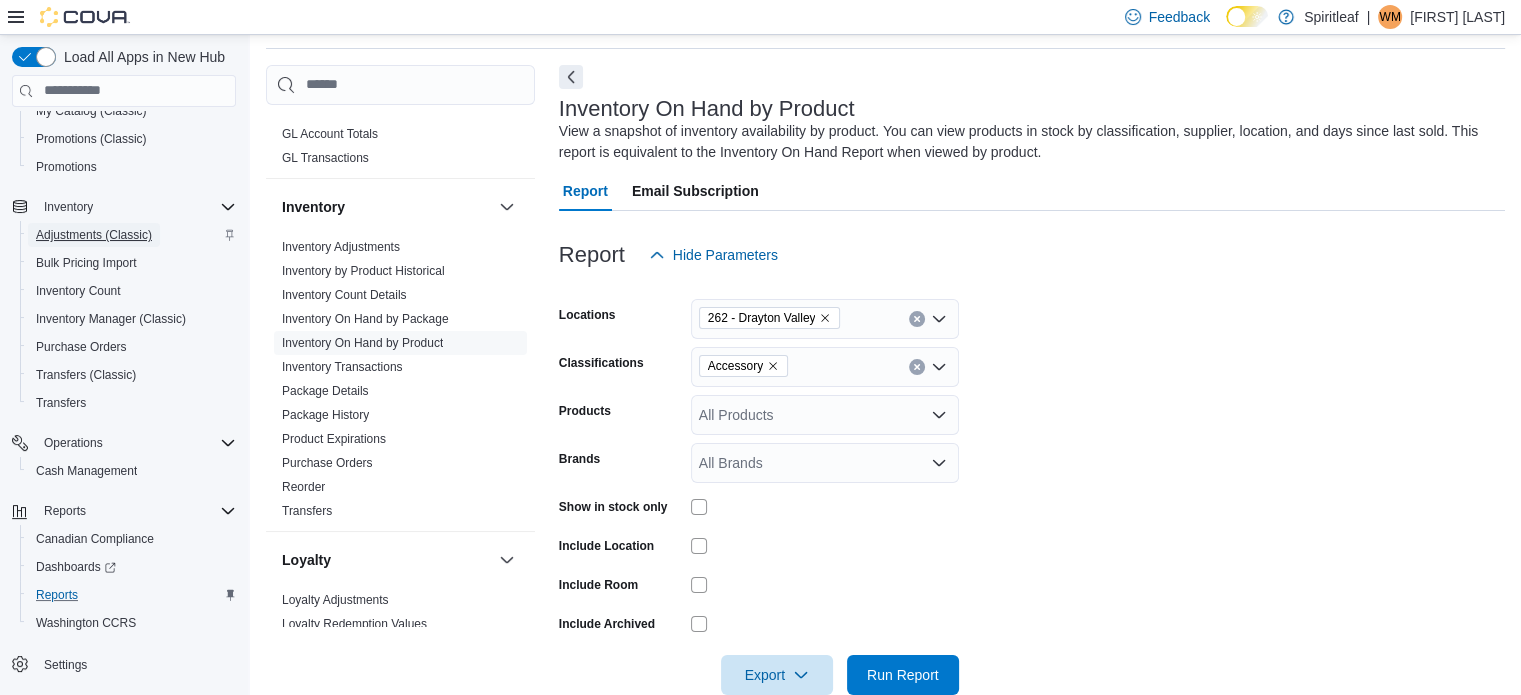 click on "Adjustments (Classic)" at bounding box center (94, 235) 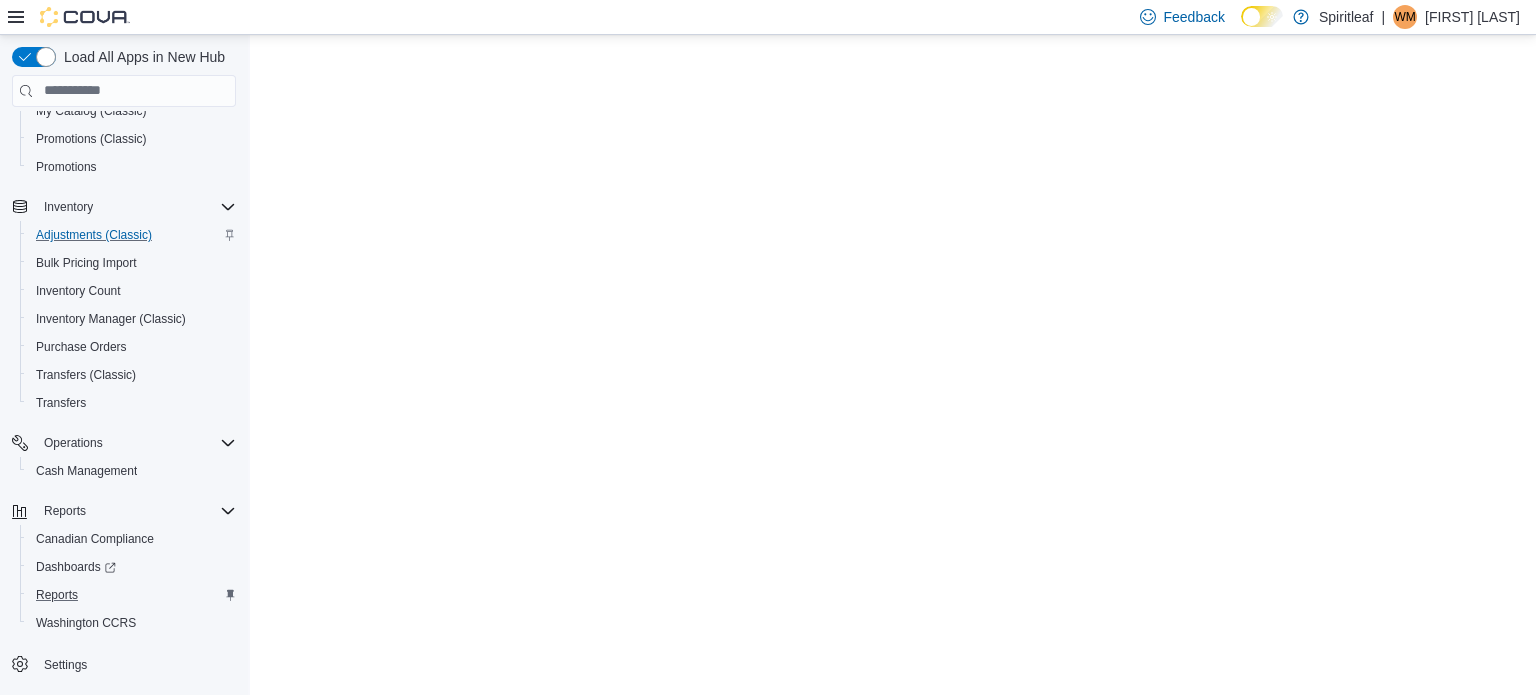 scroll, scrollTop: 0, scrollLeft: 0, axis: both 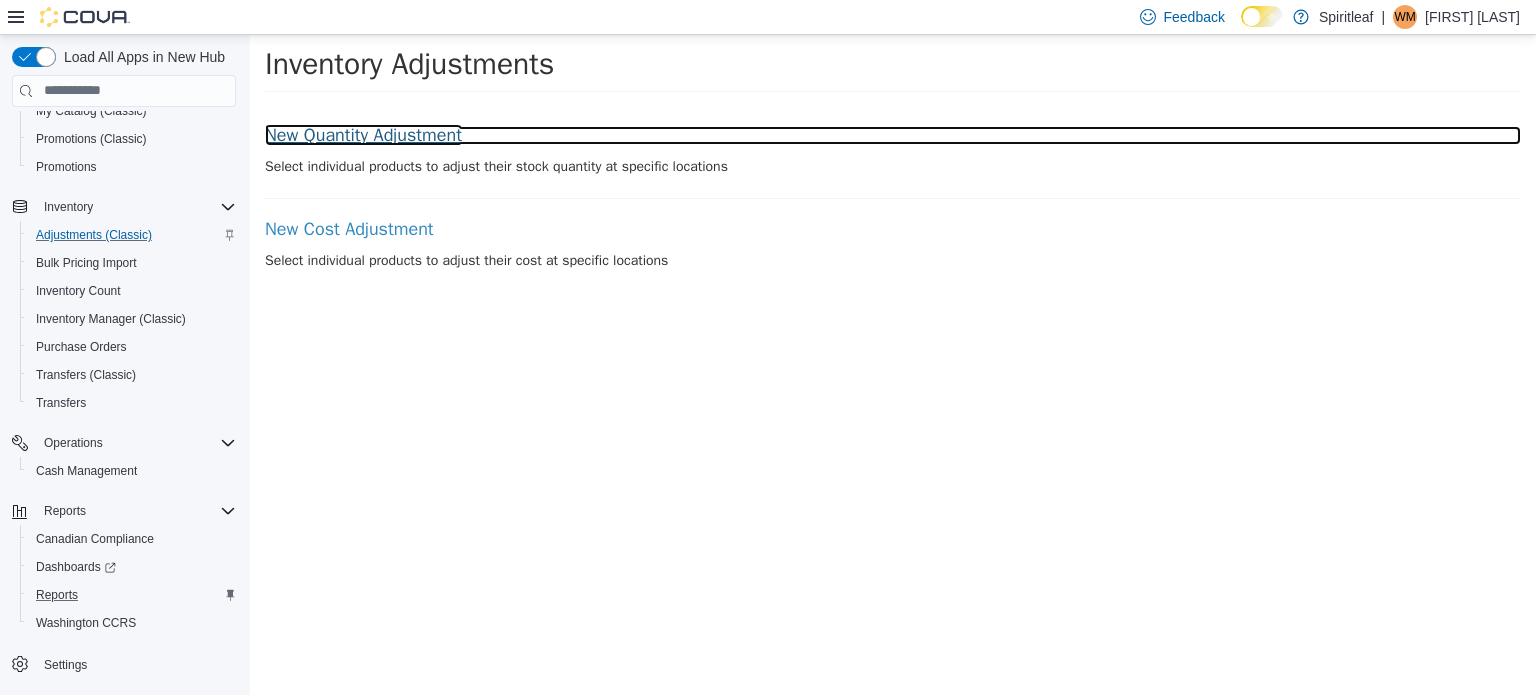 click on "New Quantity Adjustment" at bounding box center [893, 135] 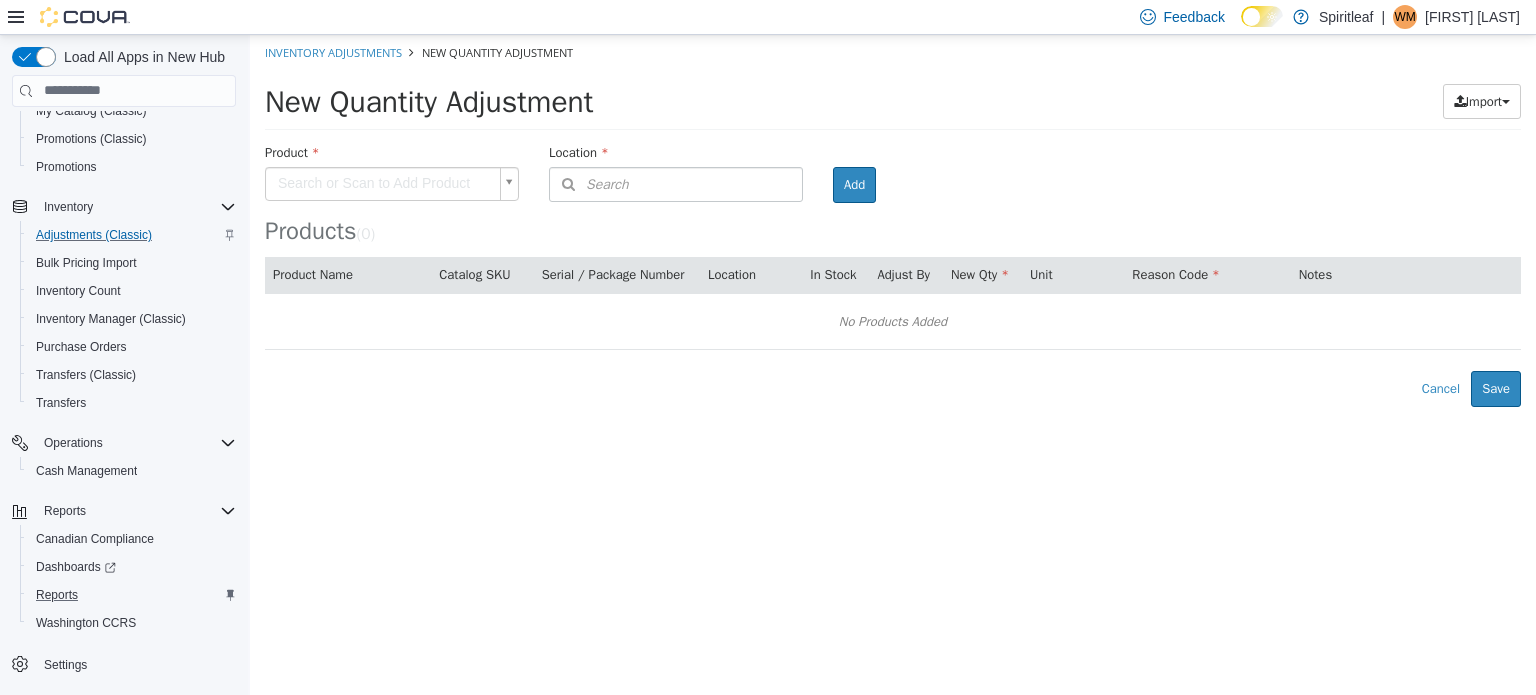 click on "Location Search Type 3 or more characters or browse       Spiritleaf     (128)         Spiritleaf Mainland     (121)         Corporate     (25)         Alberta     (17)         000 - Head Office ([CITY])             CLOSED 009 - [CITY] Main St.             D365 001 - [CITY] ([CITY])             D365 002 - [CITY] ([CITY])             D365 003 - [CITY] ([CITY])             D365 004 - [CITY] ([CITY])             D365 005 - [CITY] ([CITY])             D365 006 - [CITY] ([CITY])             D365 007 - [CITY]             D365 008 - [CITY]             D365 010 - [CITY] ([CITY])             D365 0011- [CITY]             D365 012 - [CITY] ([CITY])             D365 013 - [CITY] ([CITY])" at bounding box center (893, 220) 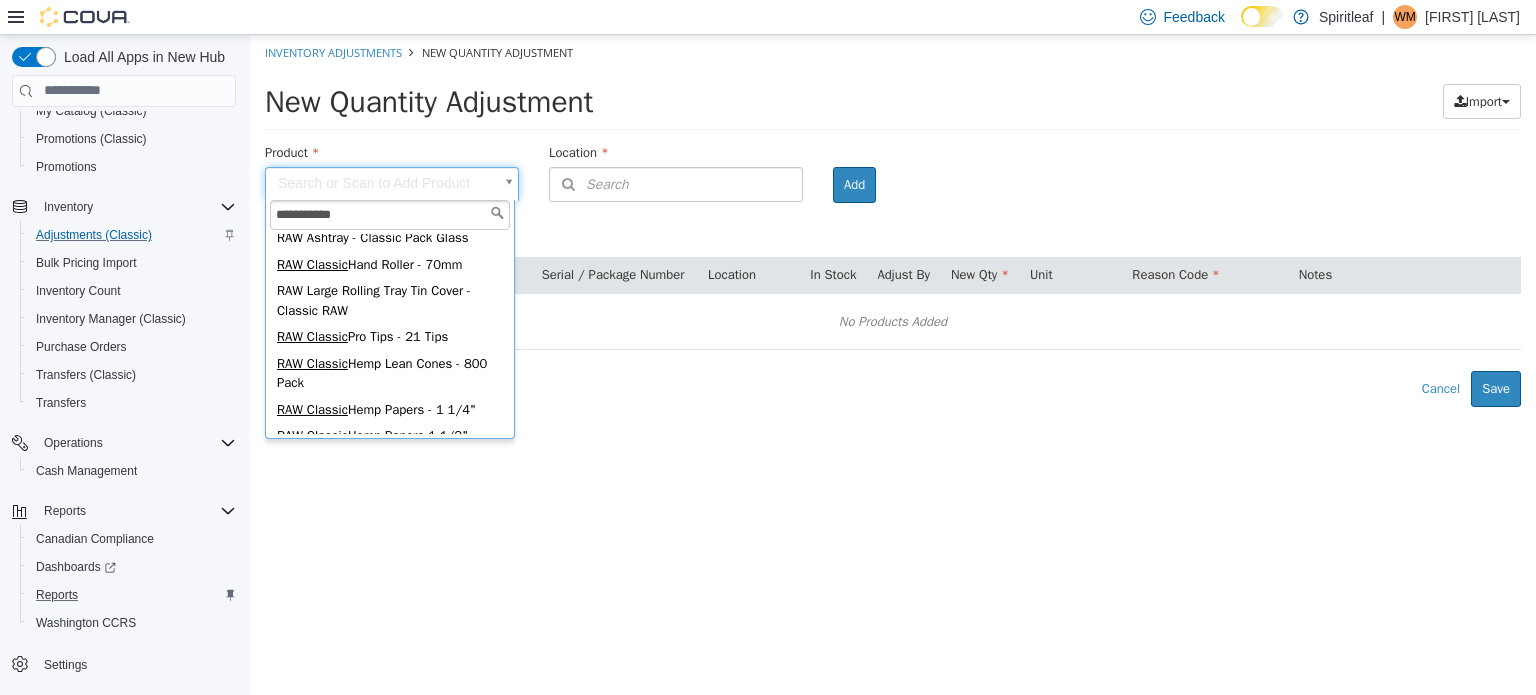 scroll, scrollTop: 400, scrollLeft: 0, axis: vertical 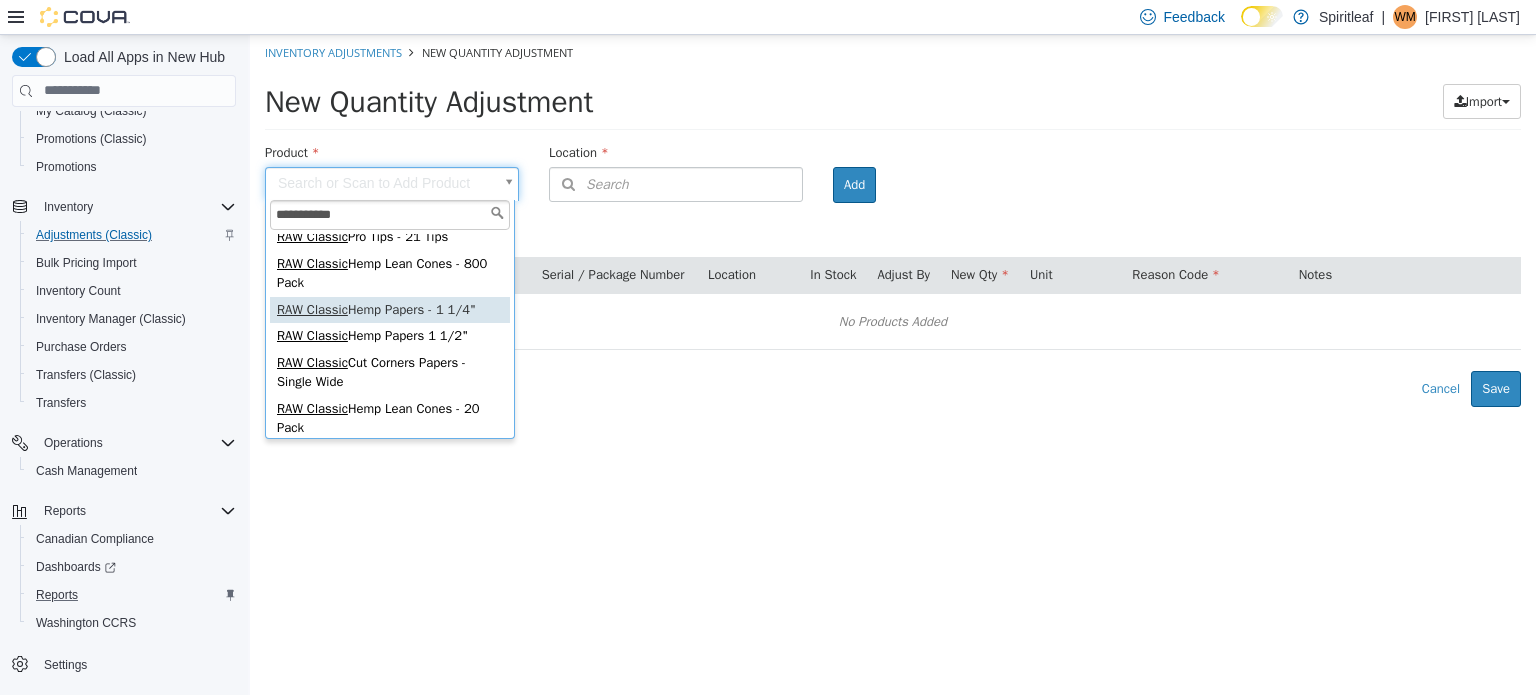 type on "**********" 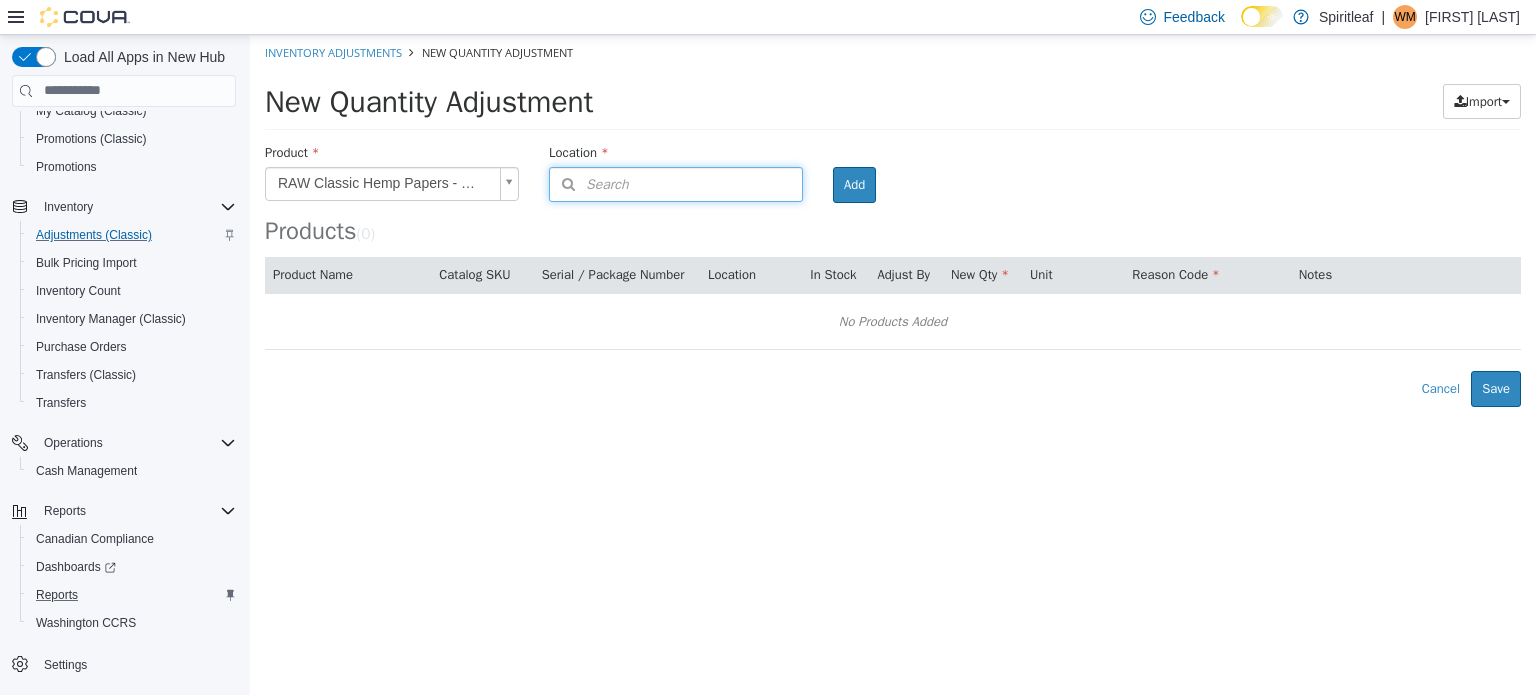 click on "Search" at bounding box center (589, 183) 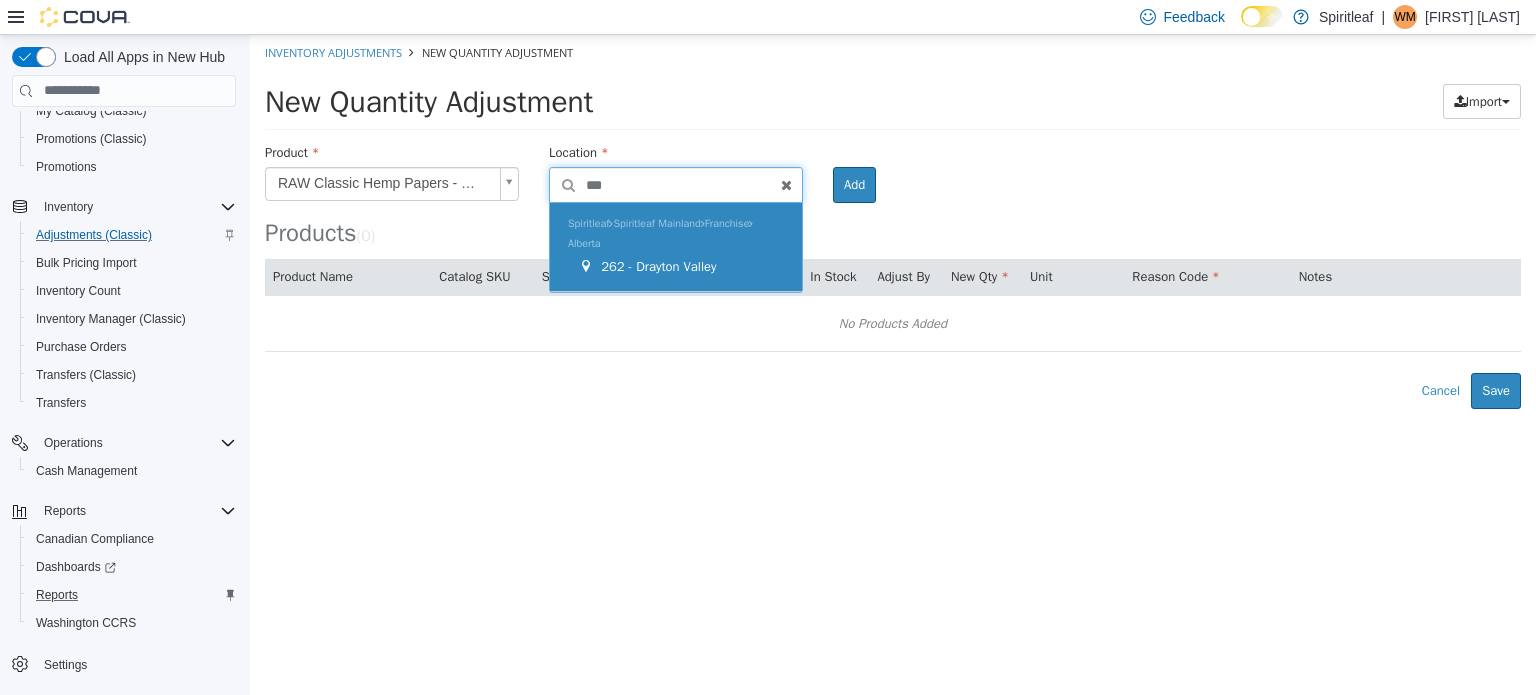 type on "***" 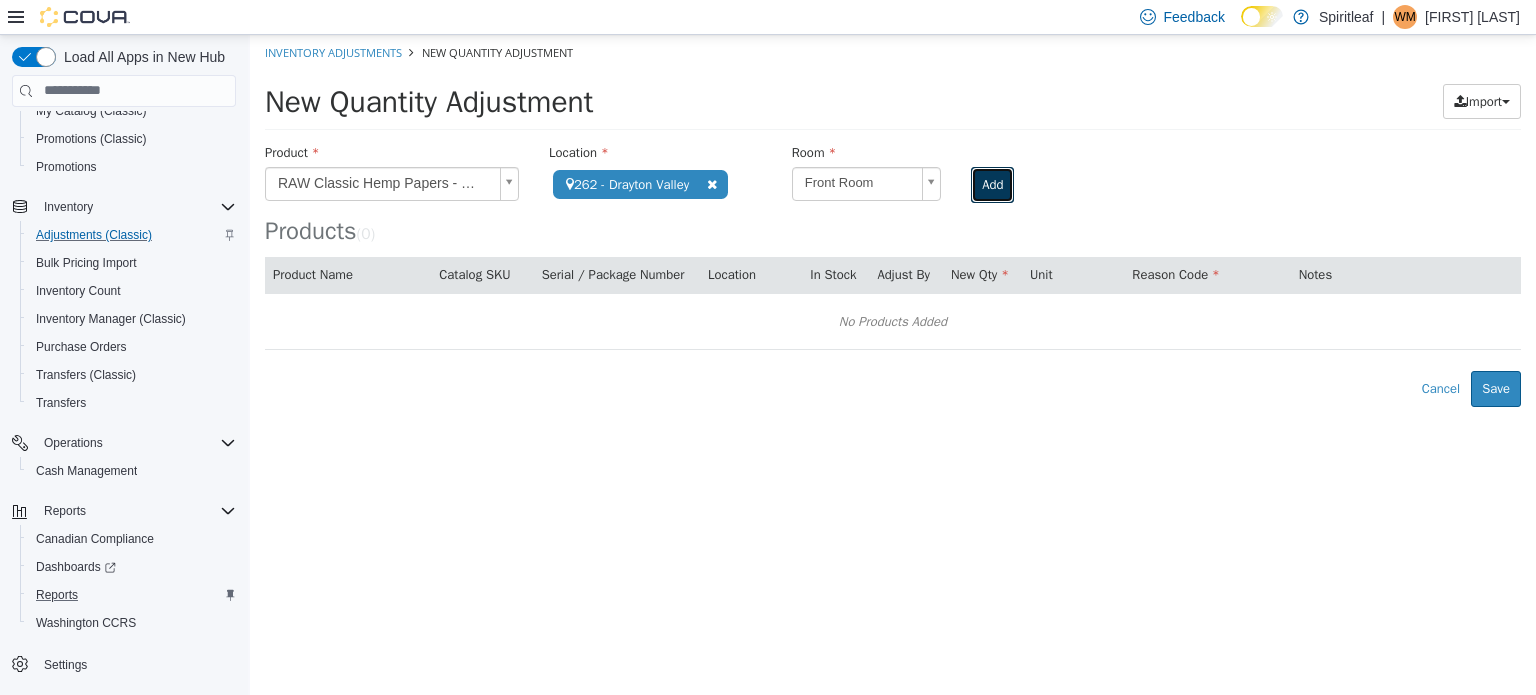click on "Add" at bounding box center [992, 184] 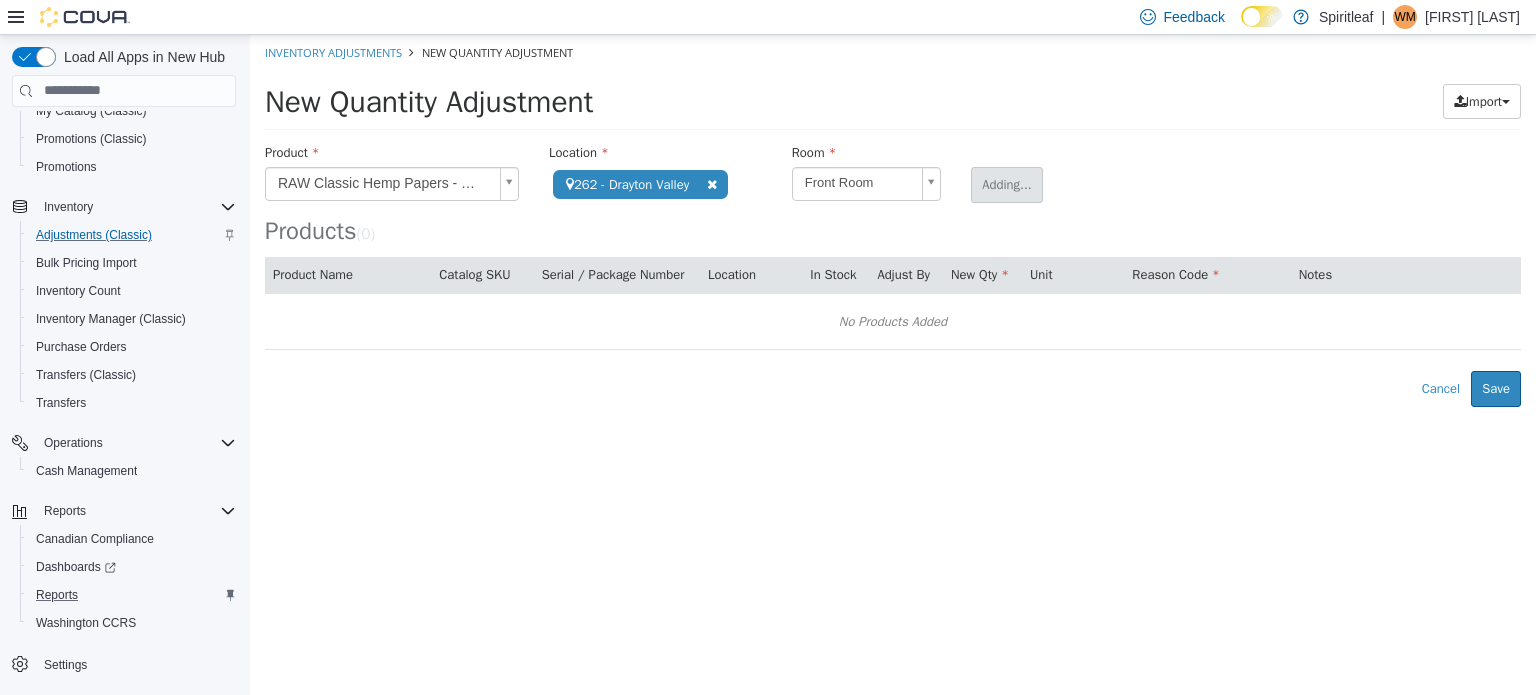type 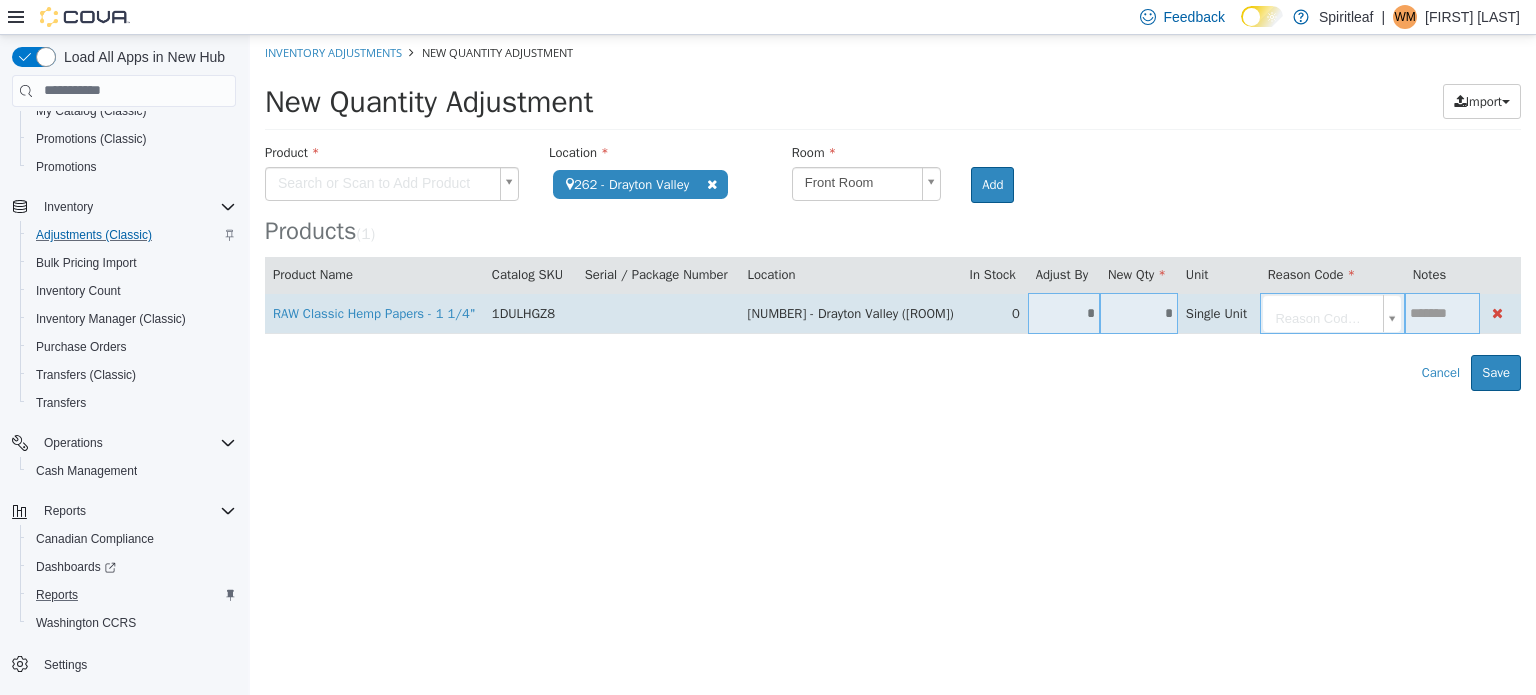 click on "*" at bounding box center (1064, 312) 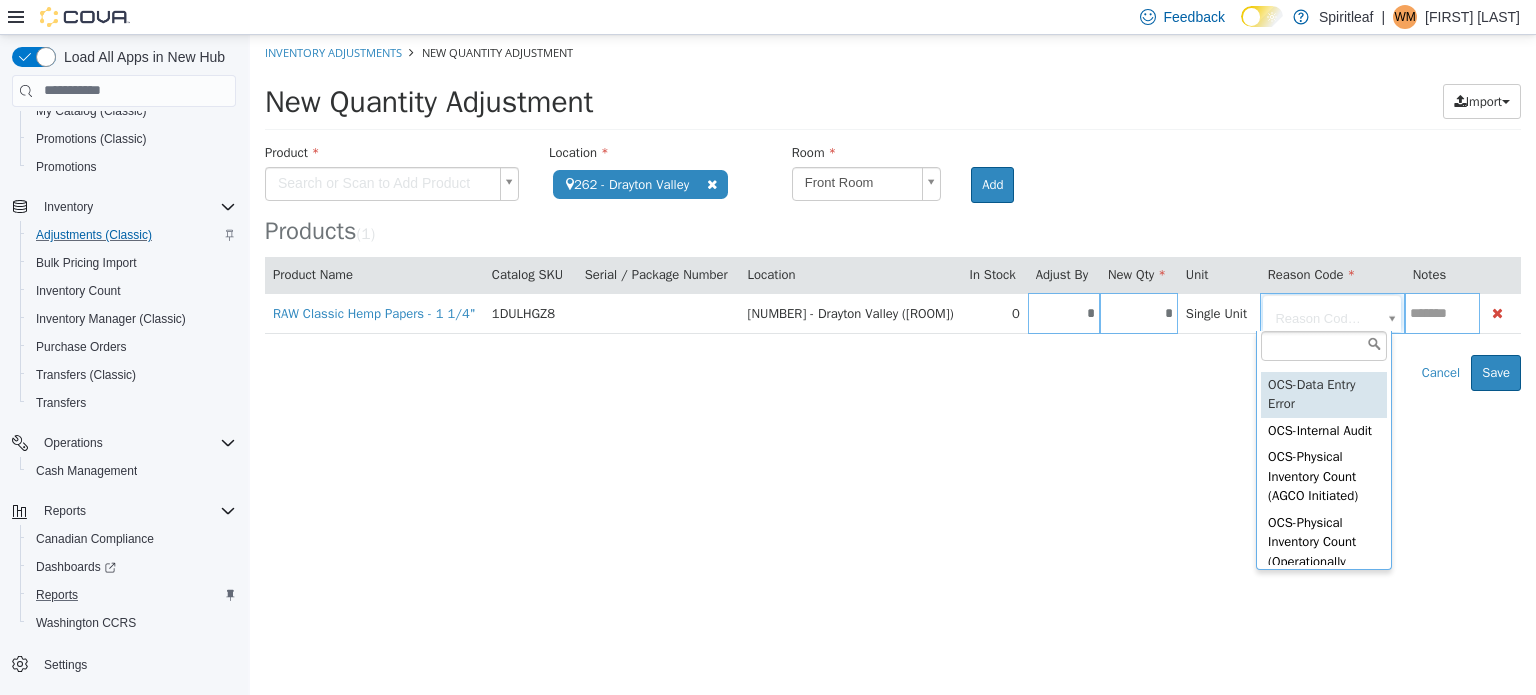 scroll, scrollTop: 702, scrollLeft: 0, axis: vertical 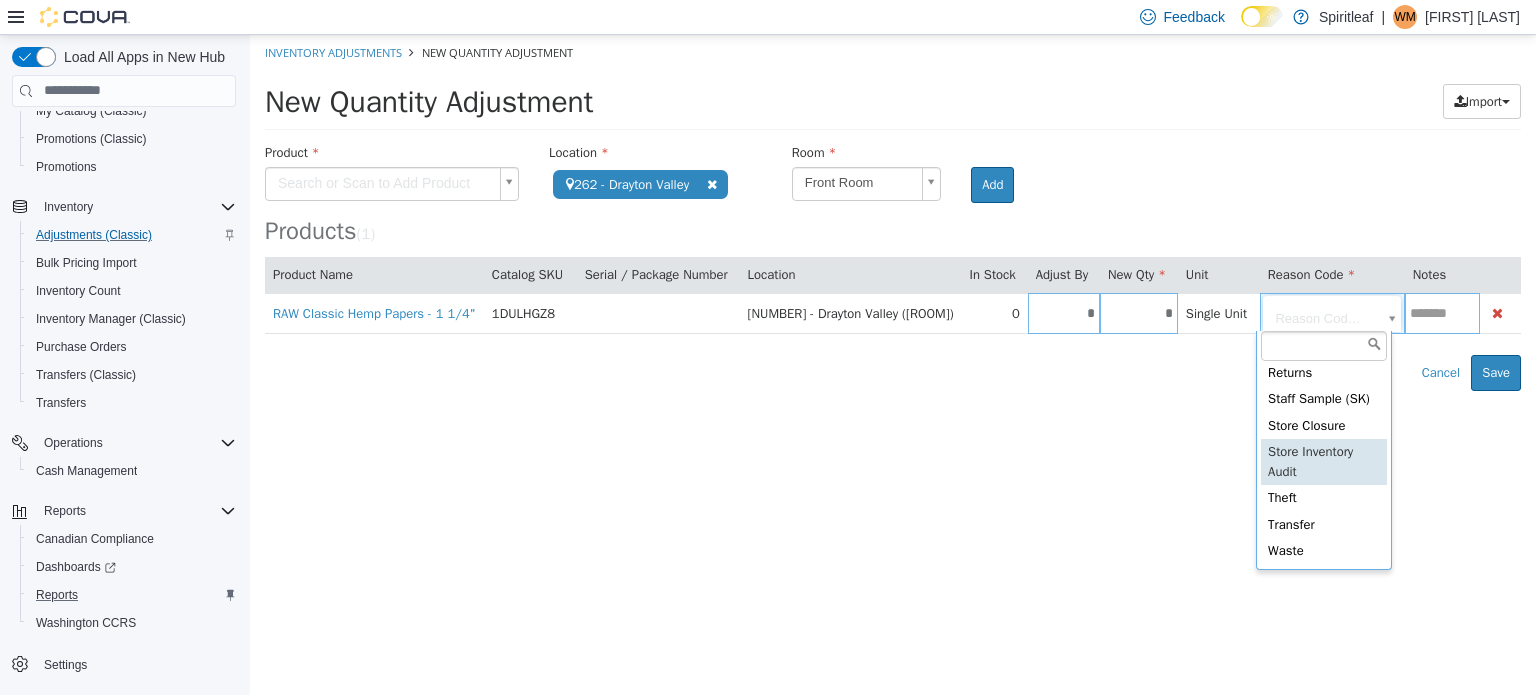 type on "**********" 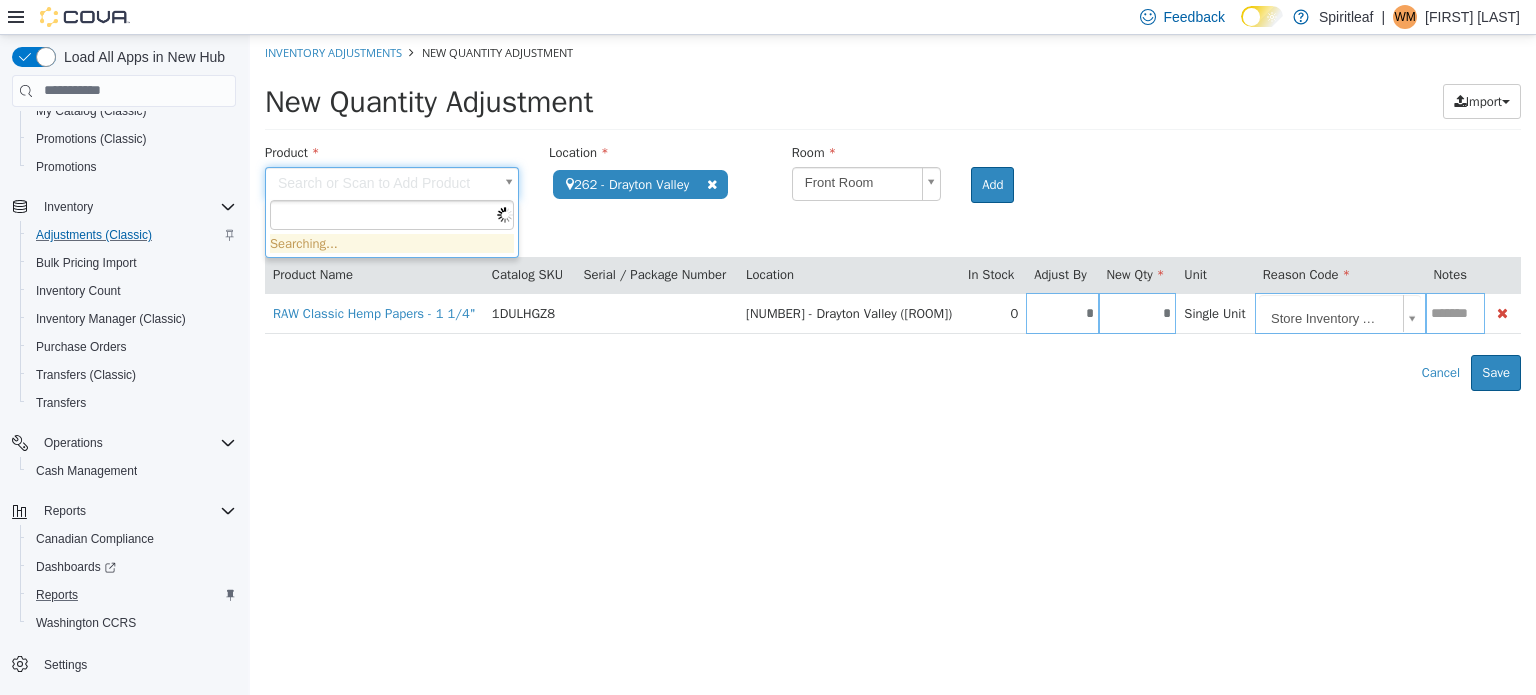 click on "**********" at bounding box center (893, 212) 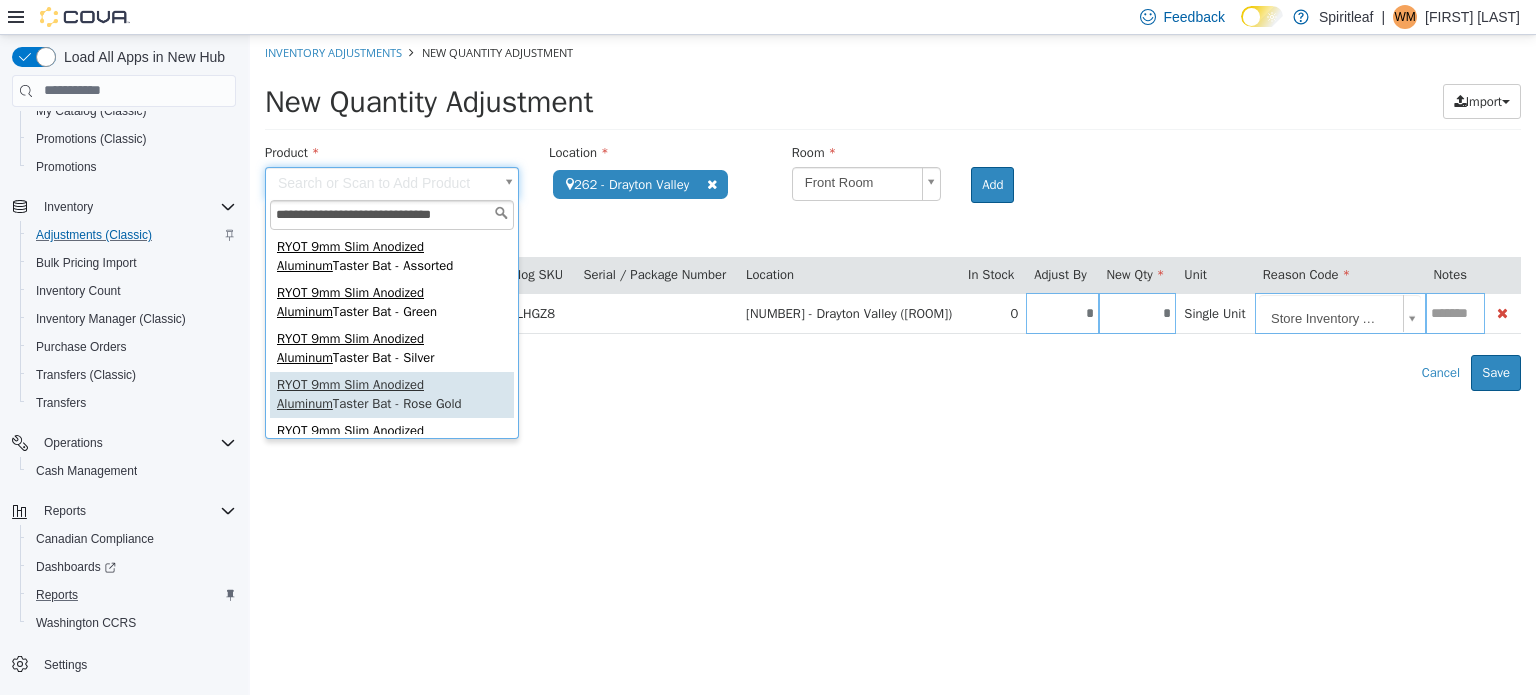 type on "**********" 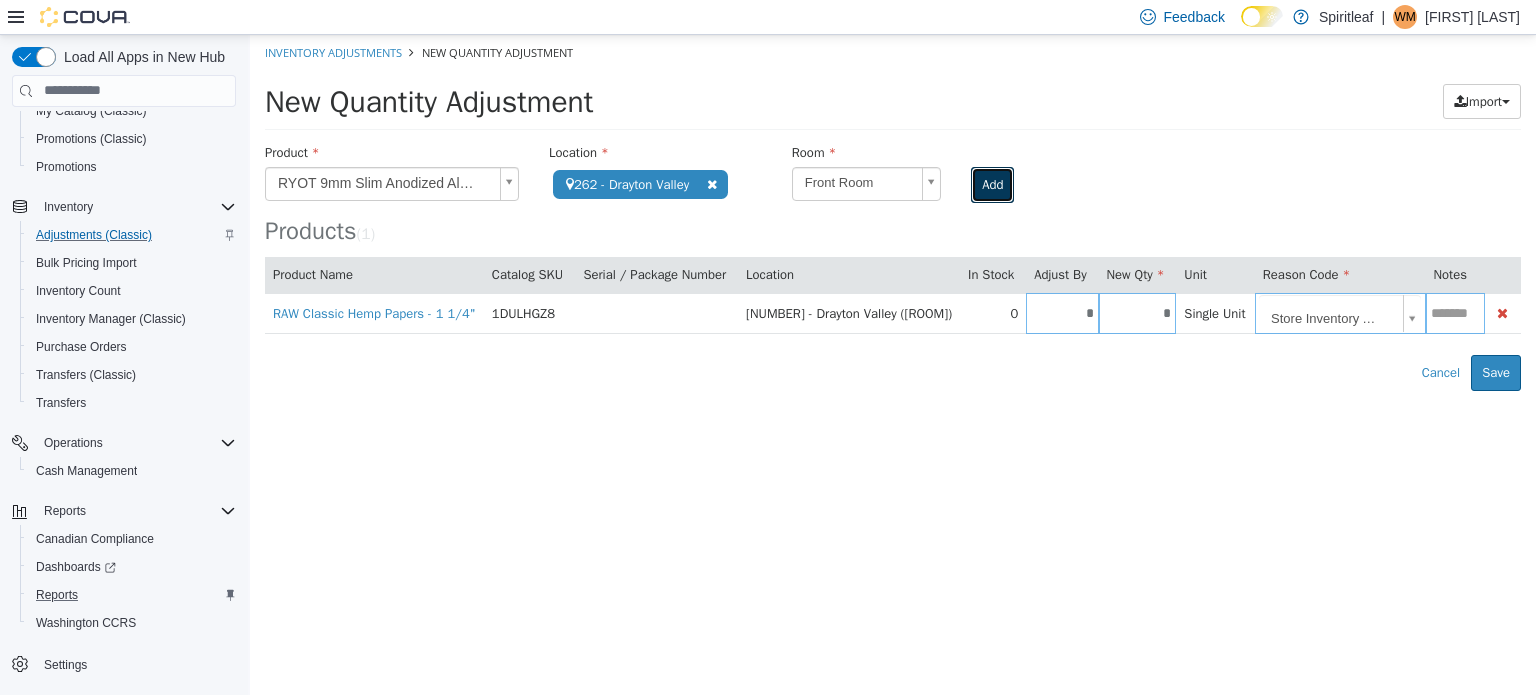click on "Add" at bounding box center [992, 184] 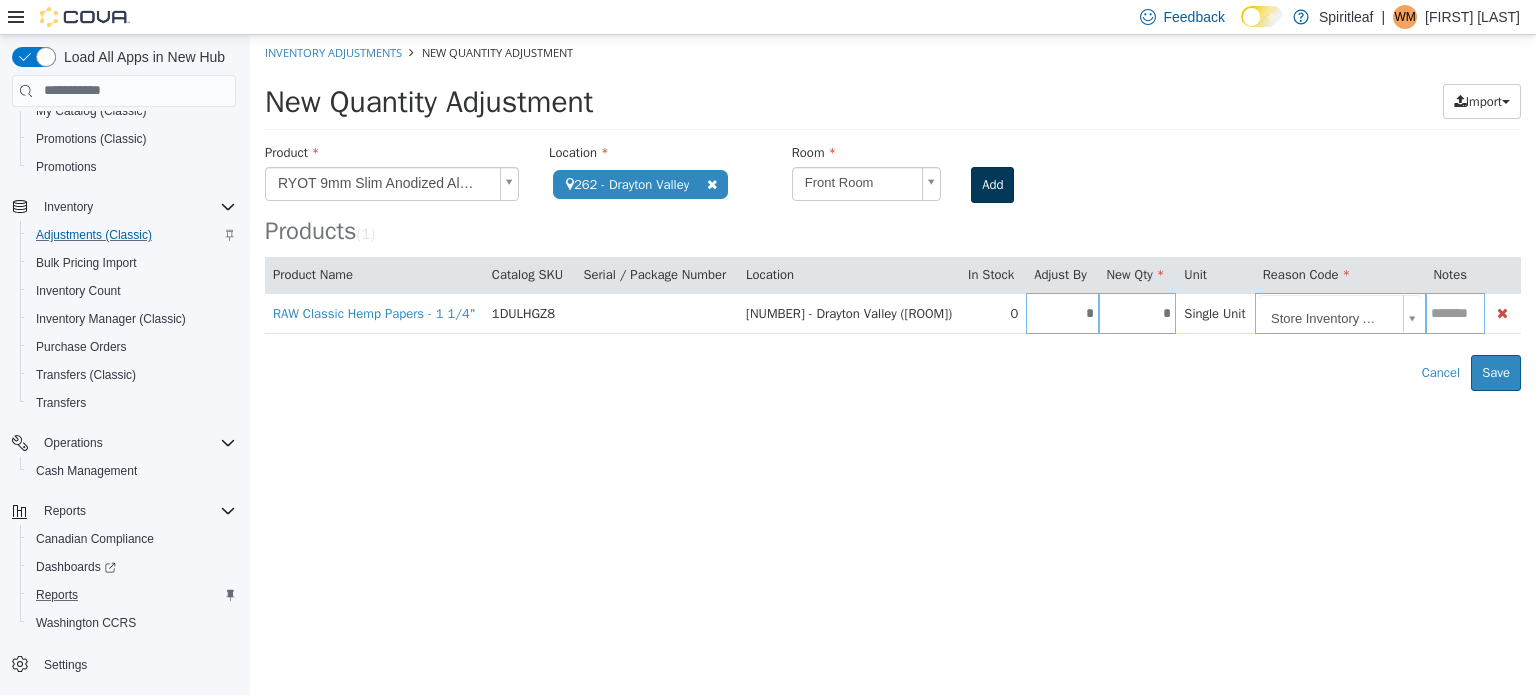 type 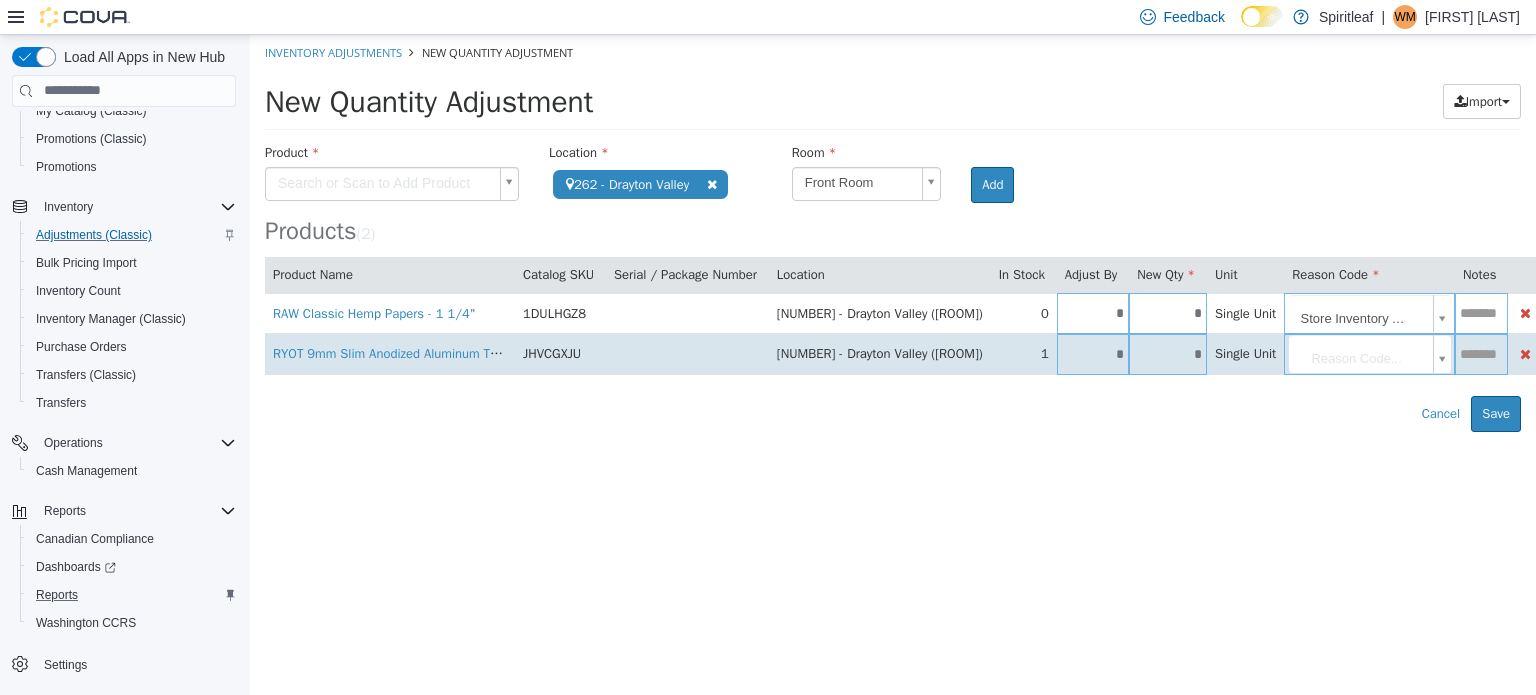 click on "*" at bounding box center (1093, 353) 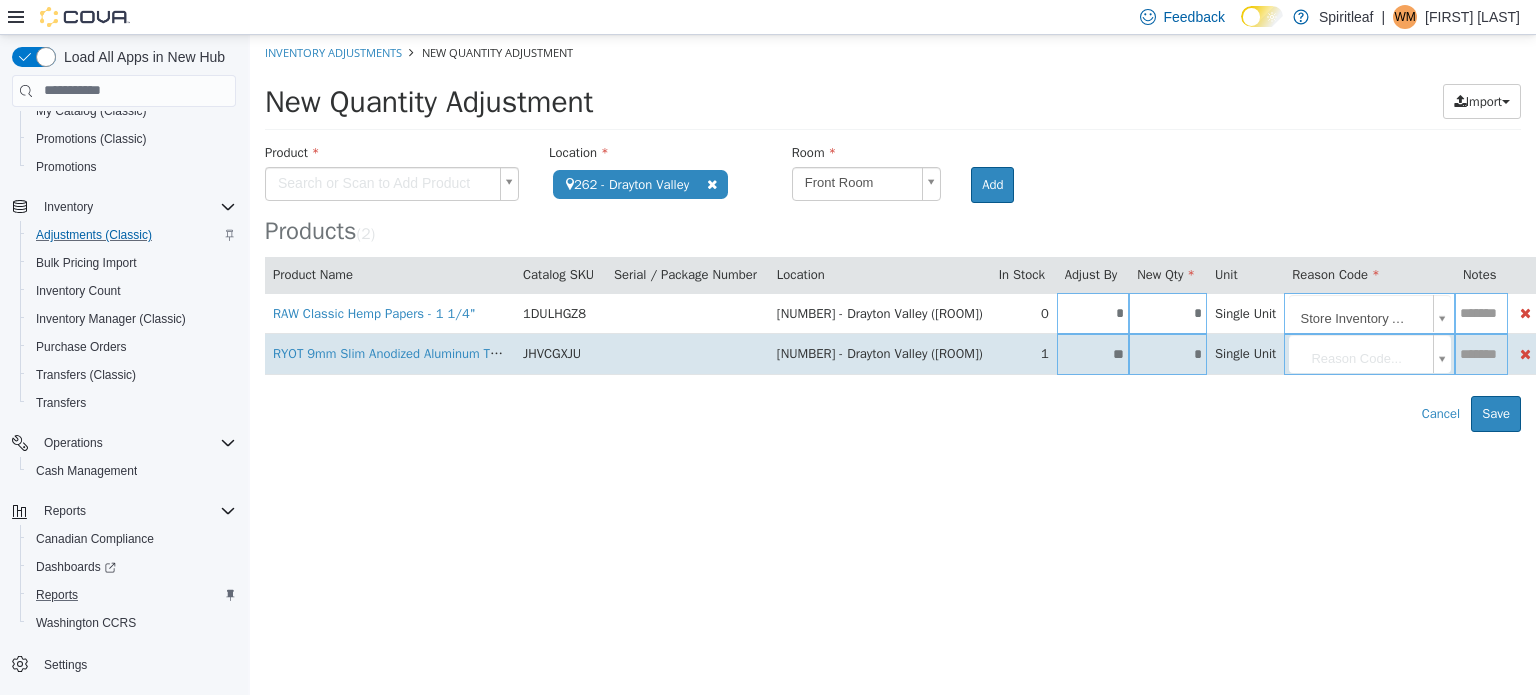 type on "**" 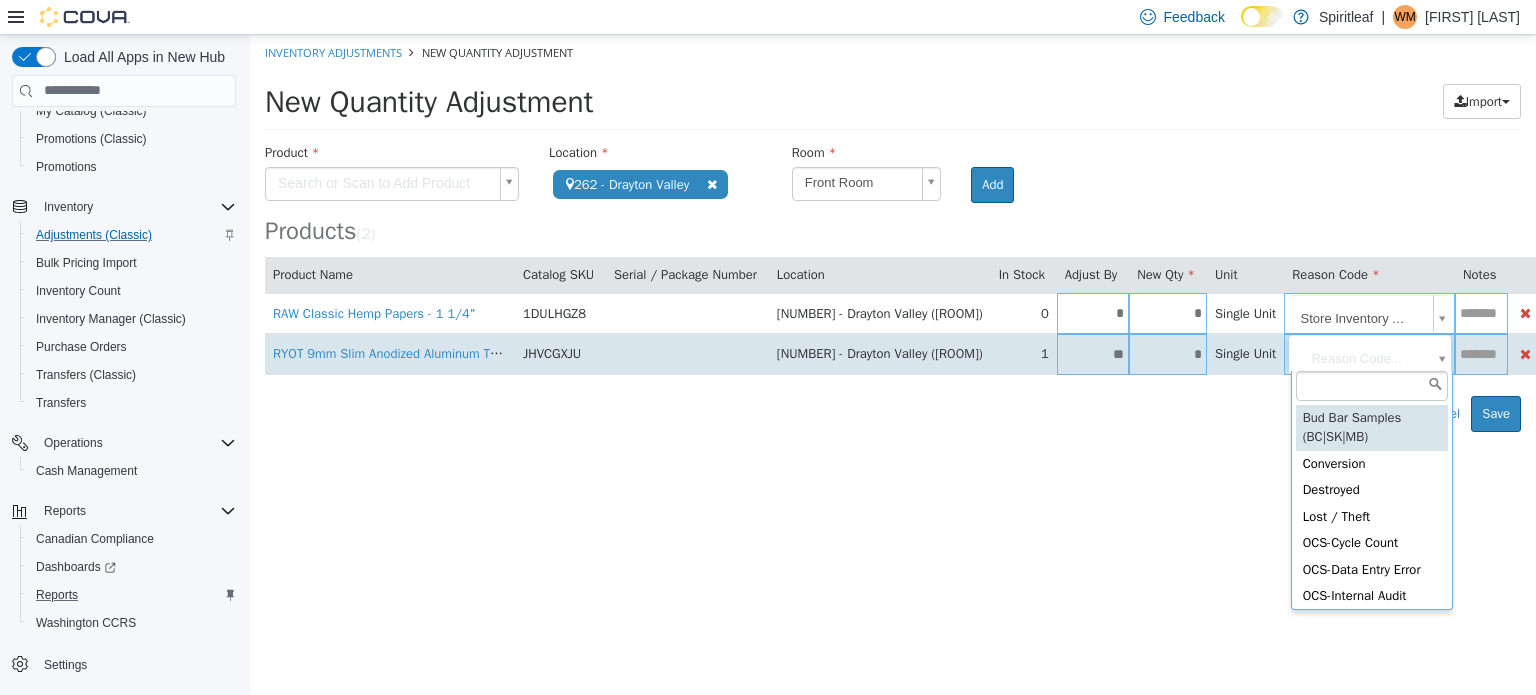 click on "**********" at bounding box center [893, 232] 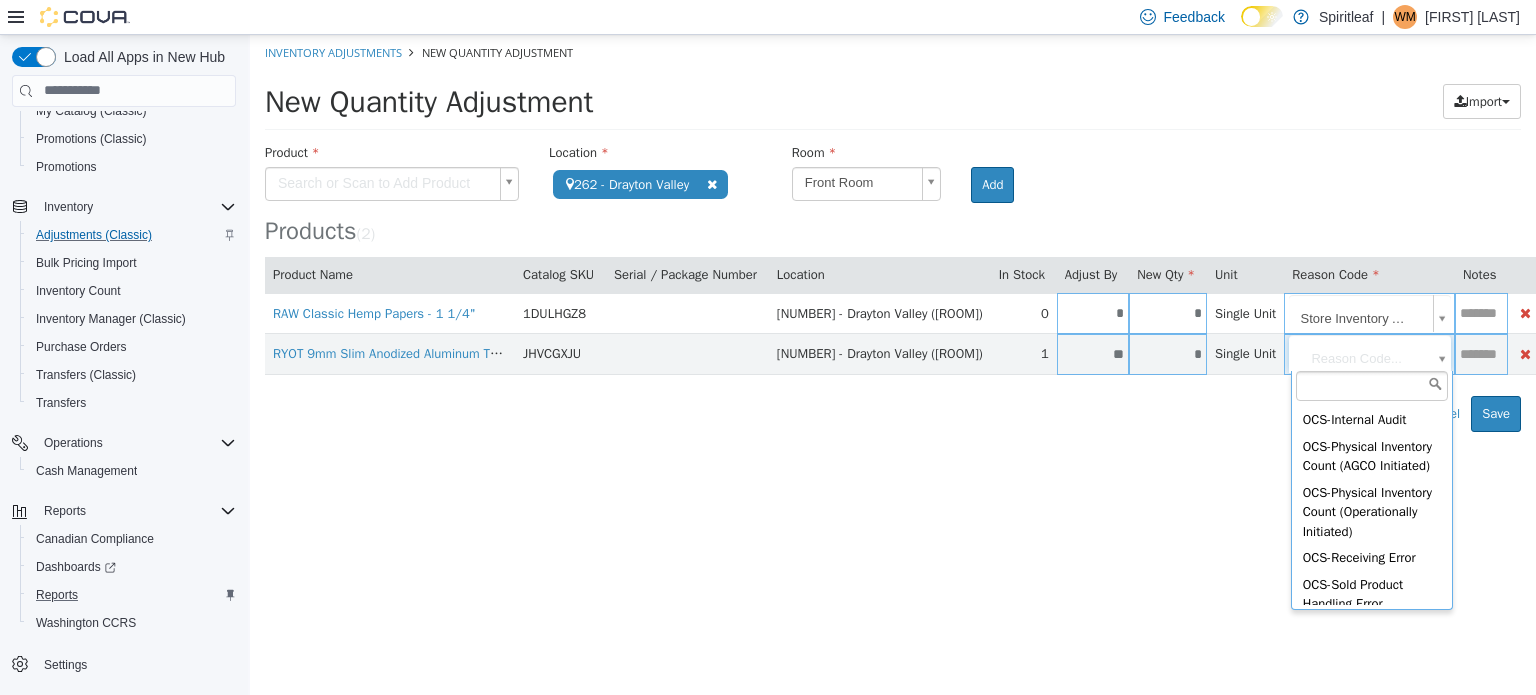 scroll, scrollTop: 565, scrollLeft: 0, axis: vertical 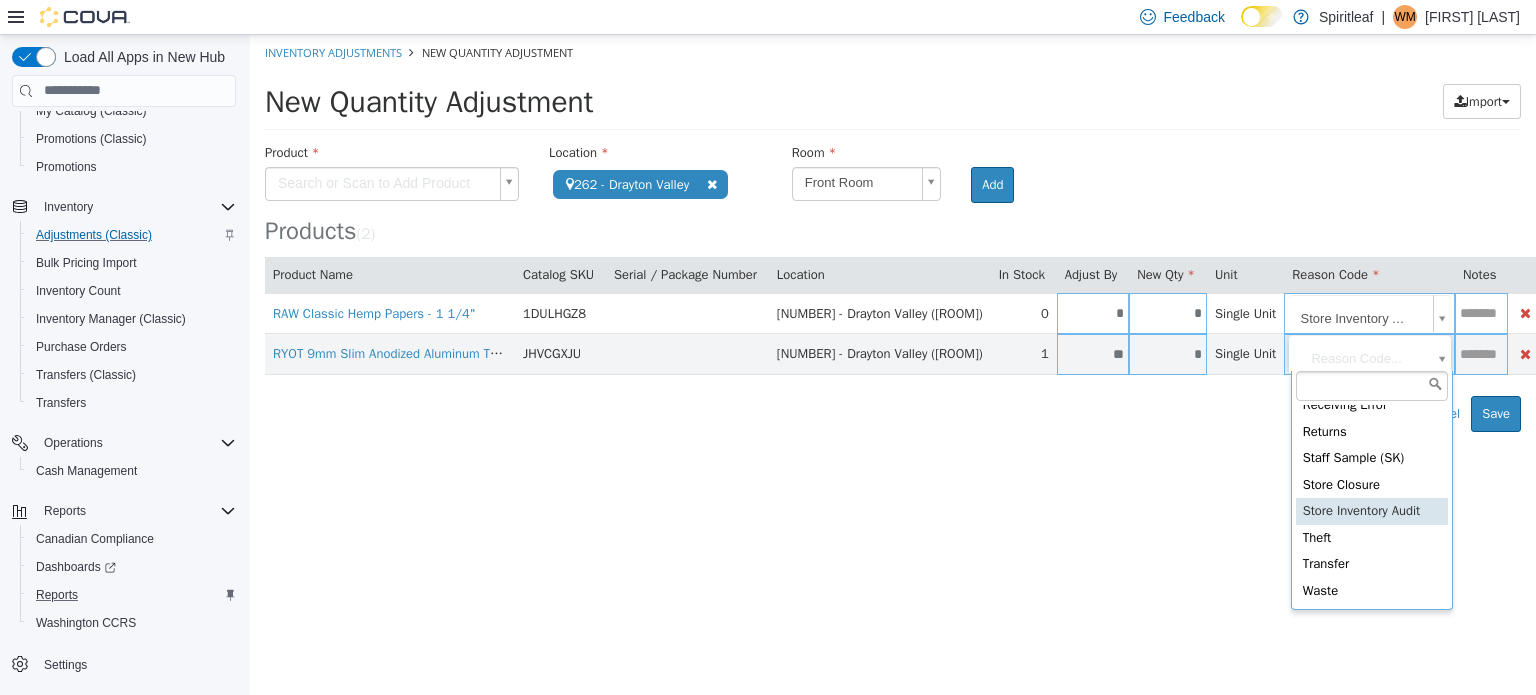 type on "**********" 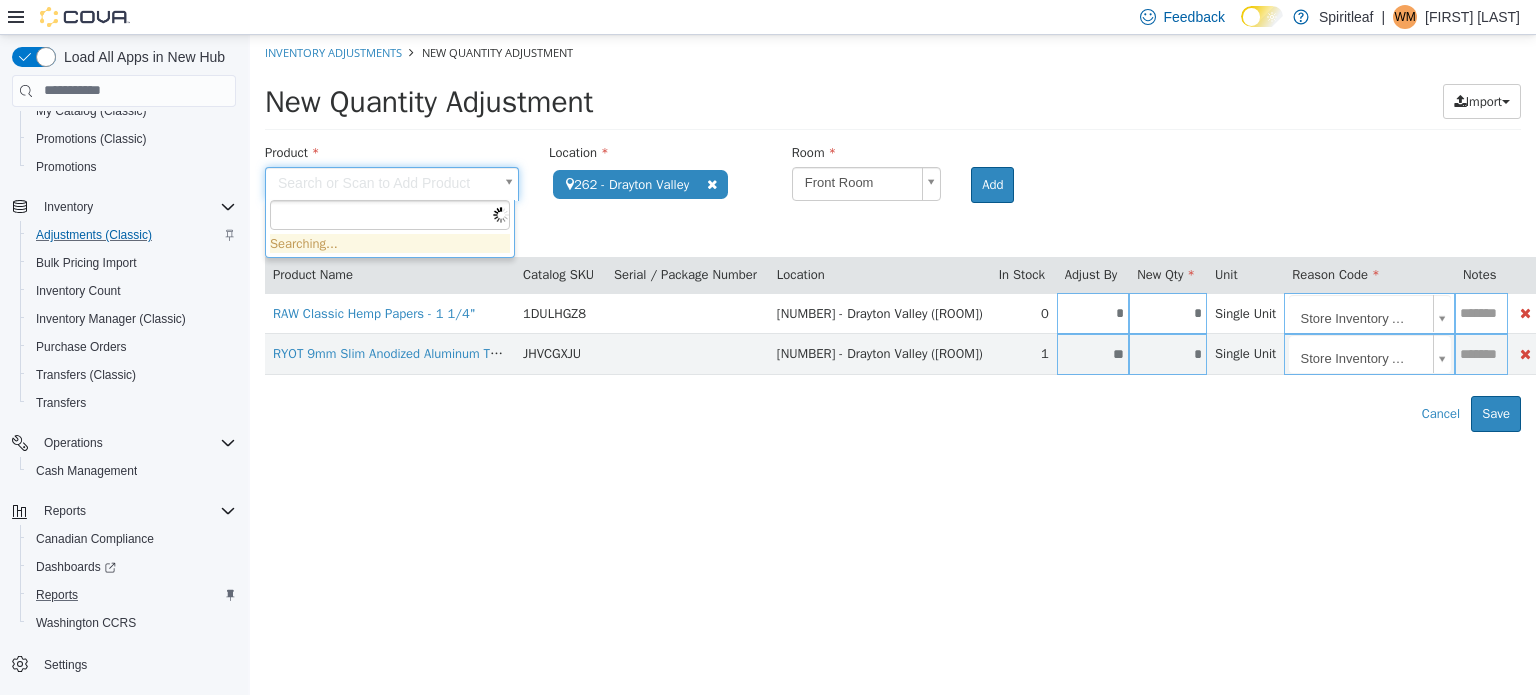 click on "**********" at bounding box center [893, 232] 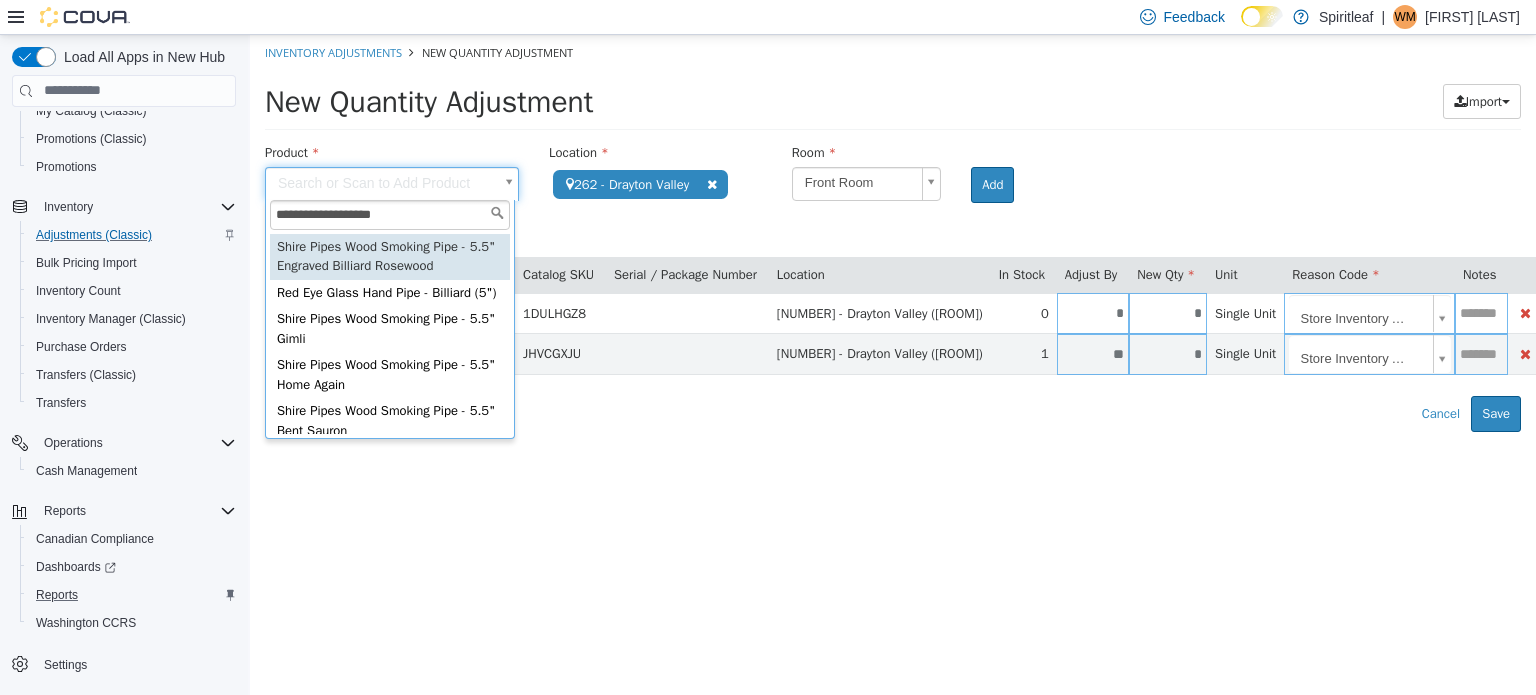 type on "**********" 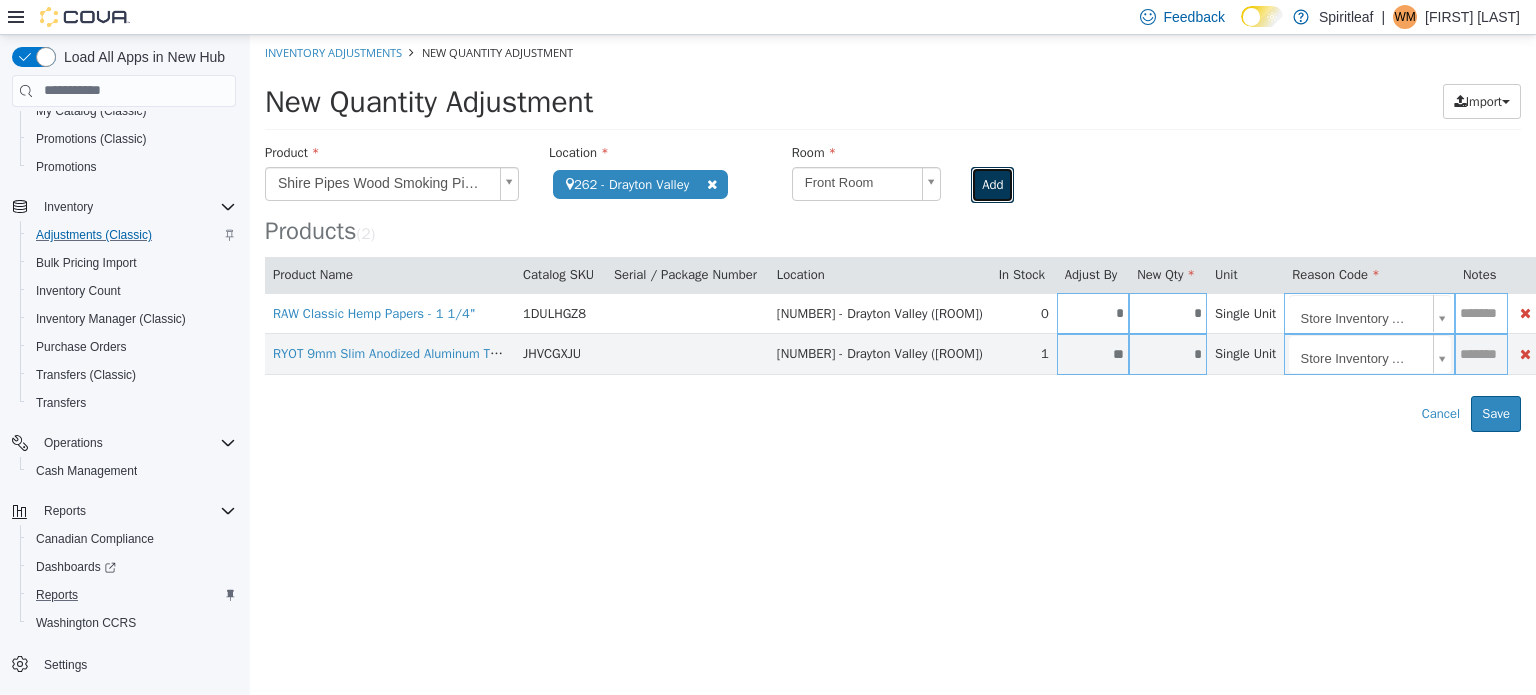 click on "Add" at bounding box center [992, 184] 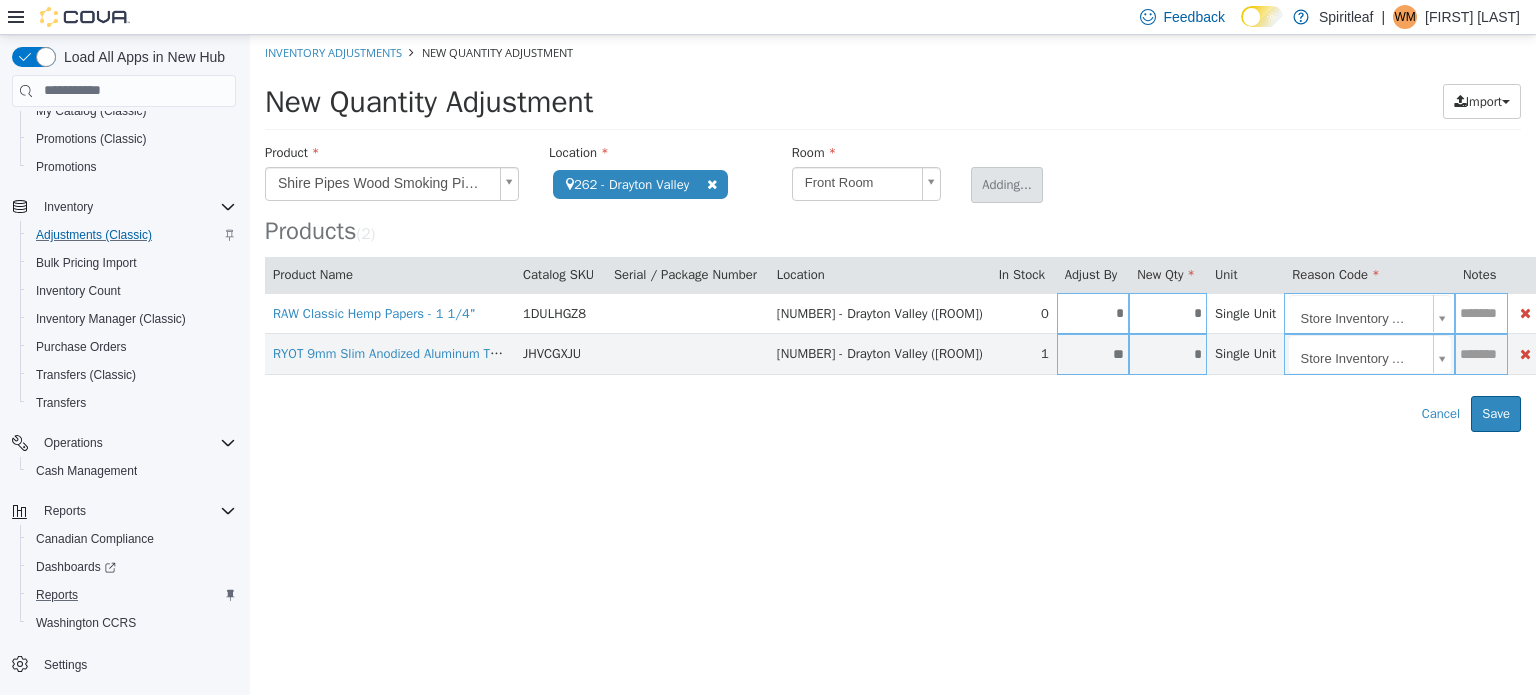 type 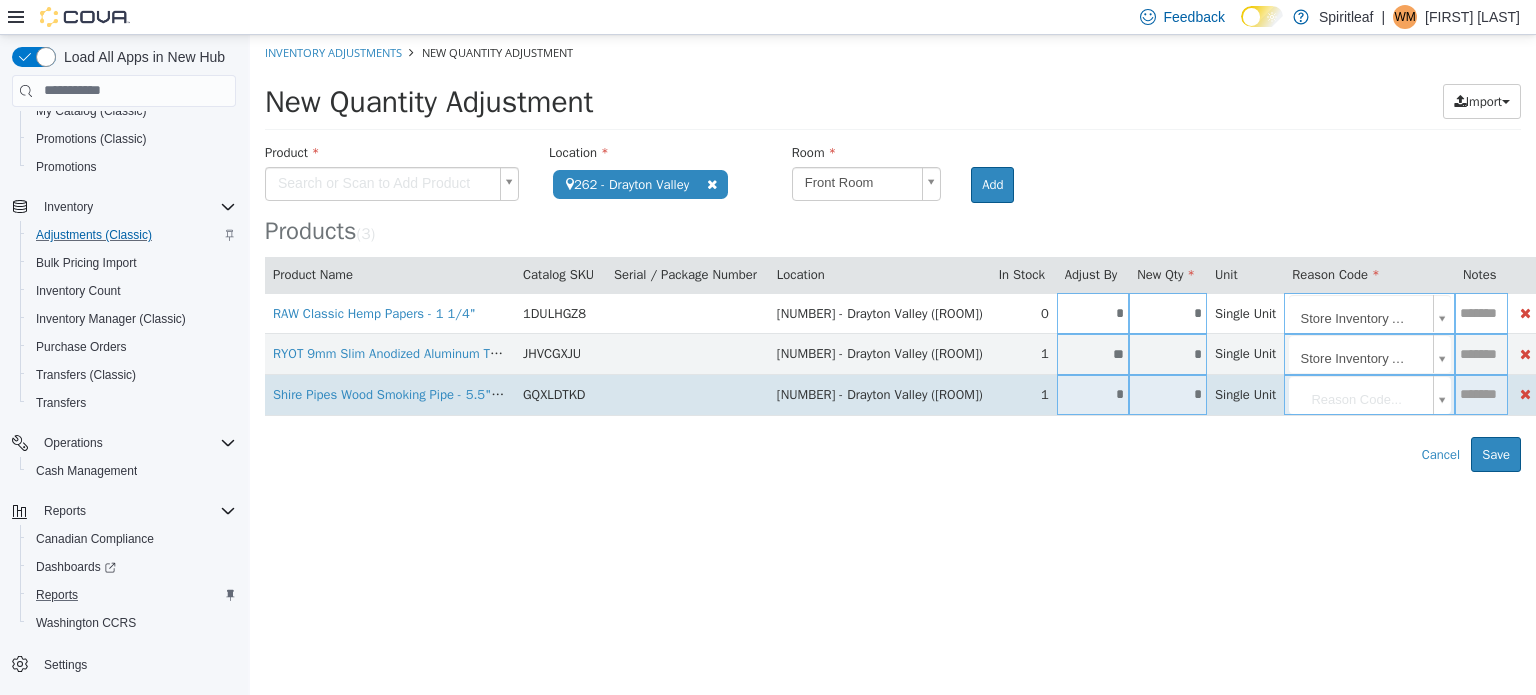click on "*" at bounding box center [1093, 393] 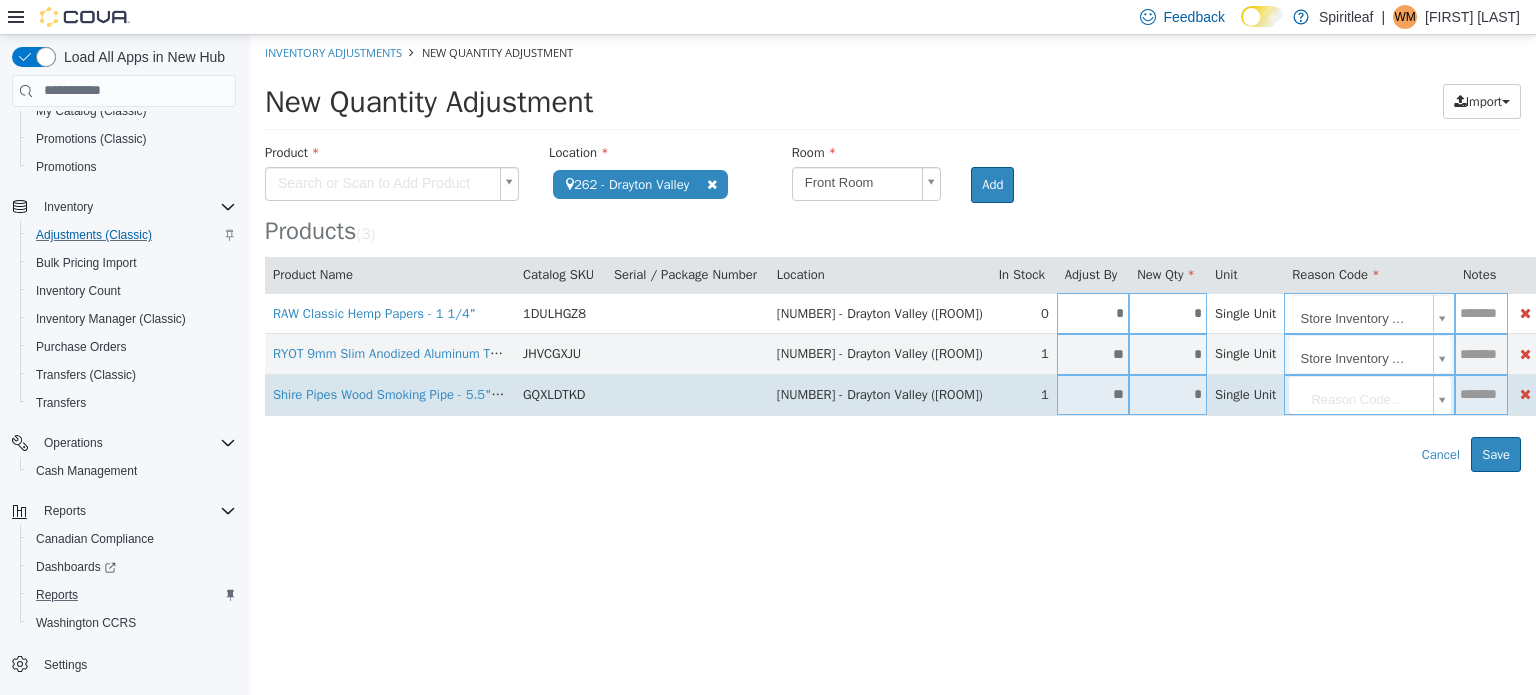 type on "**" 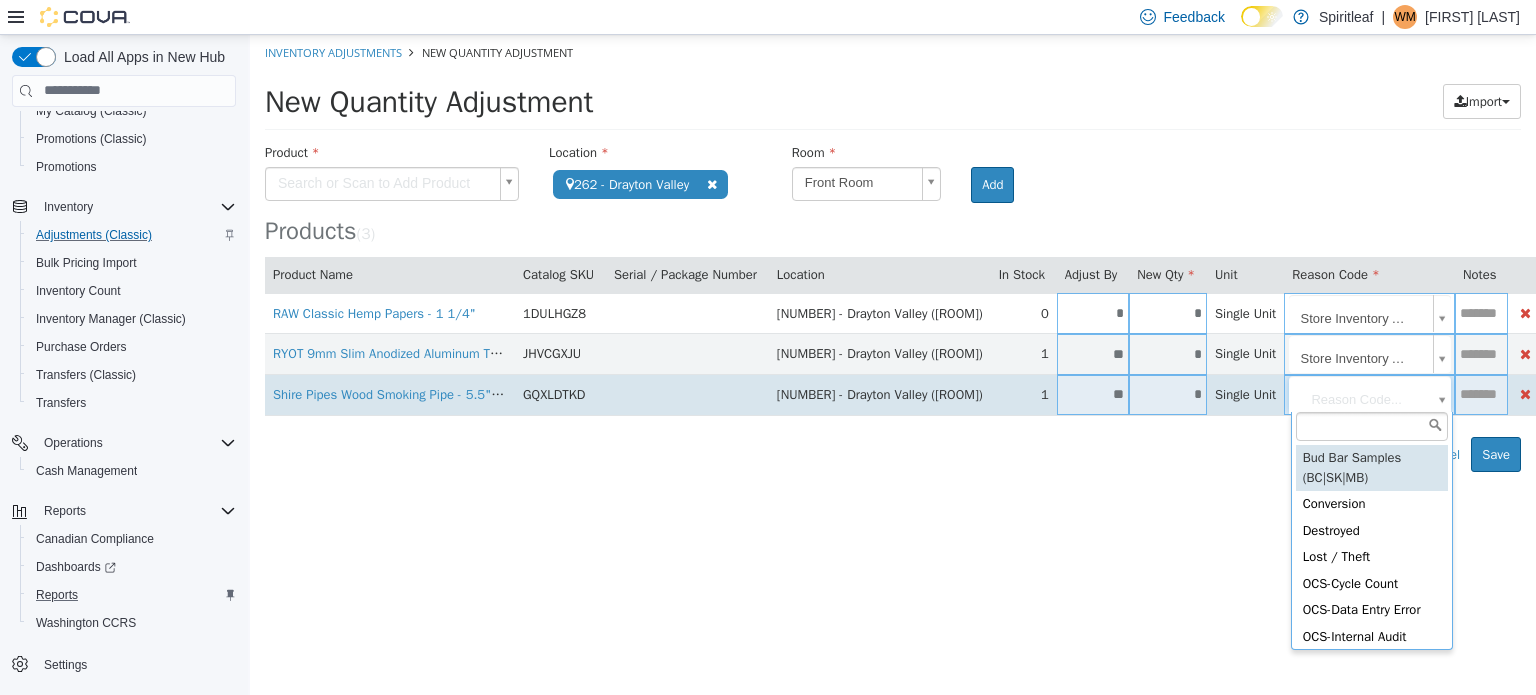 click on "**********" at bounding box center (893, 252) 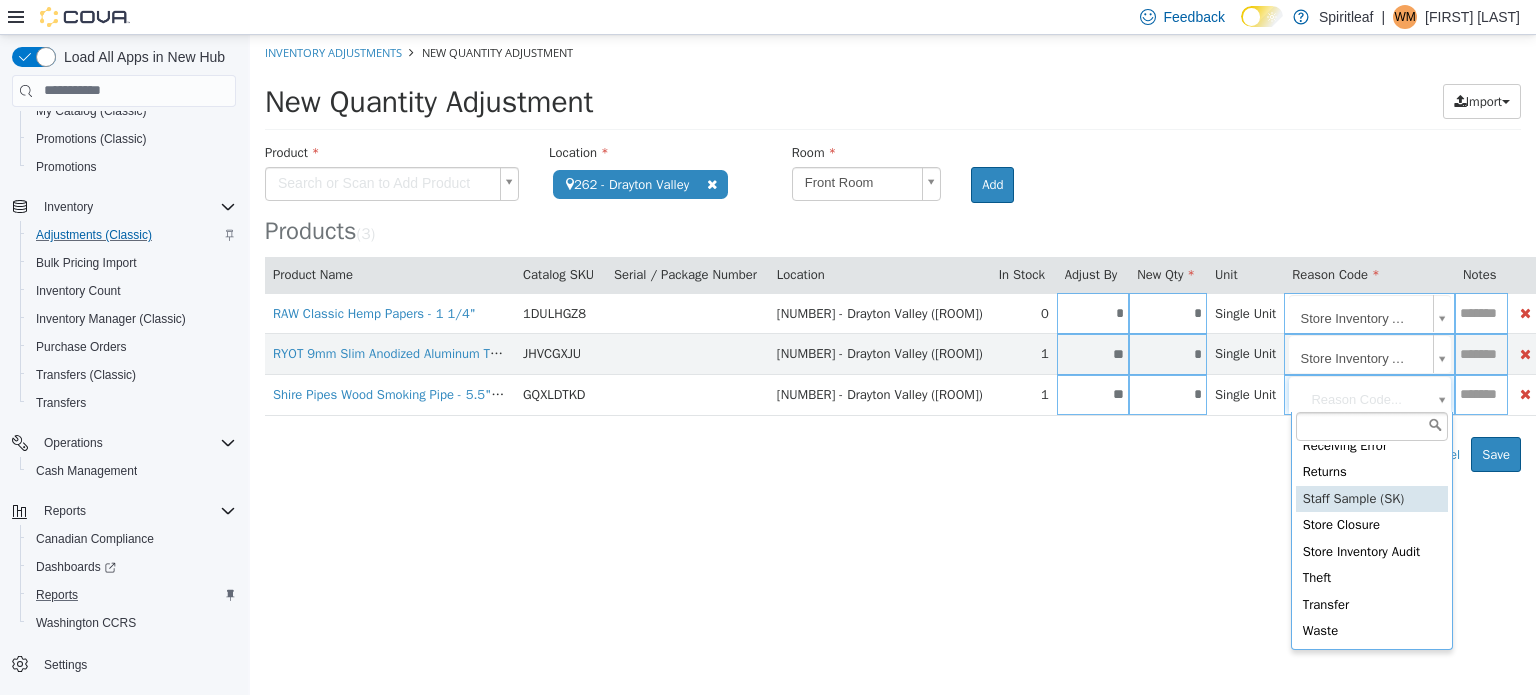 scroll, scrollTop: 565, scrollLeft: 0, axis: vertical 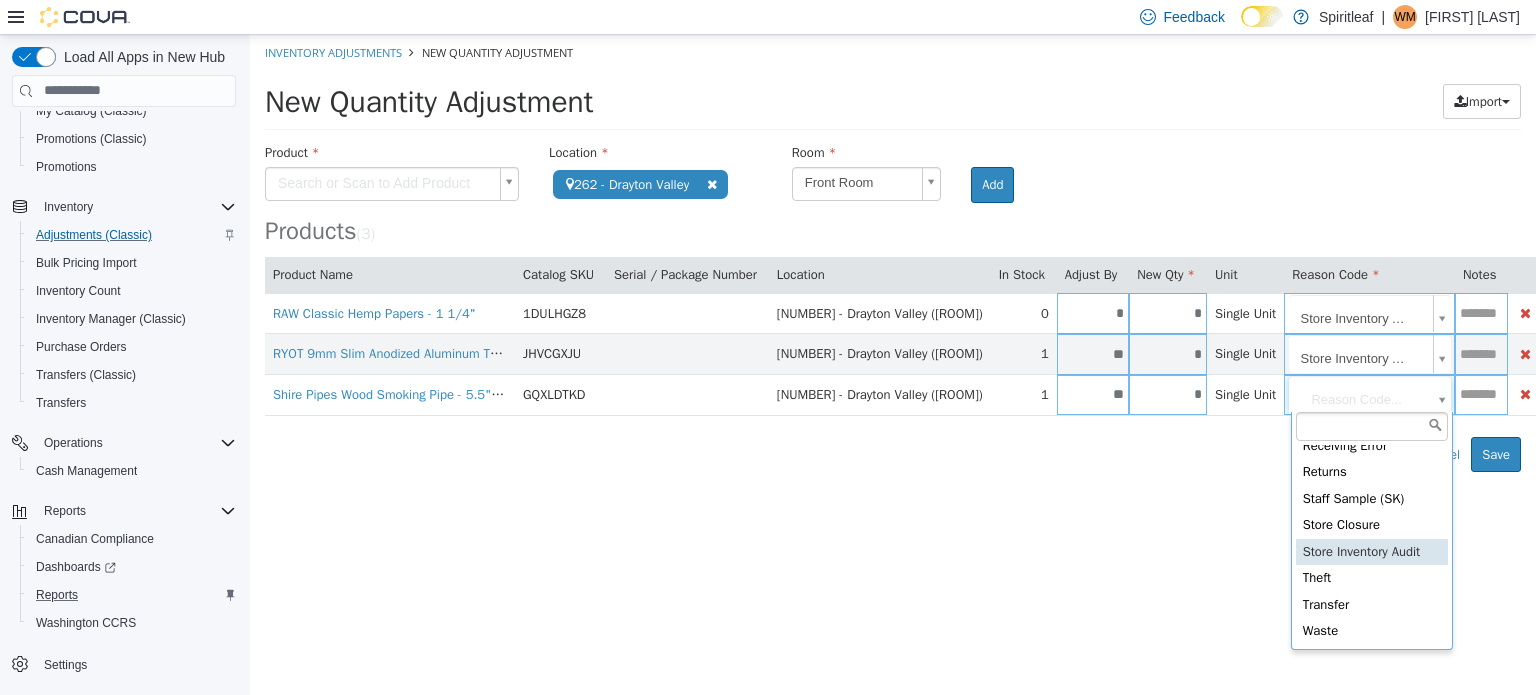 type on "**********" 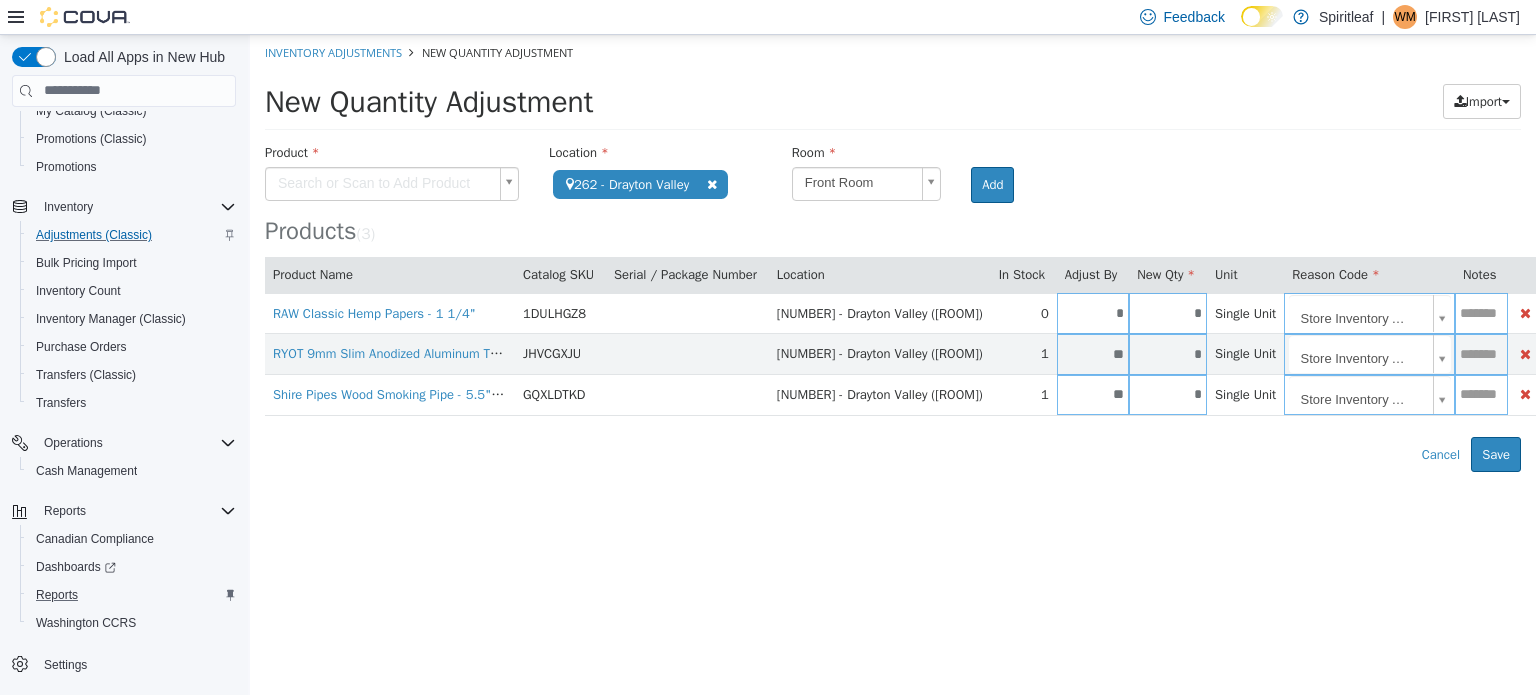 scroll, scrollTop: 0, scrollLeft: 0, axis: both 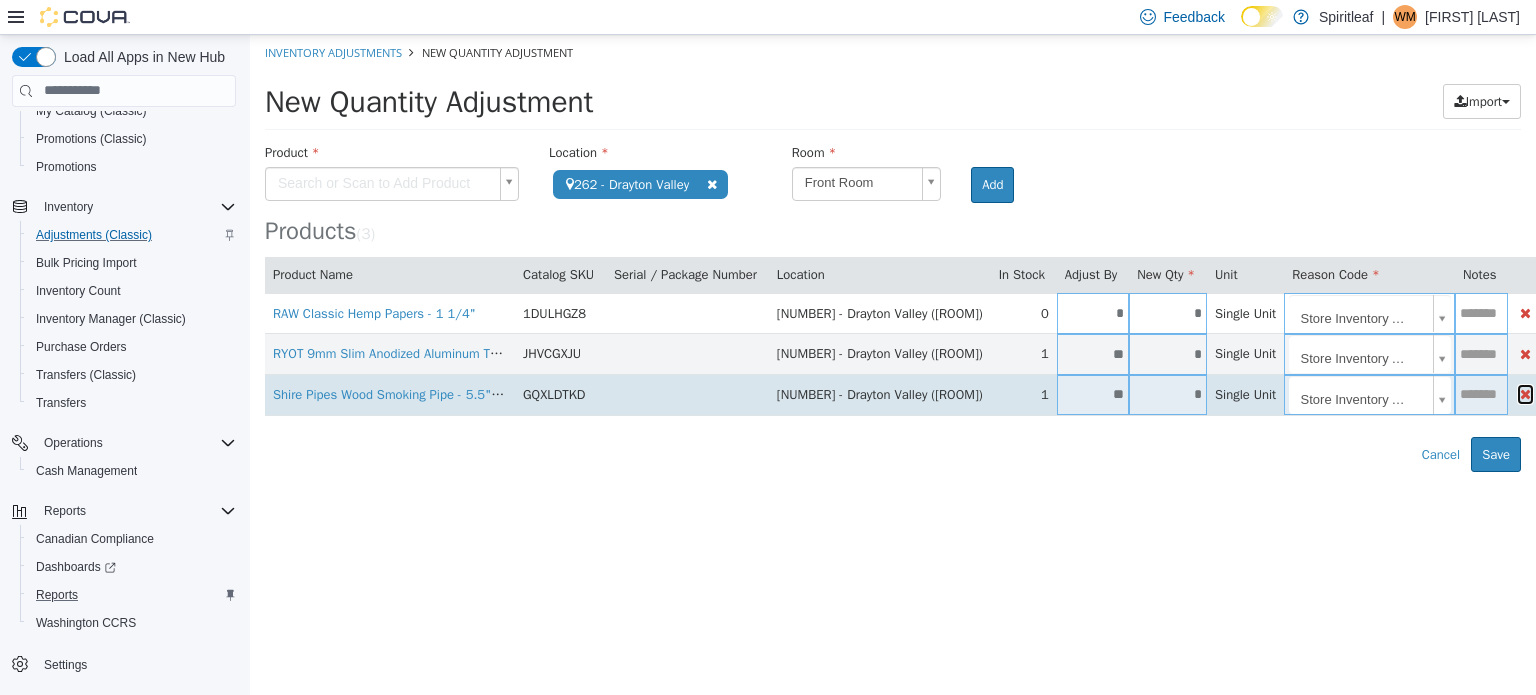 click at bounding box center [1525, 393] 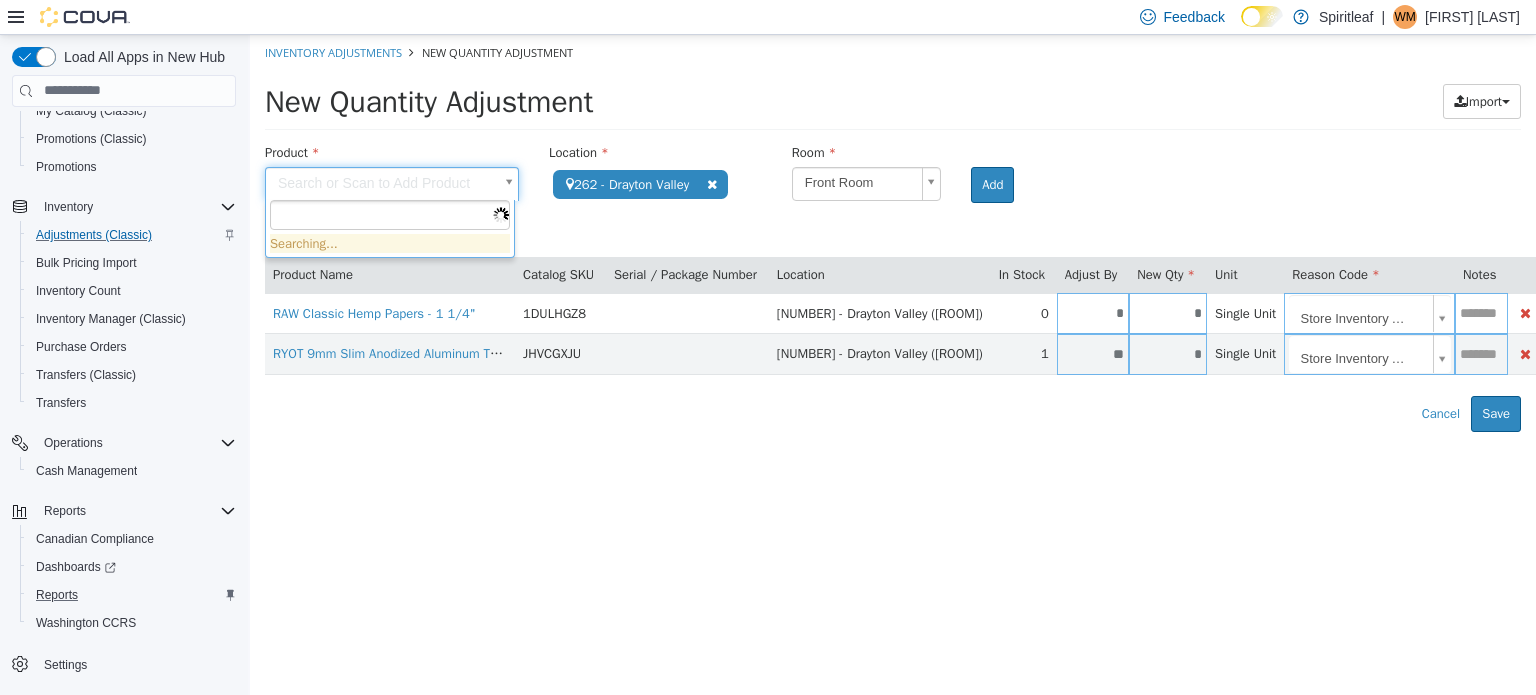 click on "**********" at bounding box center (893, 232) 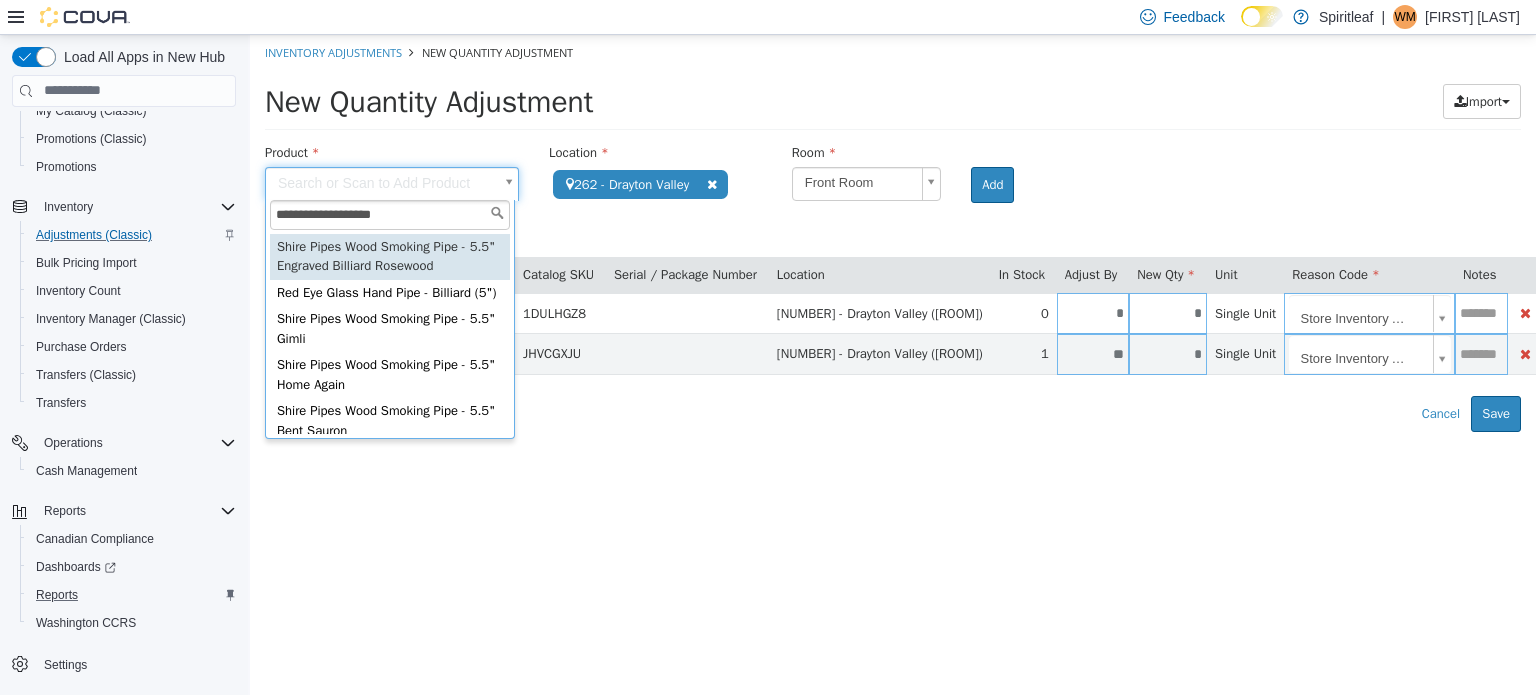 type on "**********" 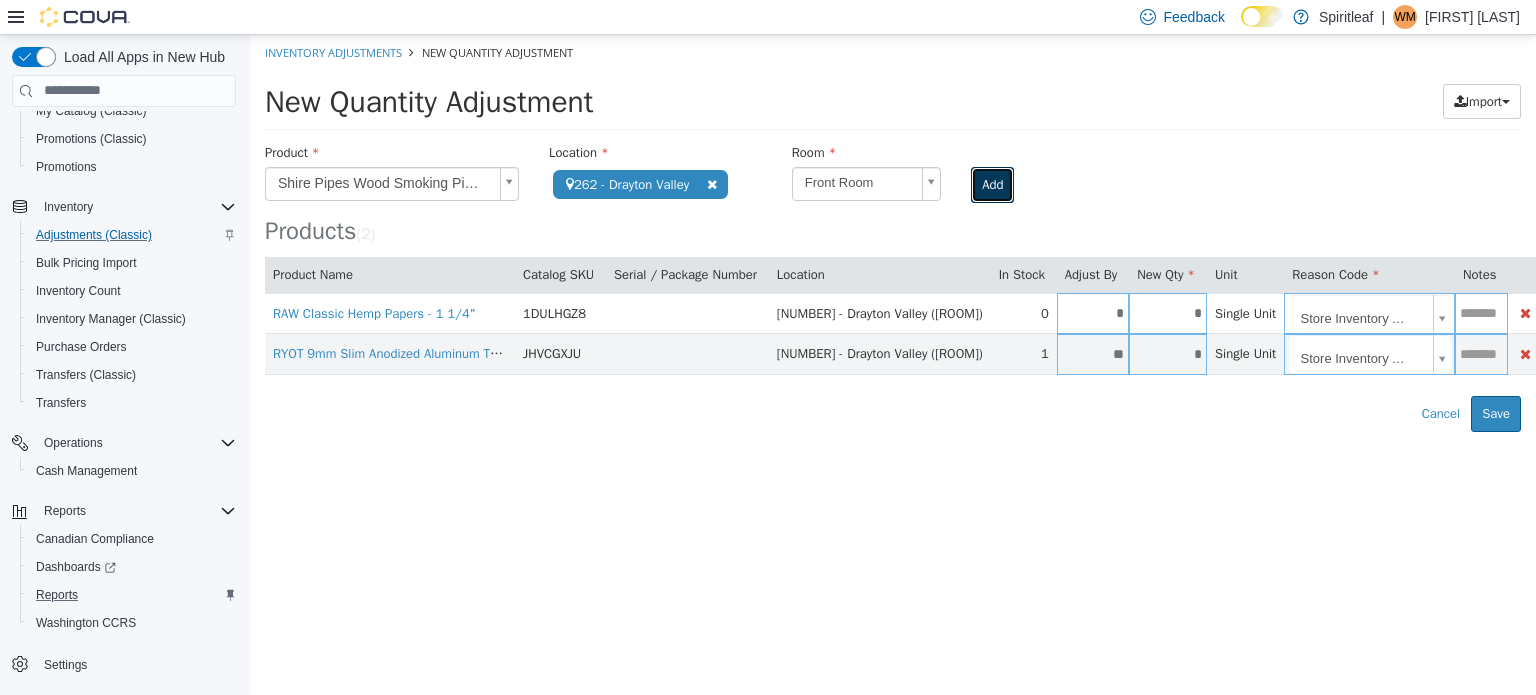 click on "Add" at bounding box center [992, 184] 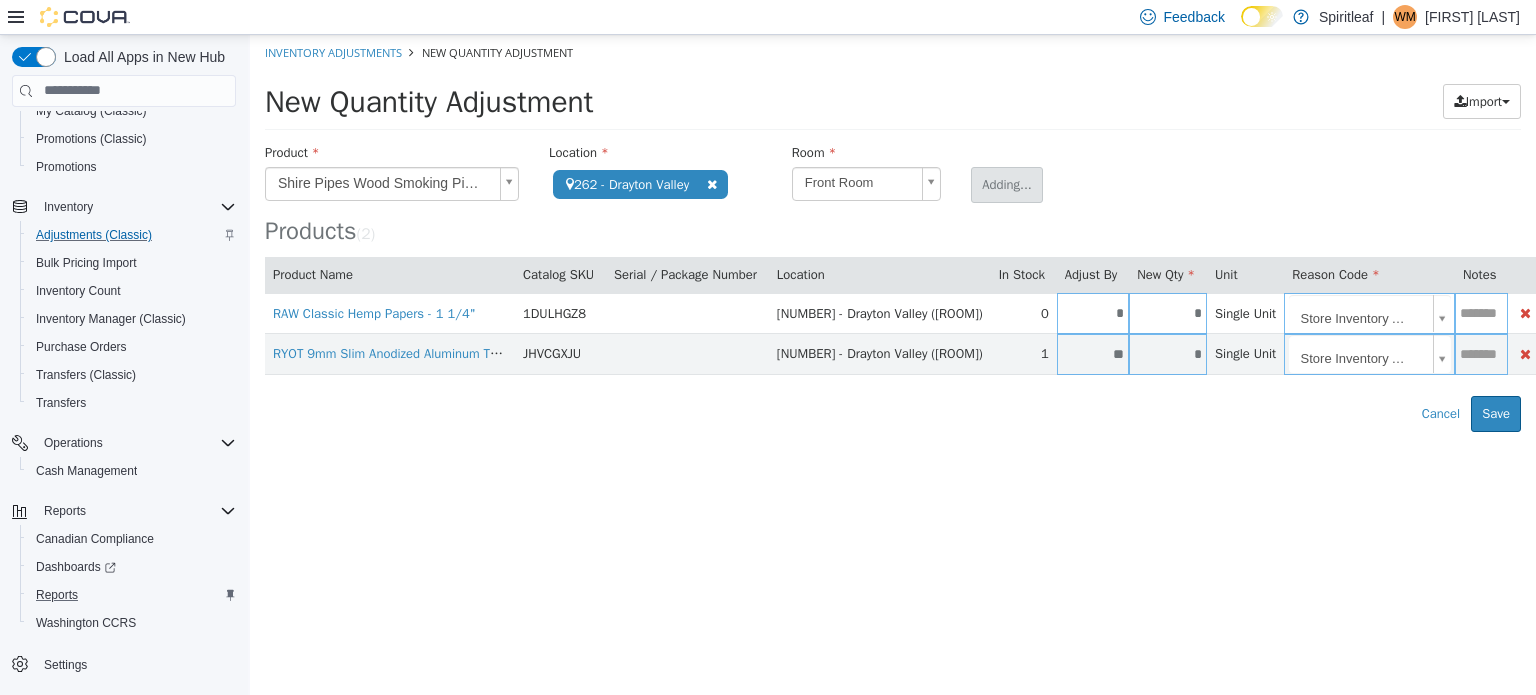 type 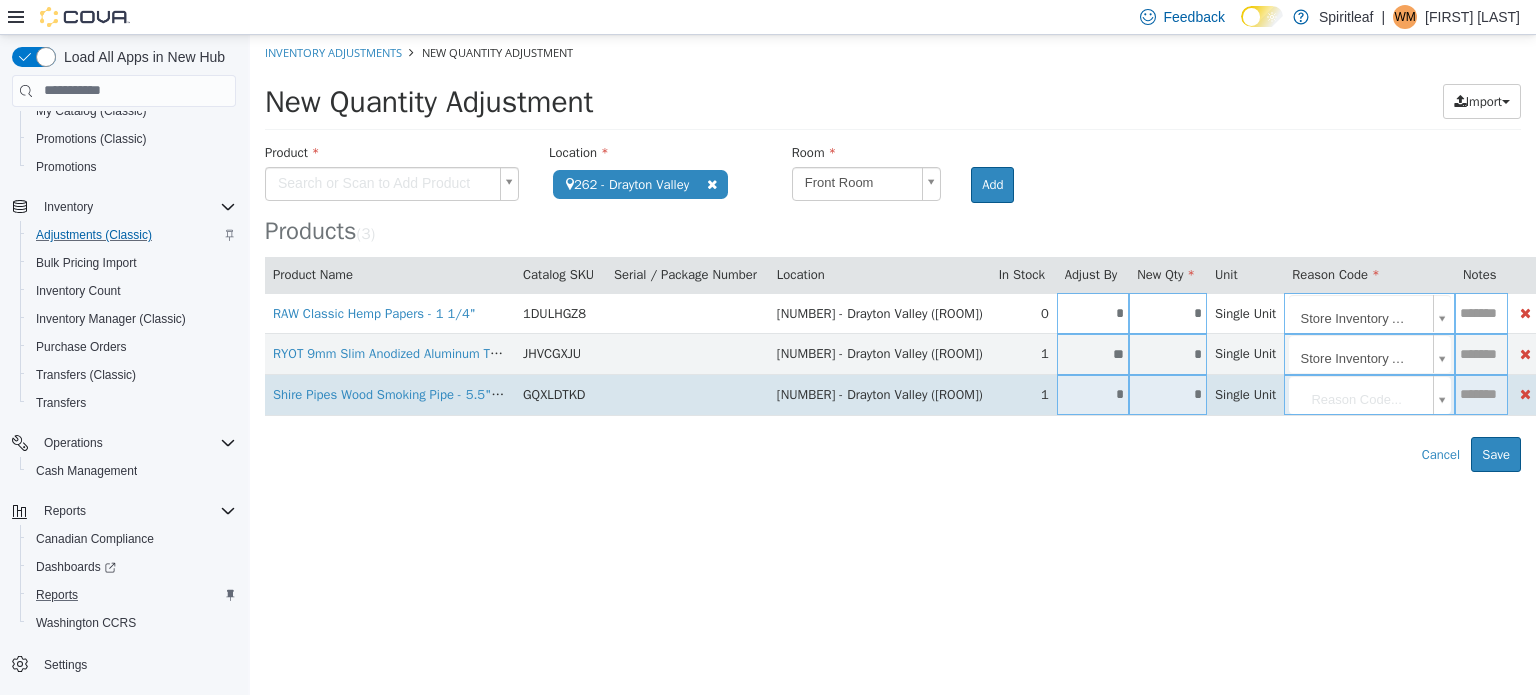 click on "*" at bounding box center (1093, 393) 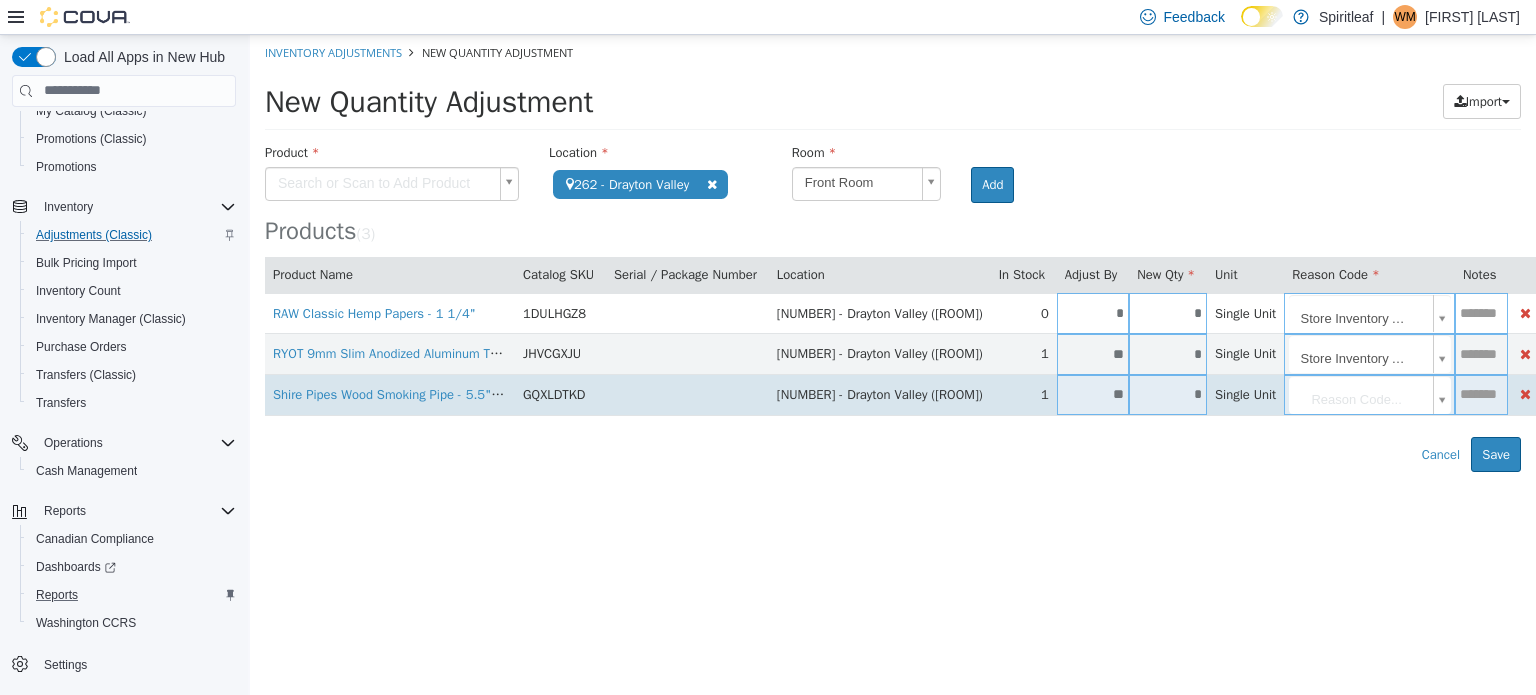 type on "**" 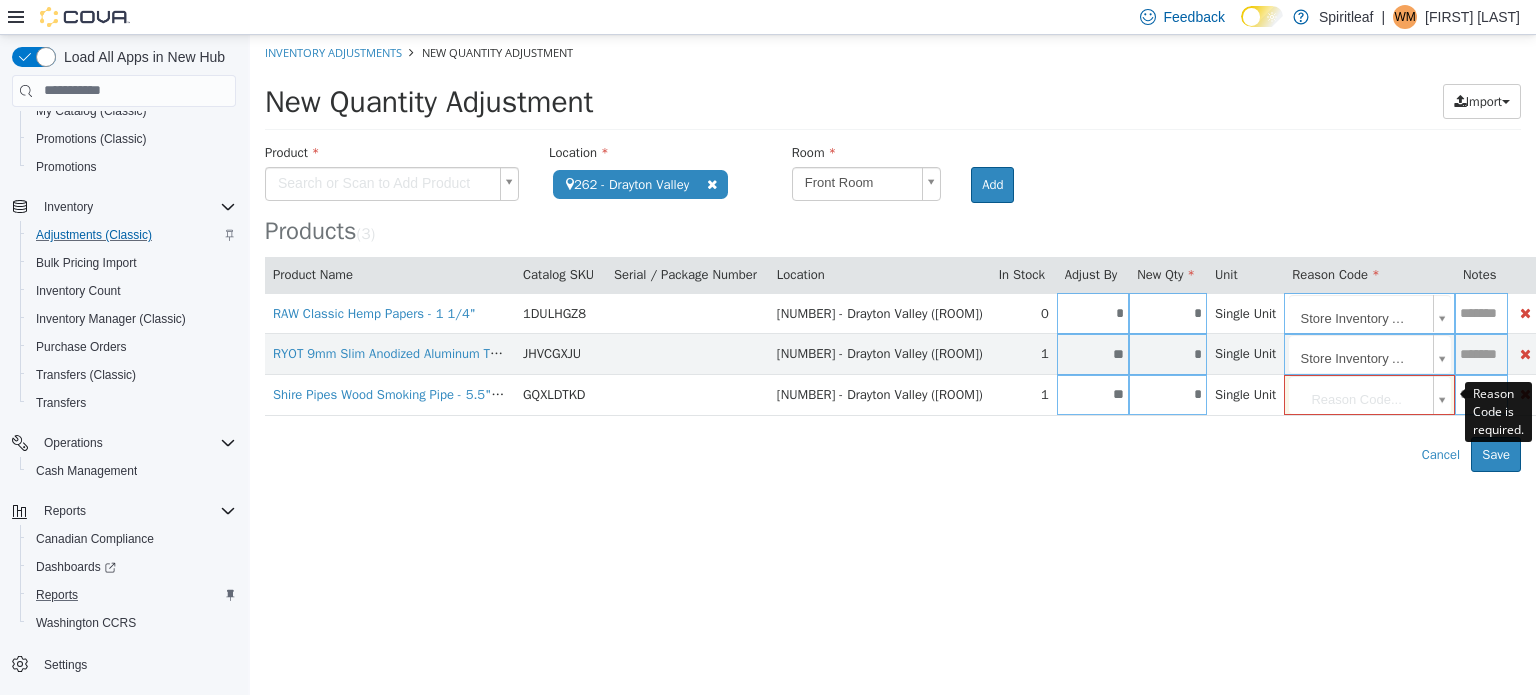 click on "**********" at bounding box center [893, 252] 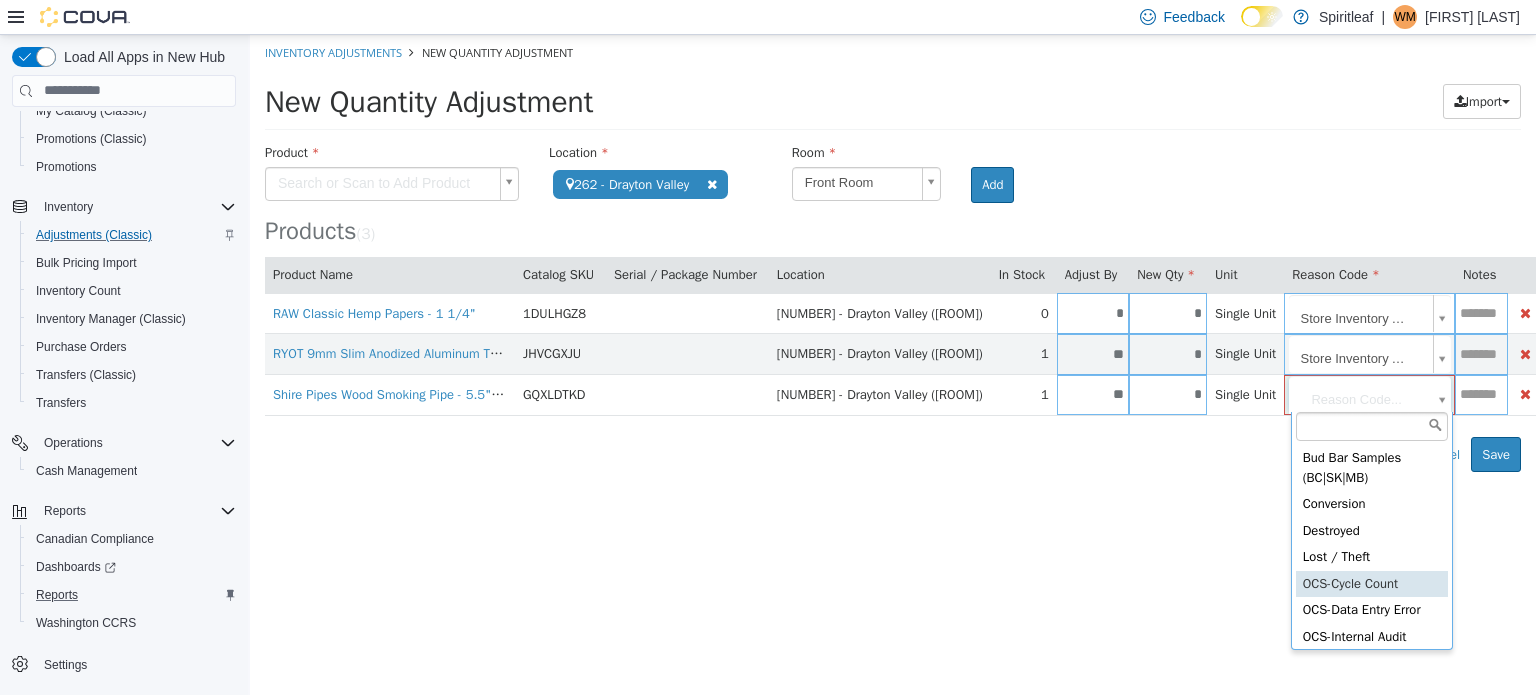 scroll, scrollTop: 565, scrollLeft: 0, axis: vertical 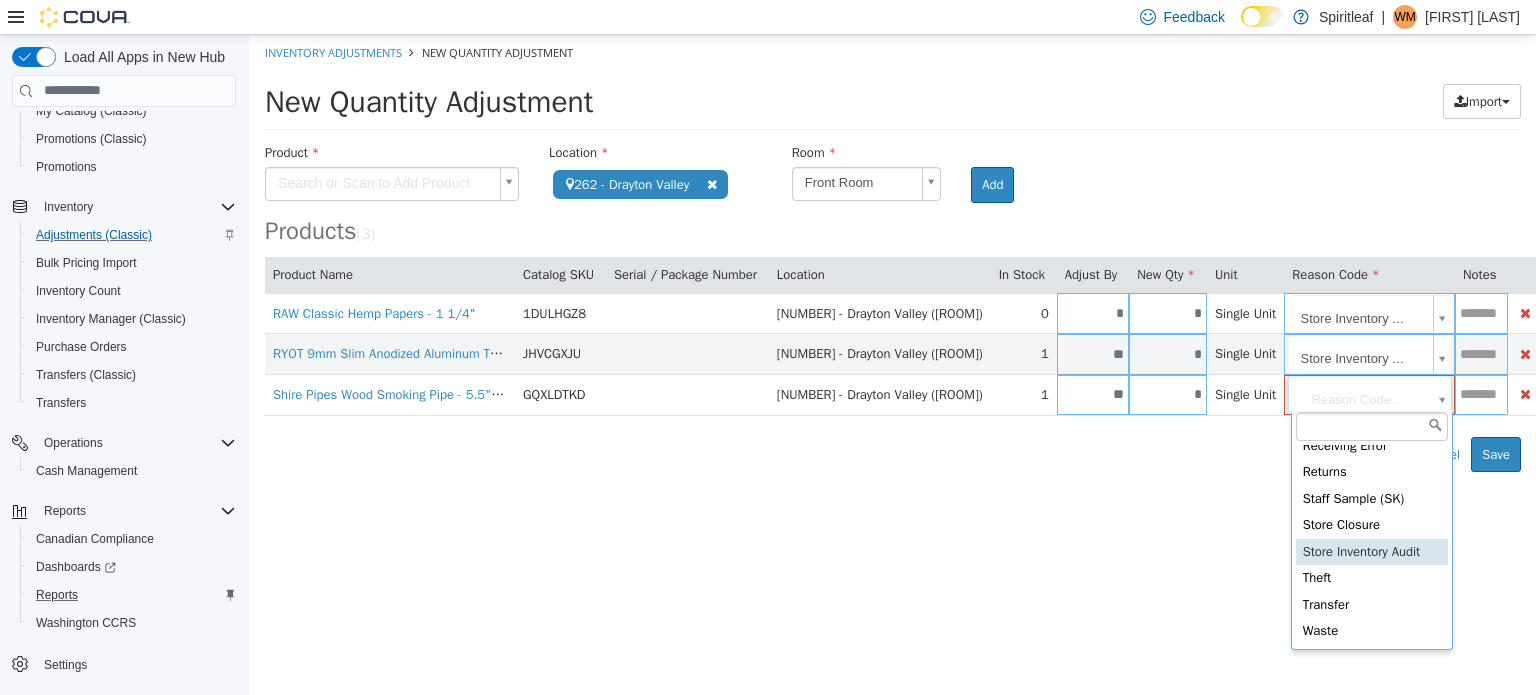 type on "**********" 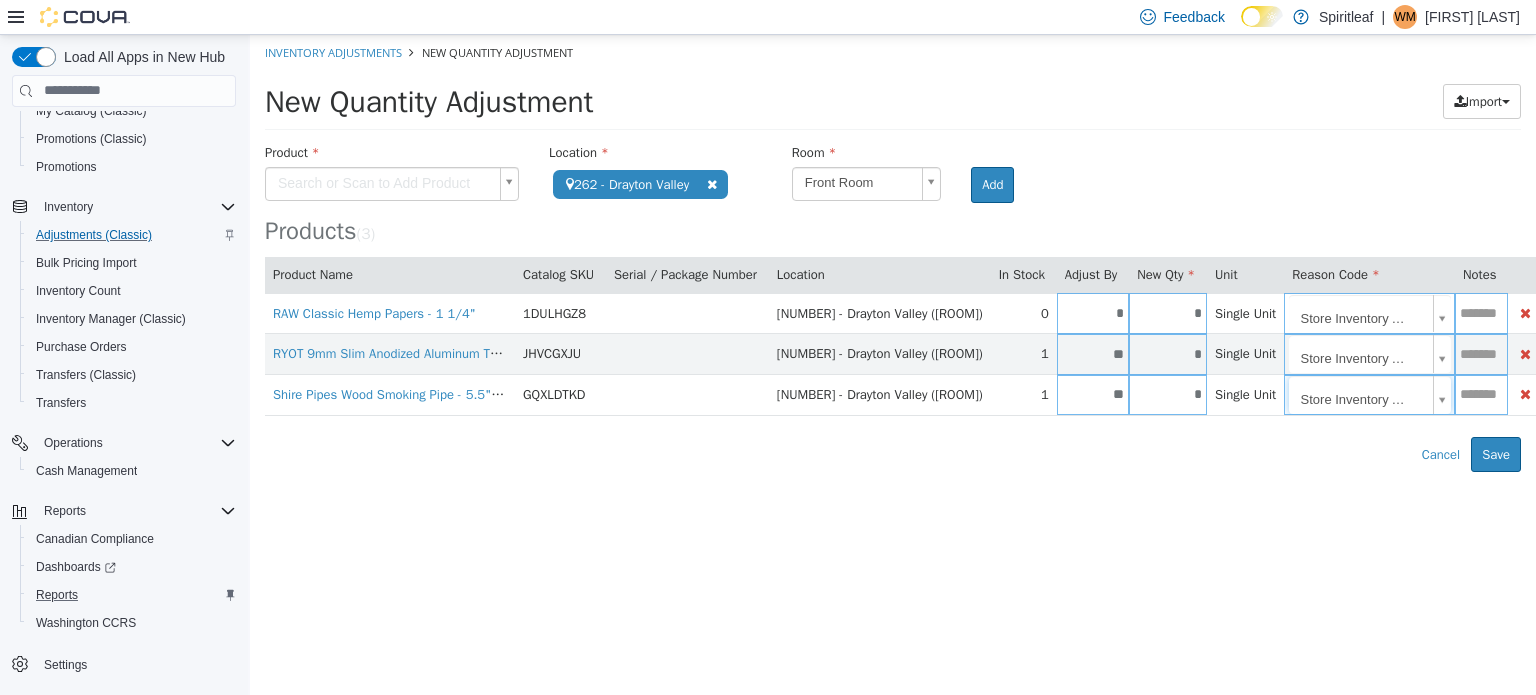 type on "*" 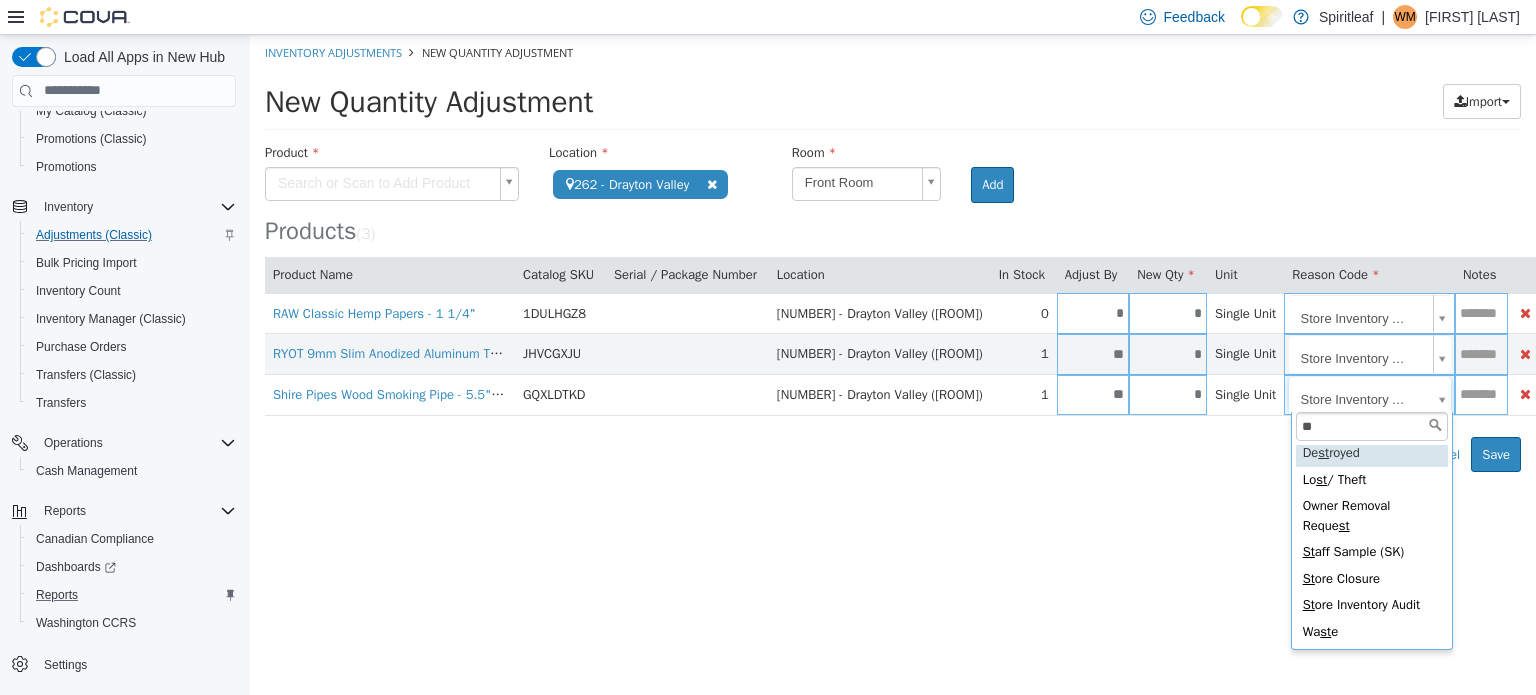 scroll, scrollTop: 0, scrollLeft: 0, axis: both 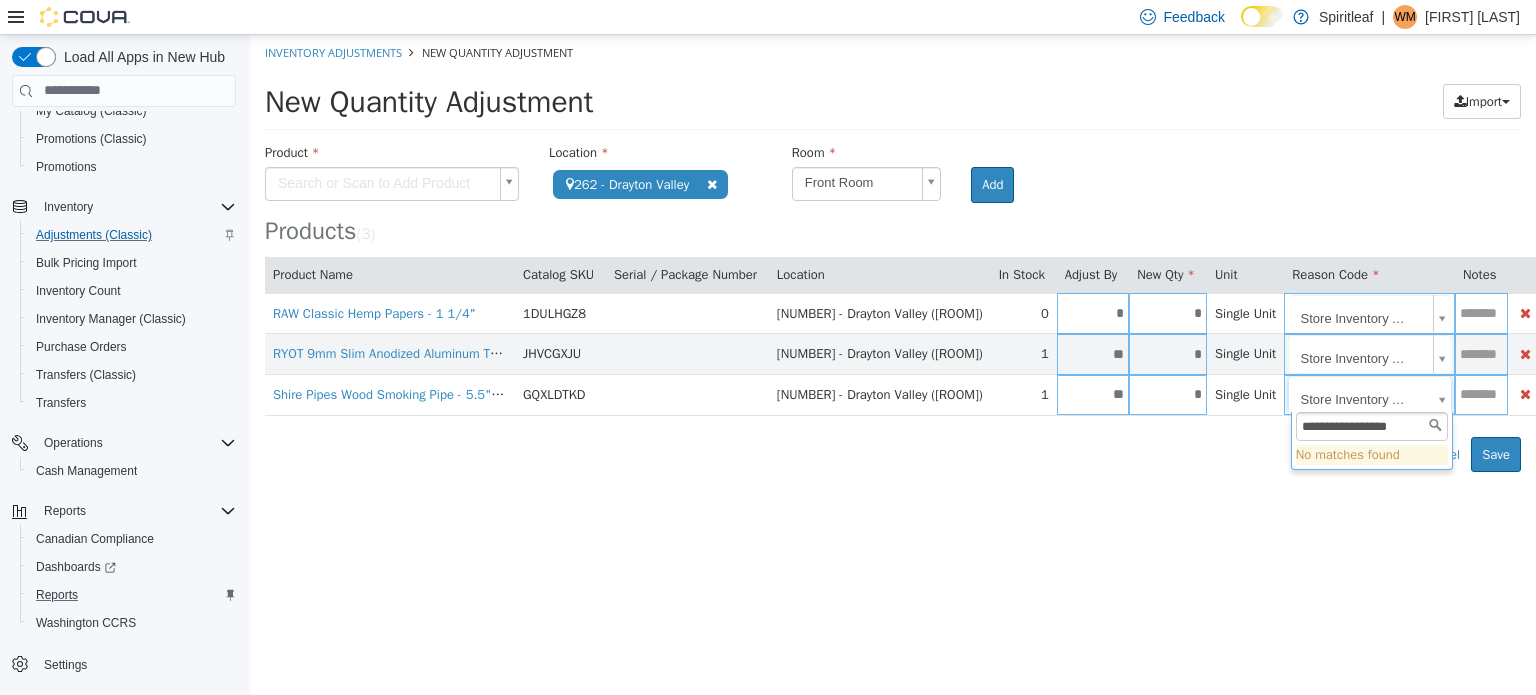 type on "**********" 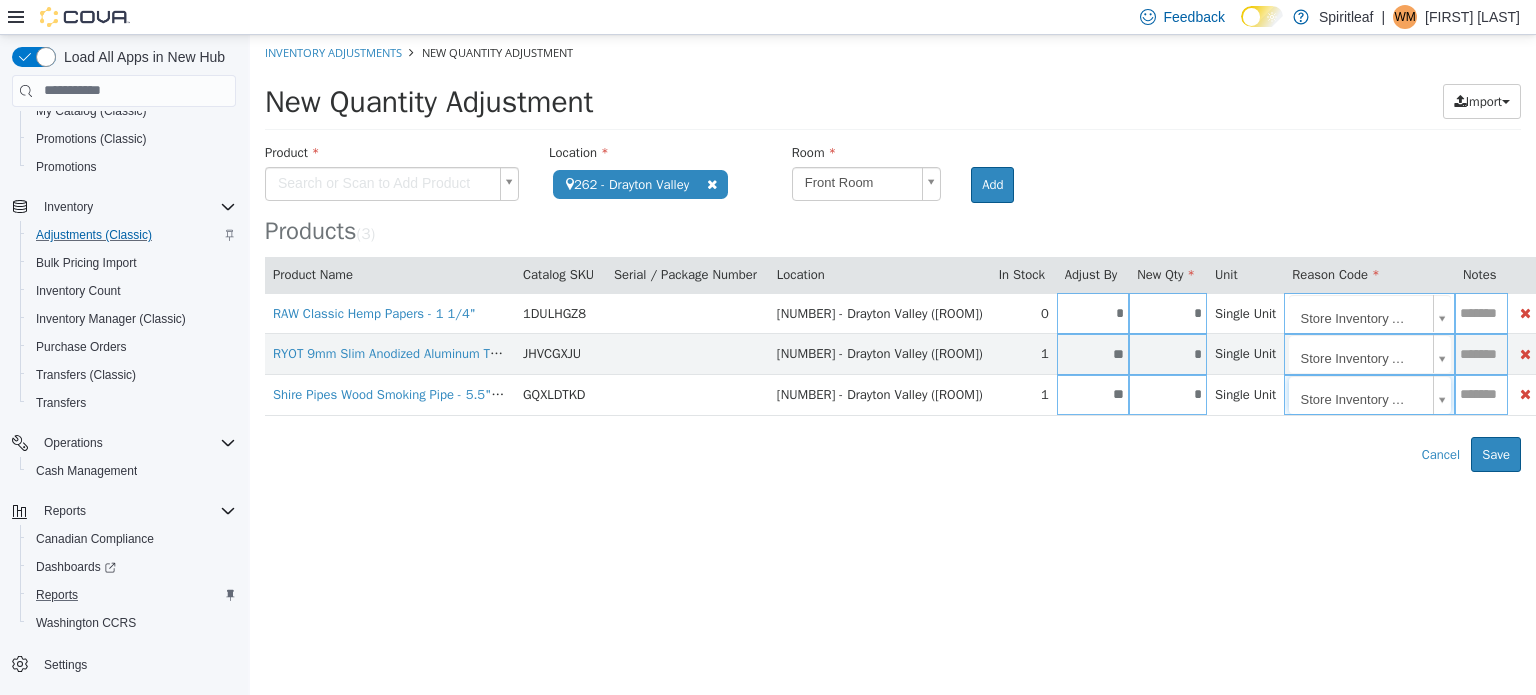 click on "**********" at bounding box center [893, 252] 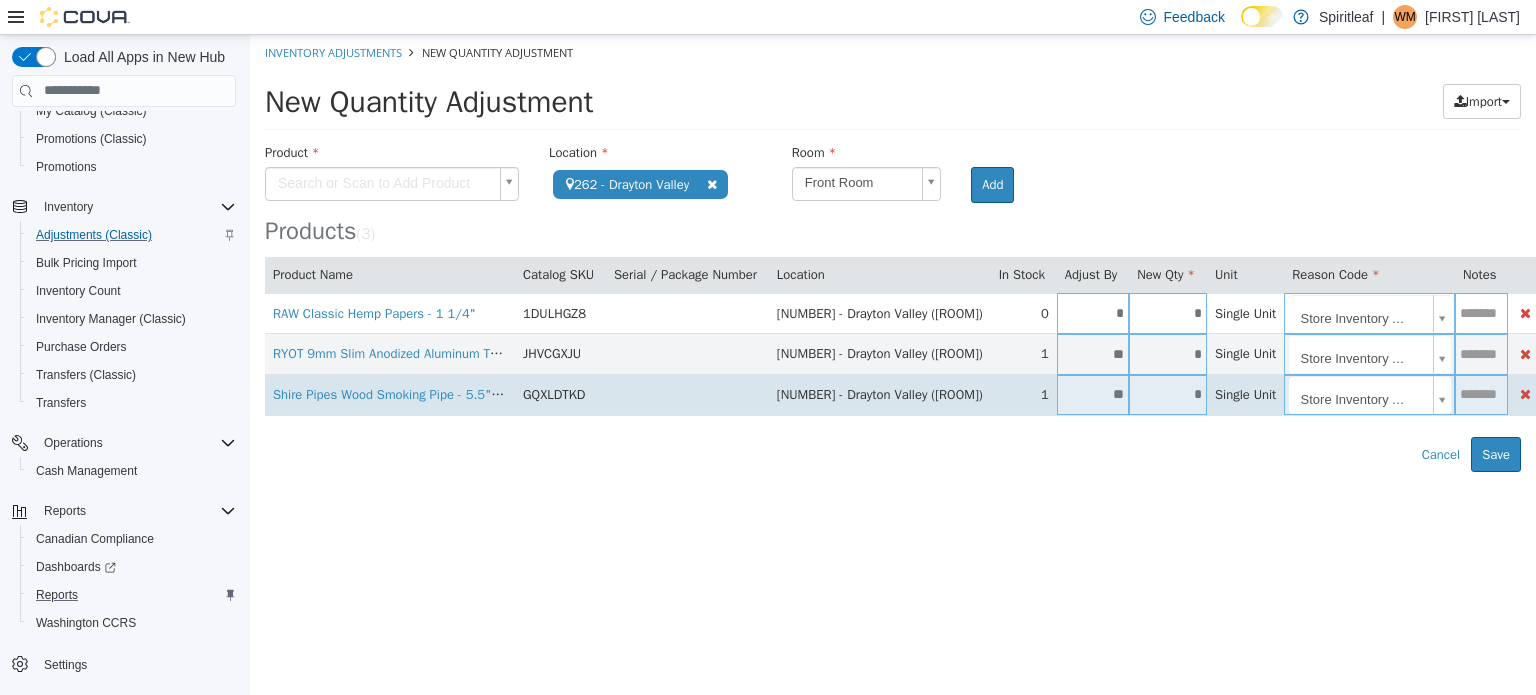 click at bounding box center [1481, 393] 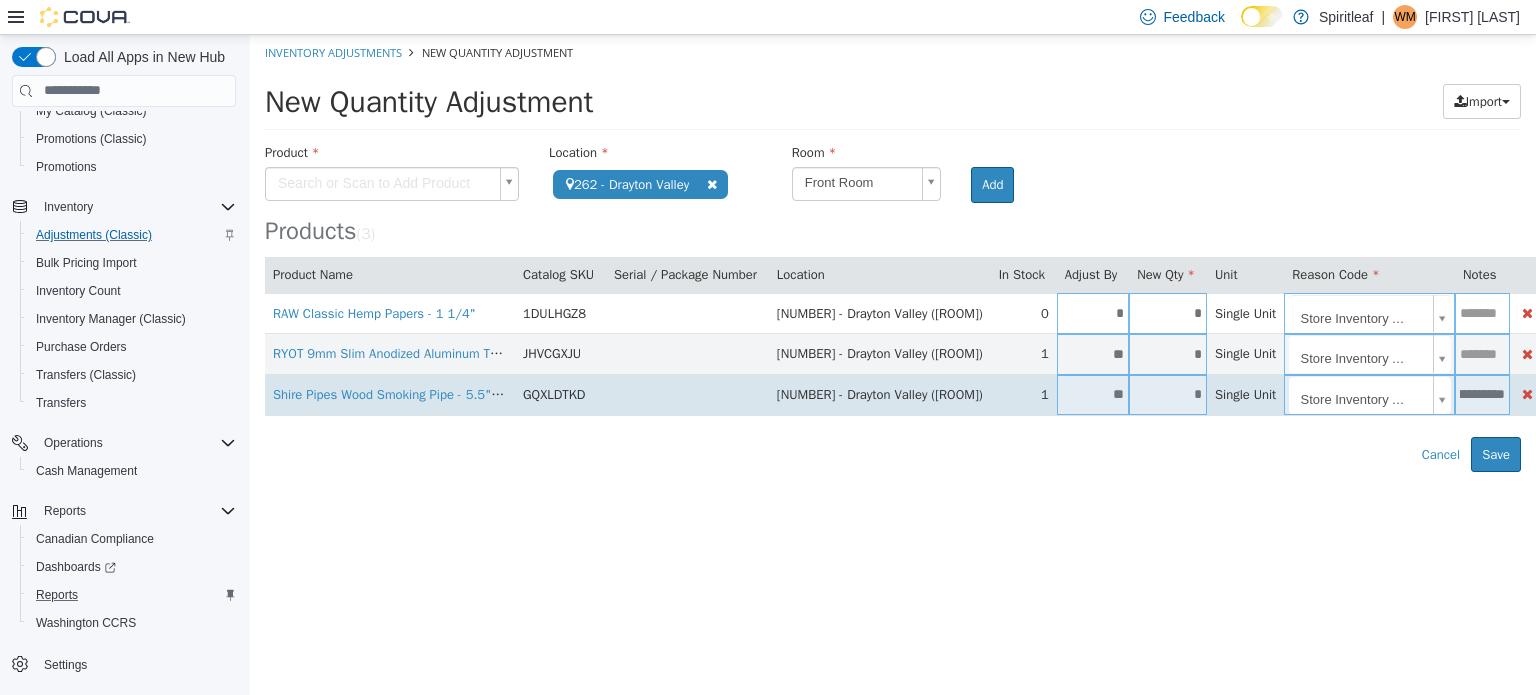 scroll, scrollTop: 0, scrollLeft: 67, axis: horizontal 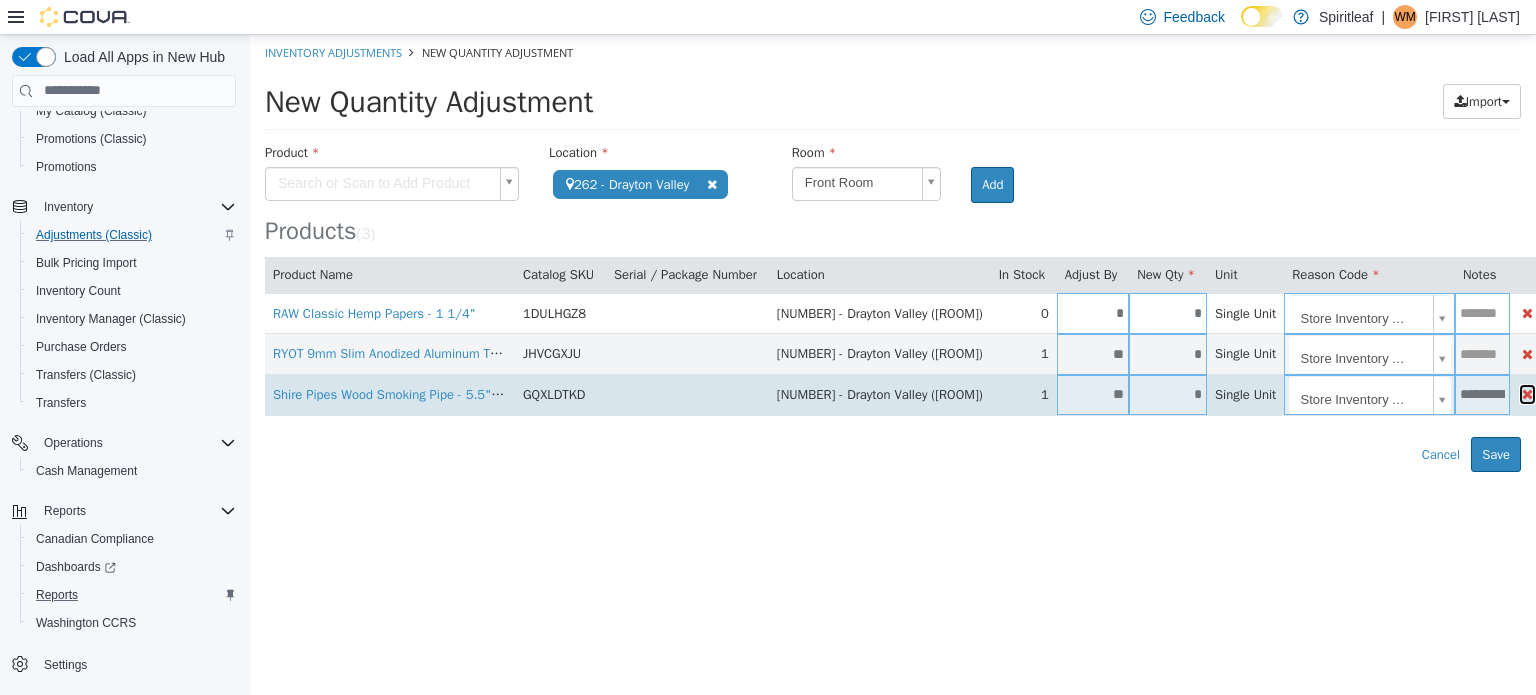 type 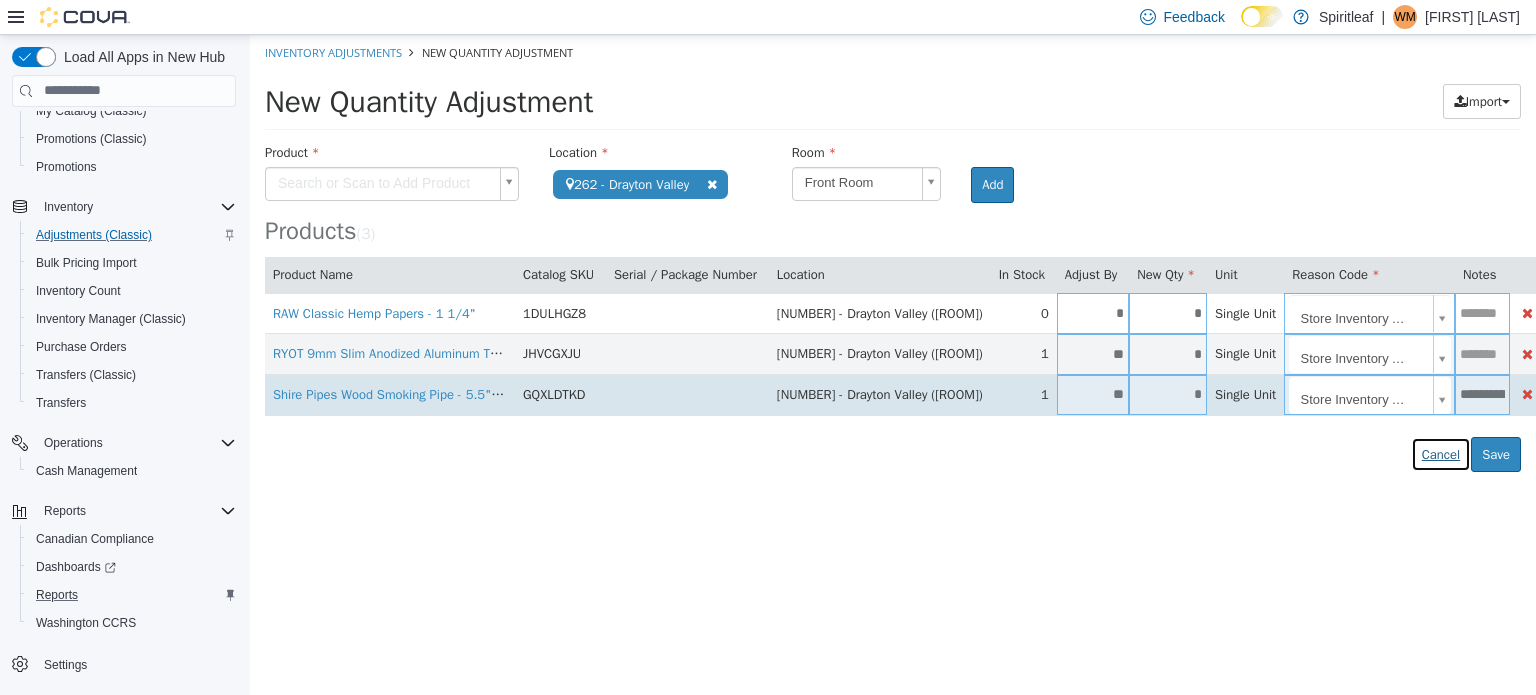 type 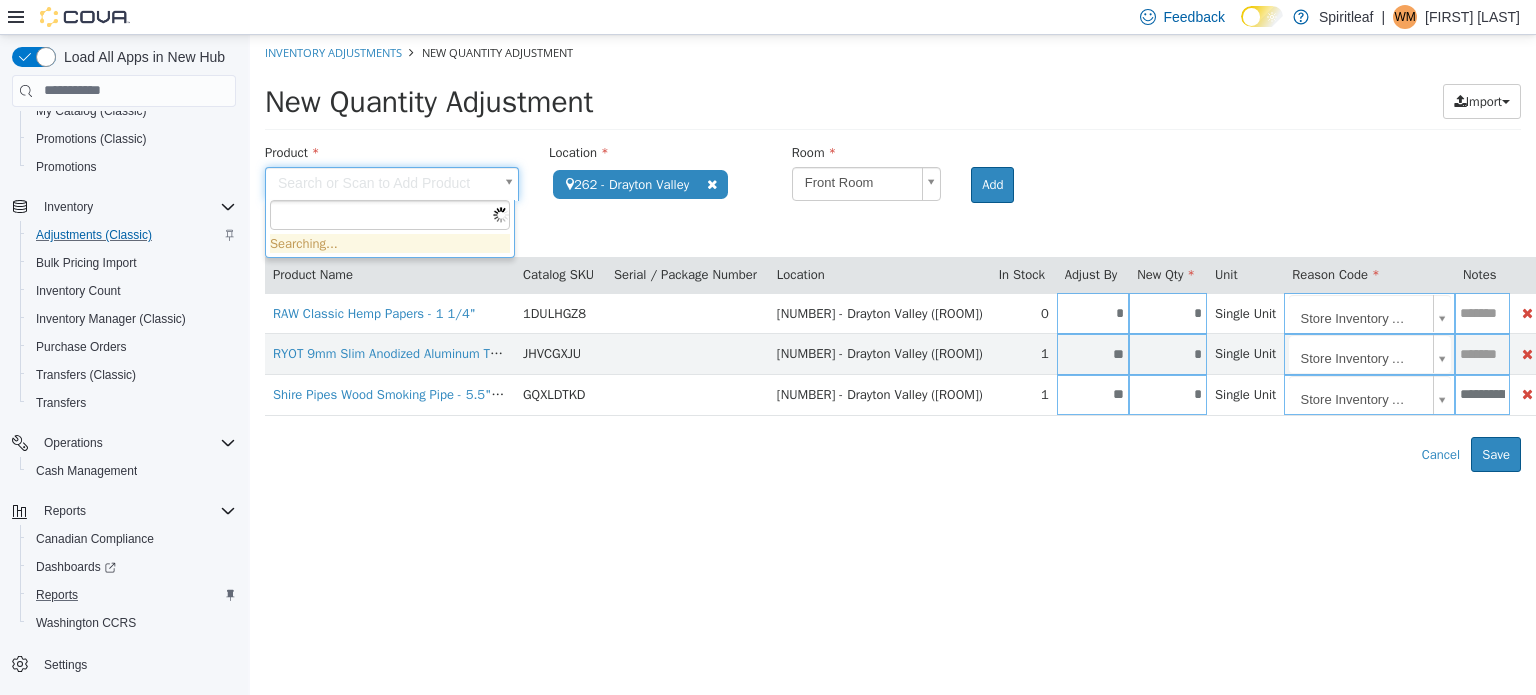 click on "**********" at bounding box center (893, 252) 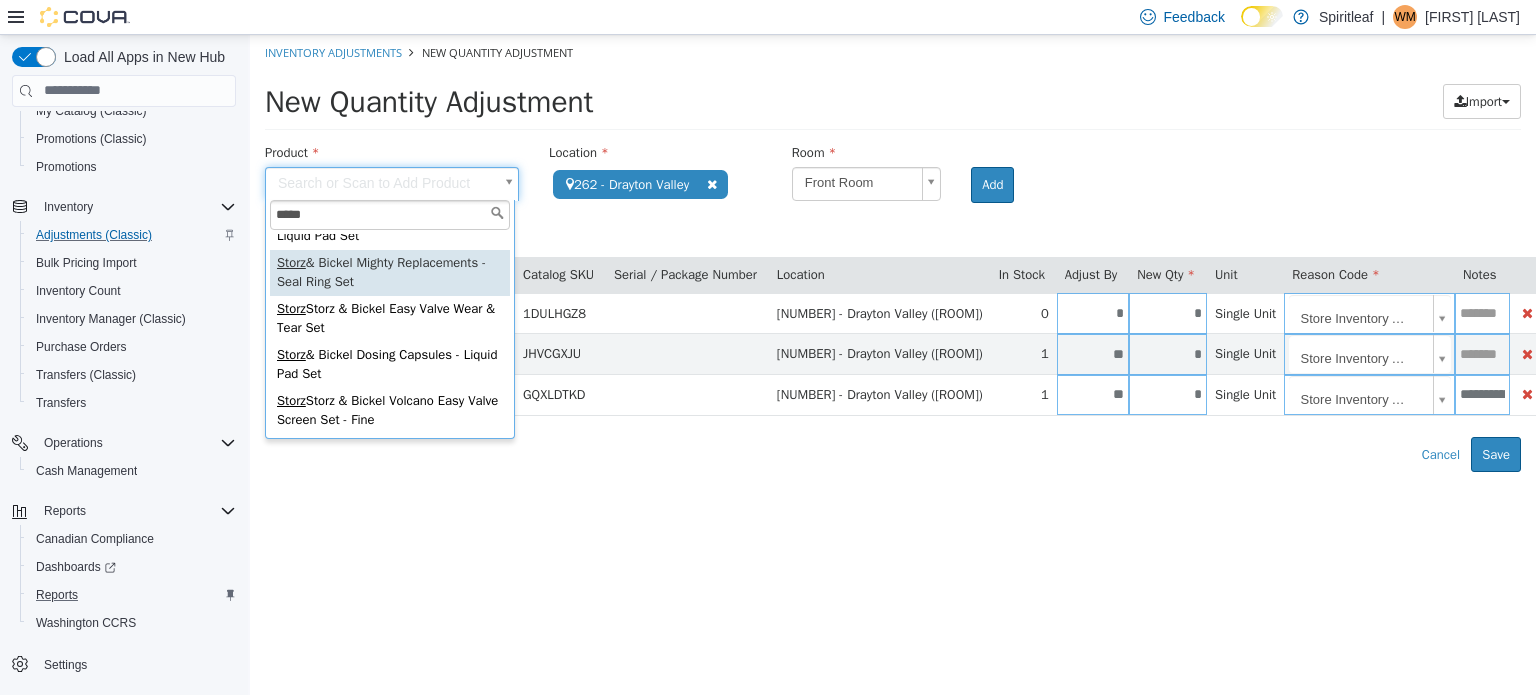 scroll, scrollTop: 544, scrollLeft: 0, axis: vertical 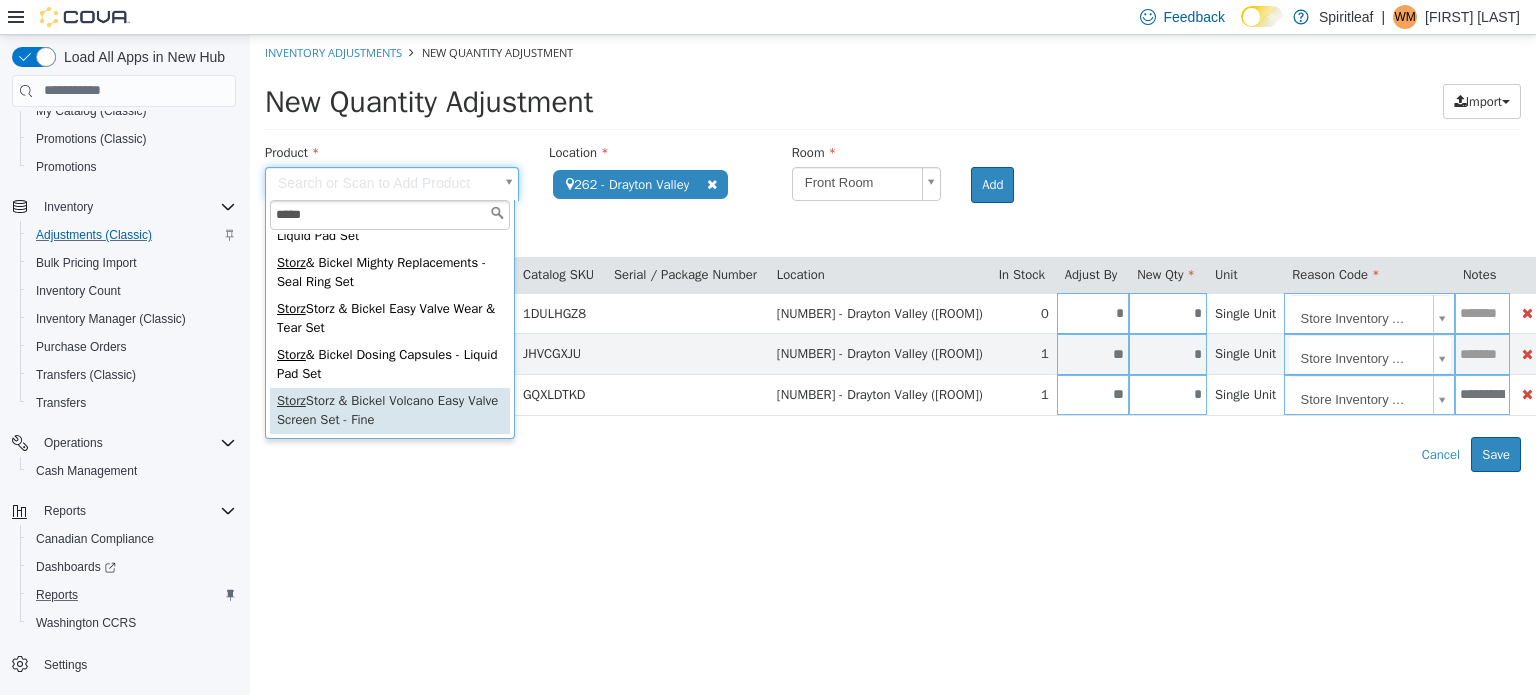 type on "*****" 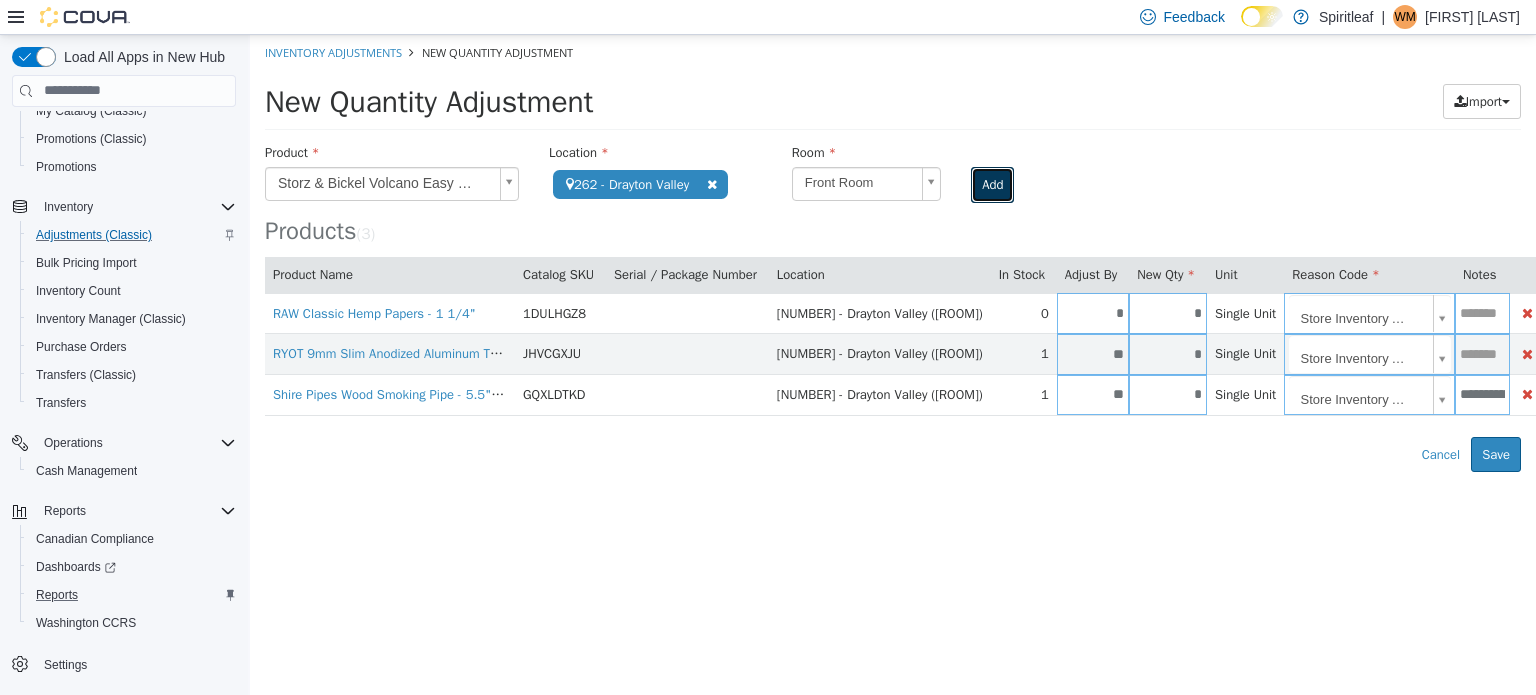 click on "Add" at bounding box center (992, 184) 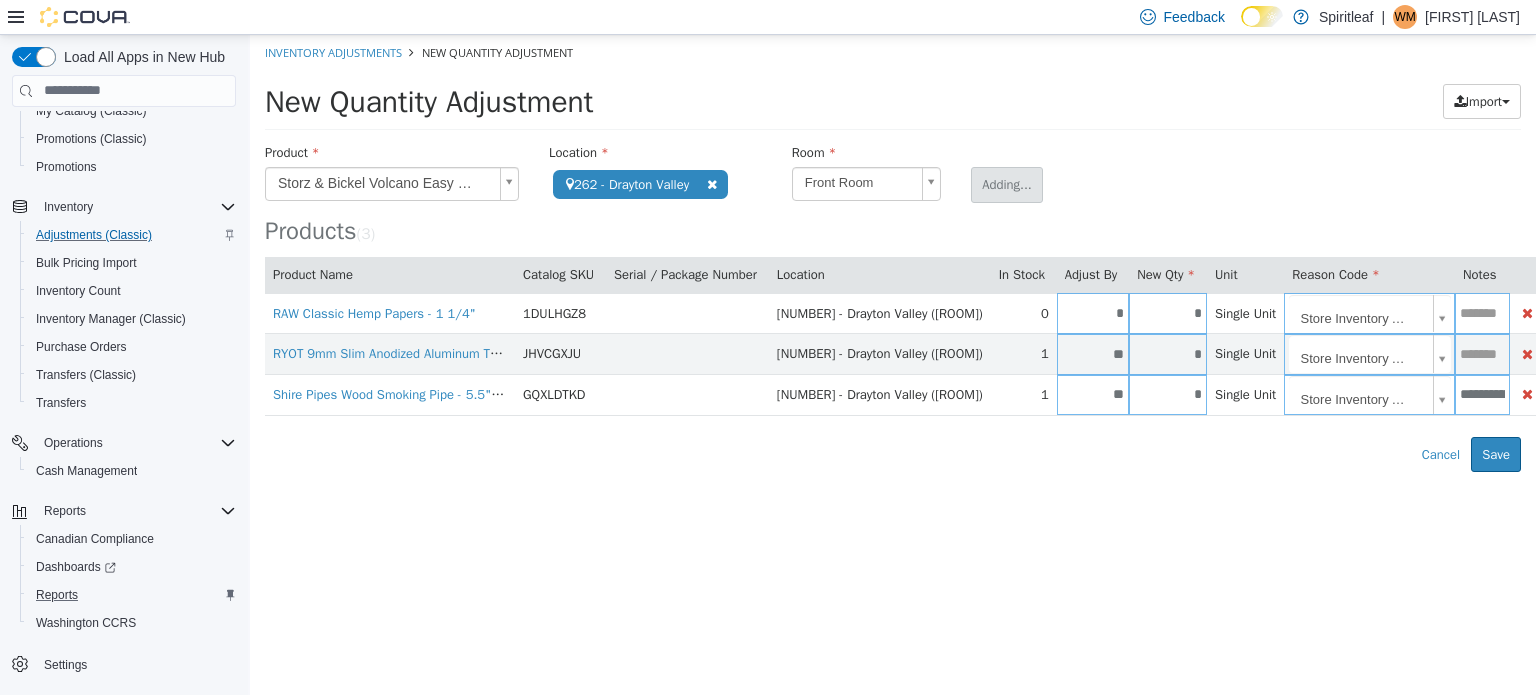 type 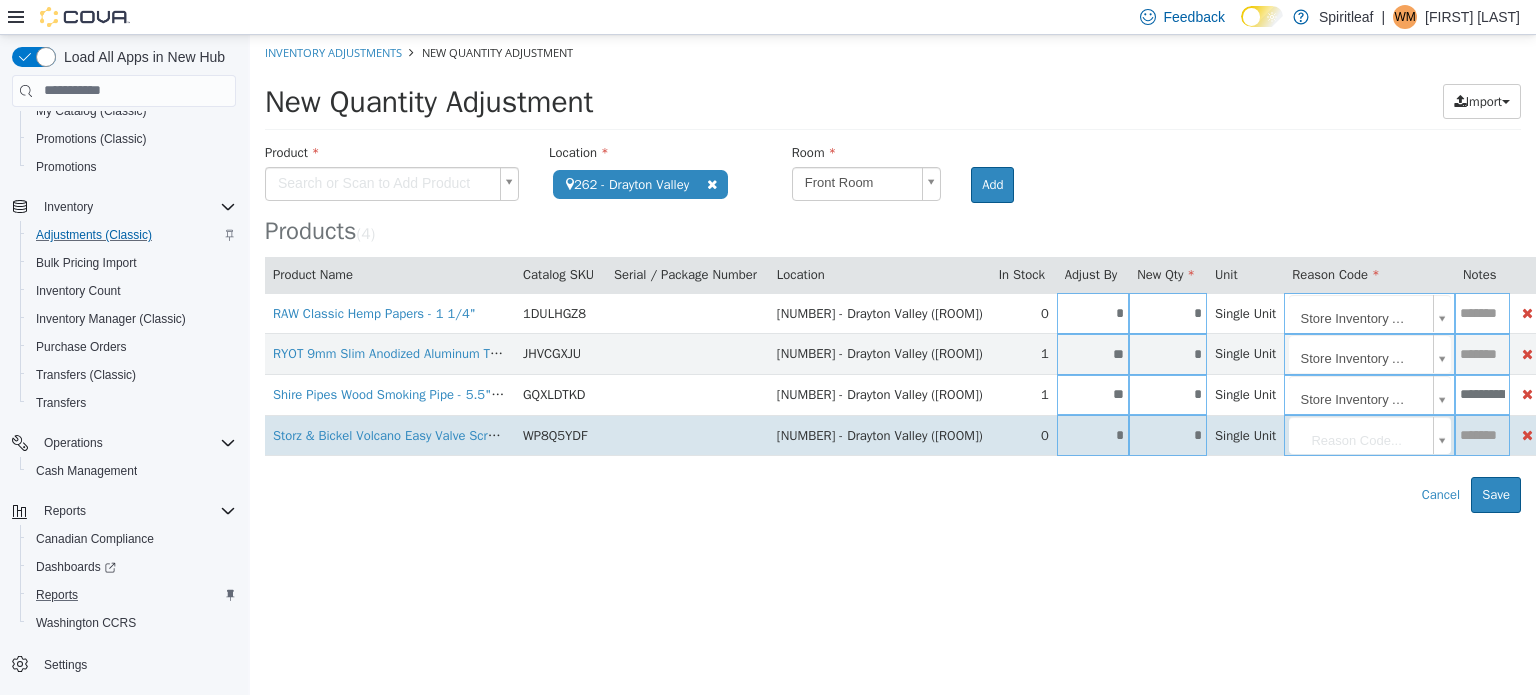 click on "*" at bounding box center [1093, 434] 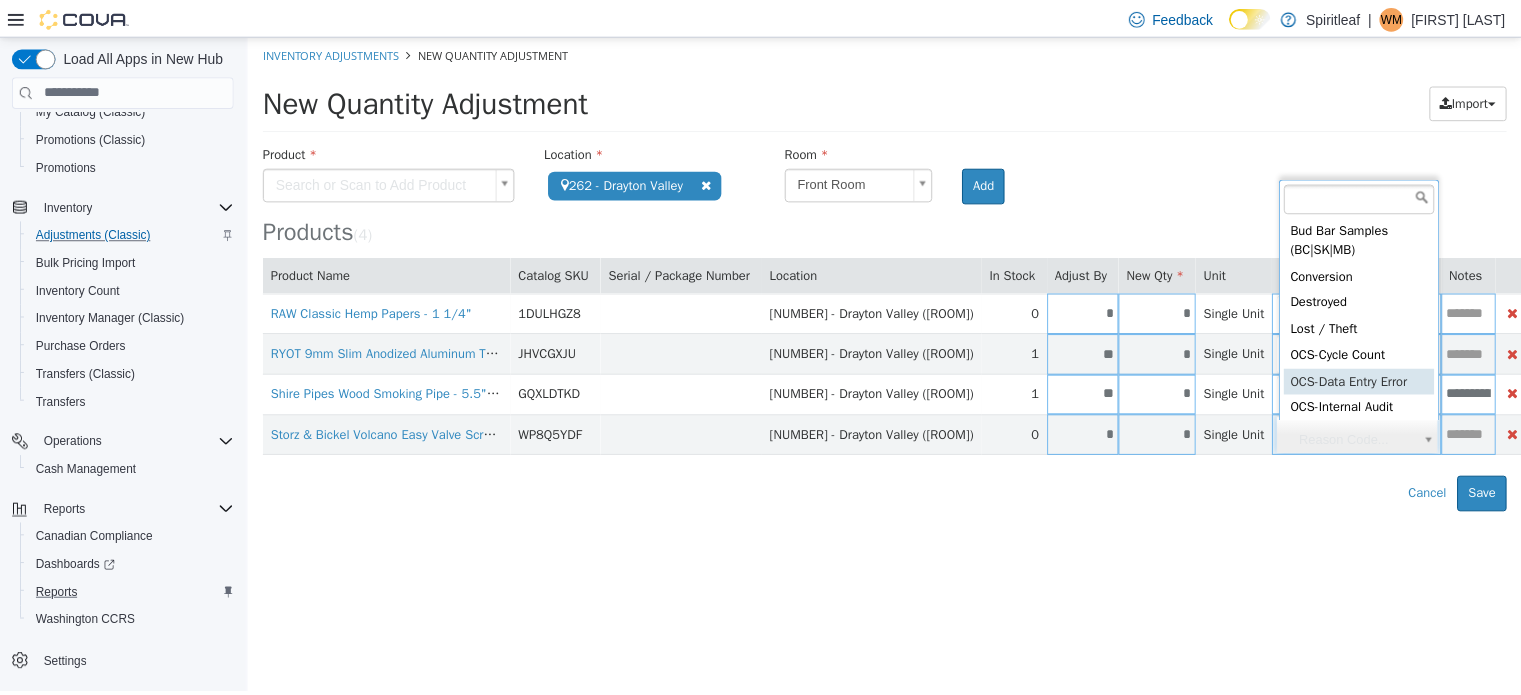 scroll, scrollTop: 565, scrollLeft: 0, axis: vertical 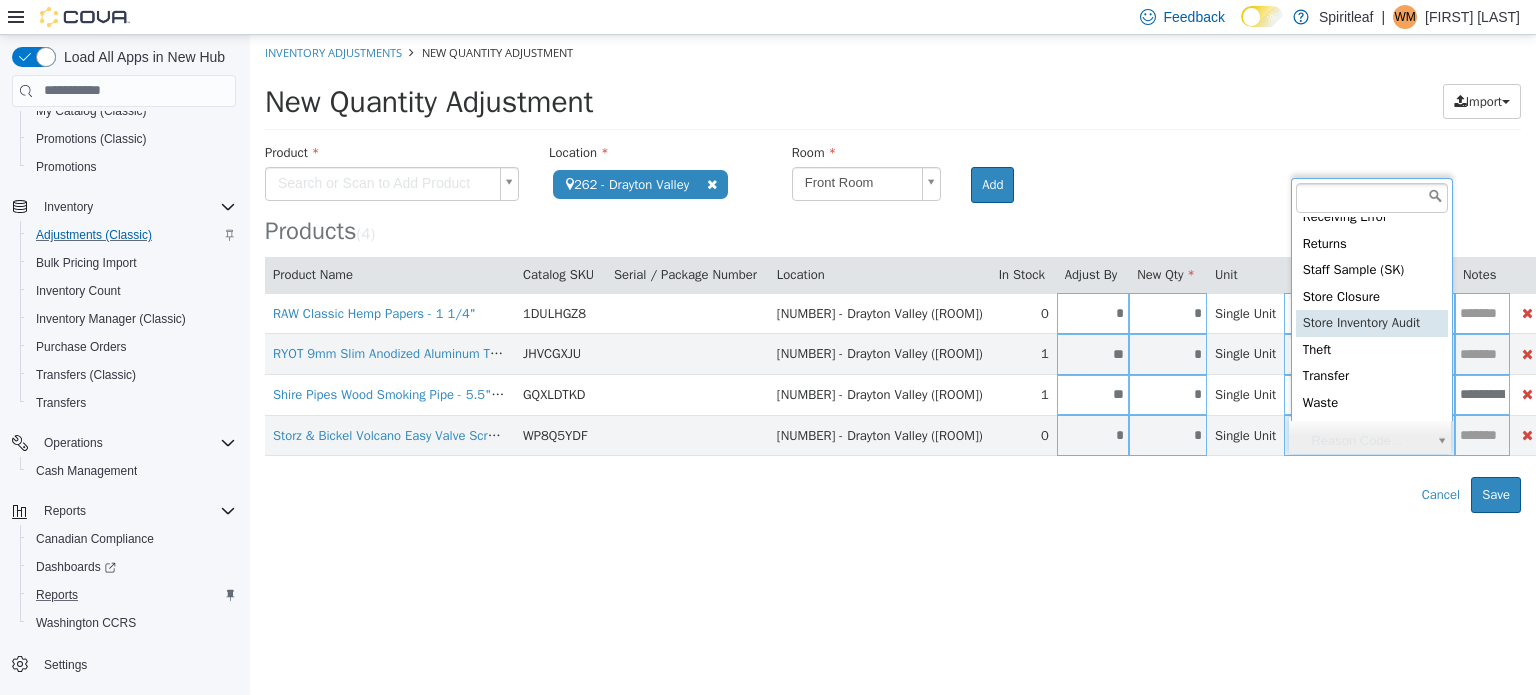 type on "**********" 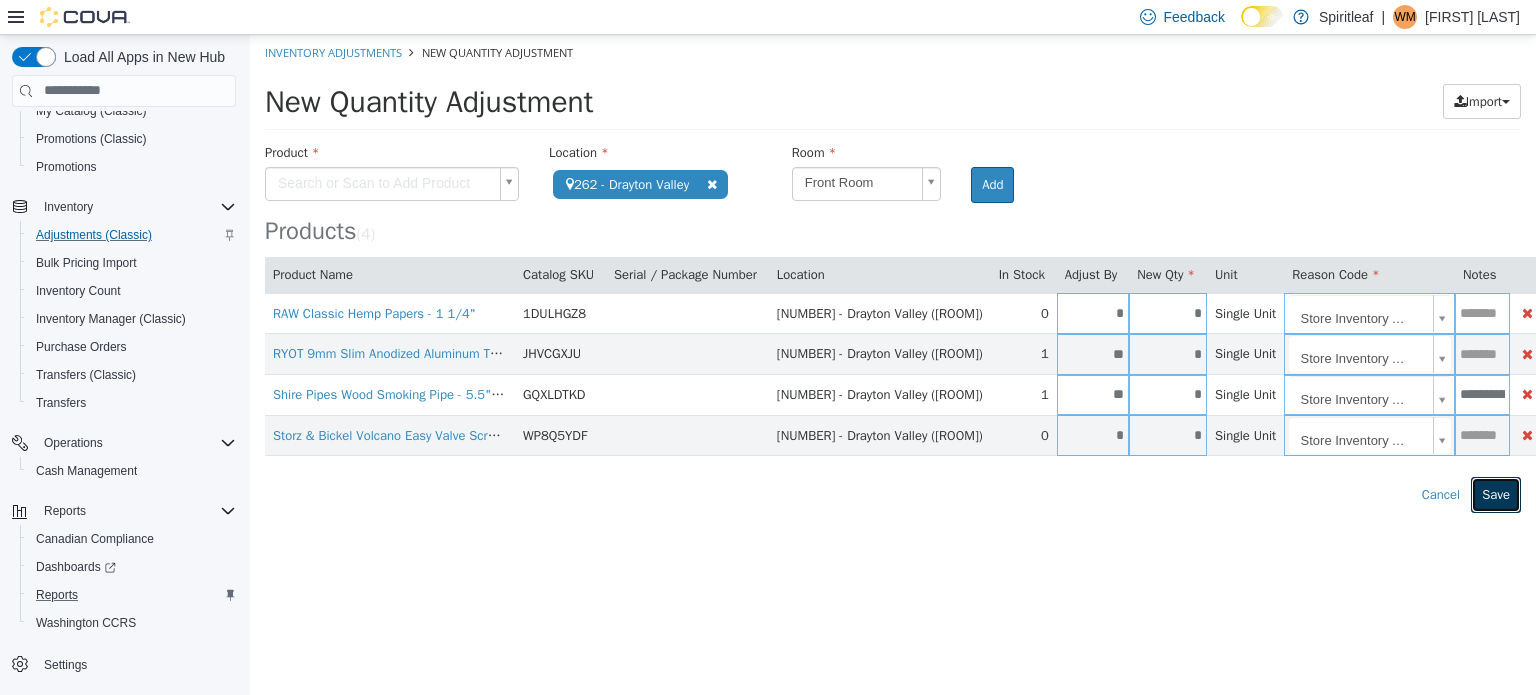 click on "Save" at bounding box center [1496, 494] 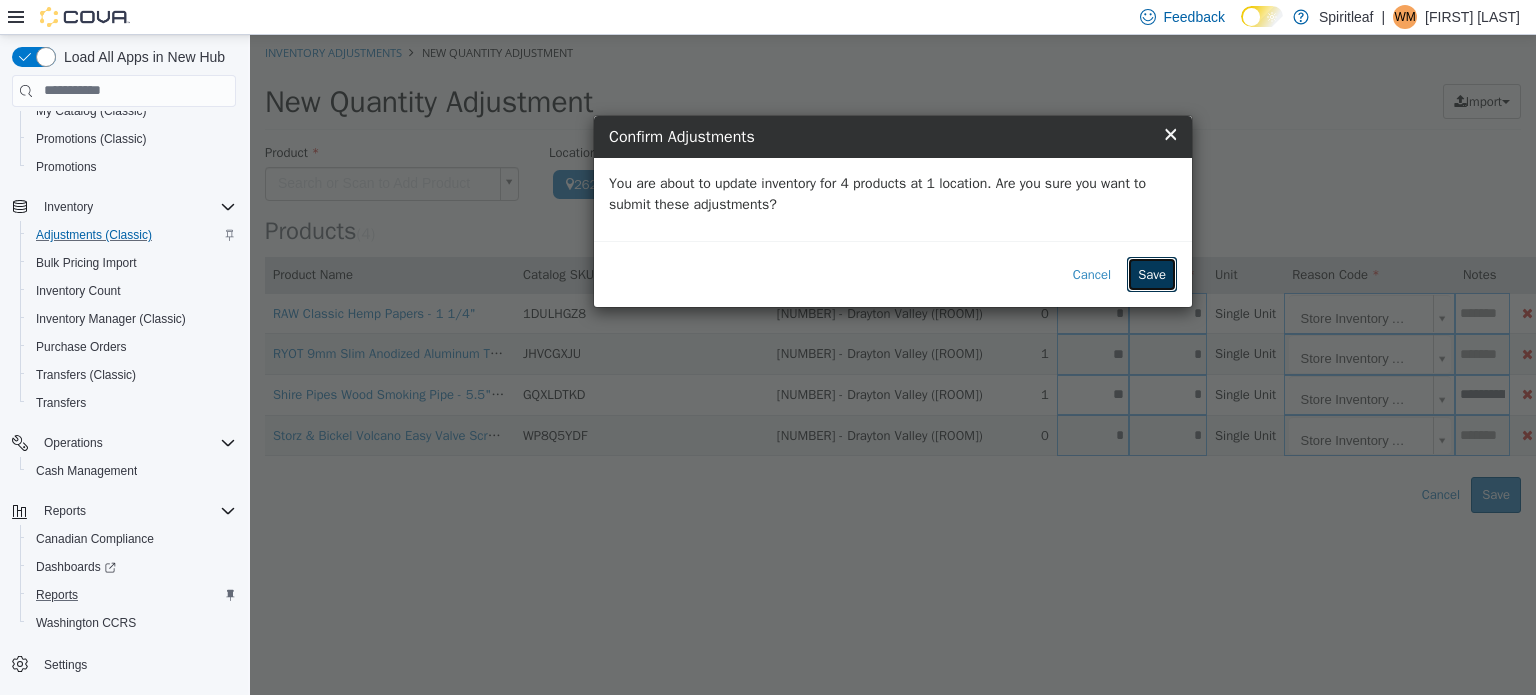 click on "Save" at bounding box center (1152, 274) 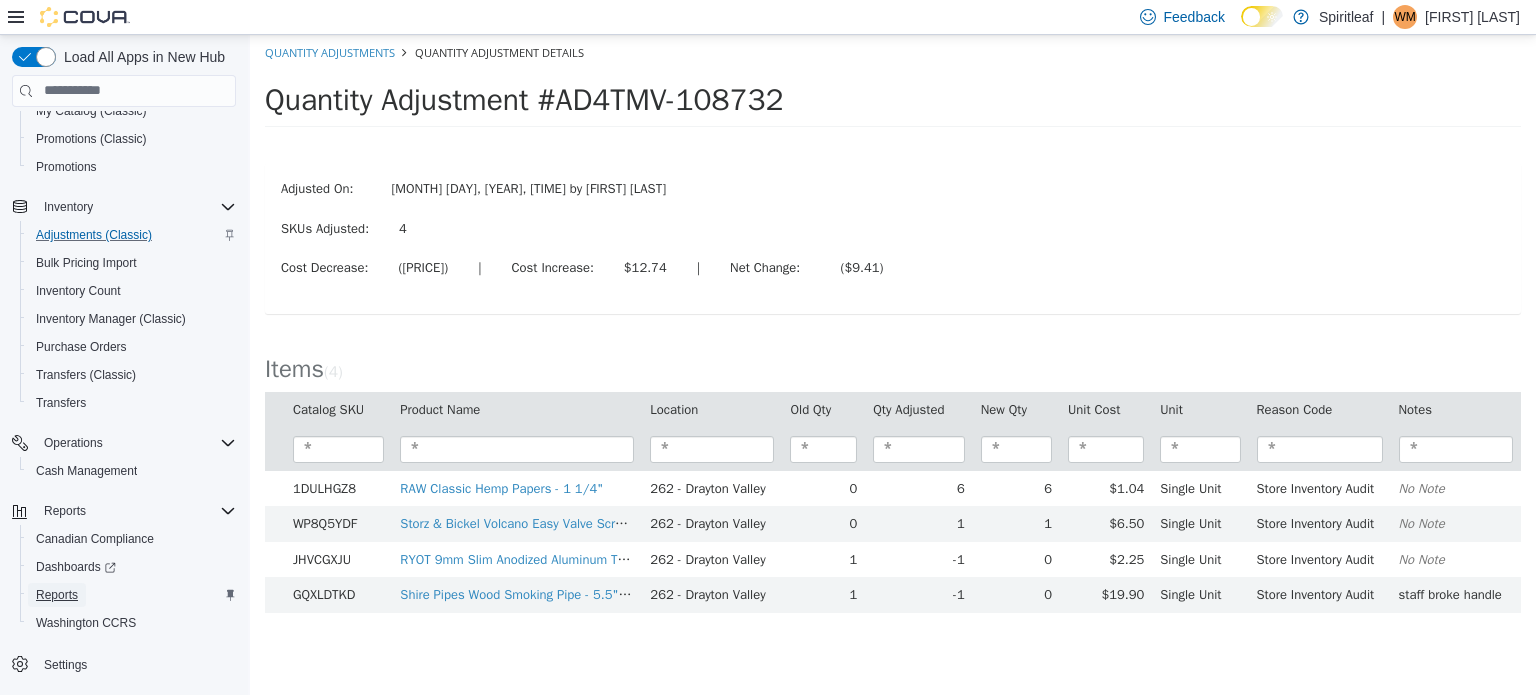 click on "Reports" at bounding box center [57, 595] 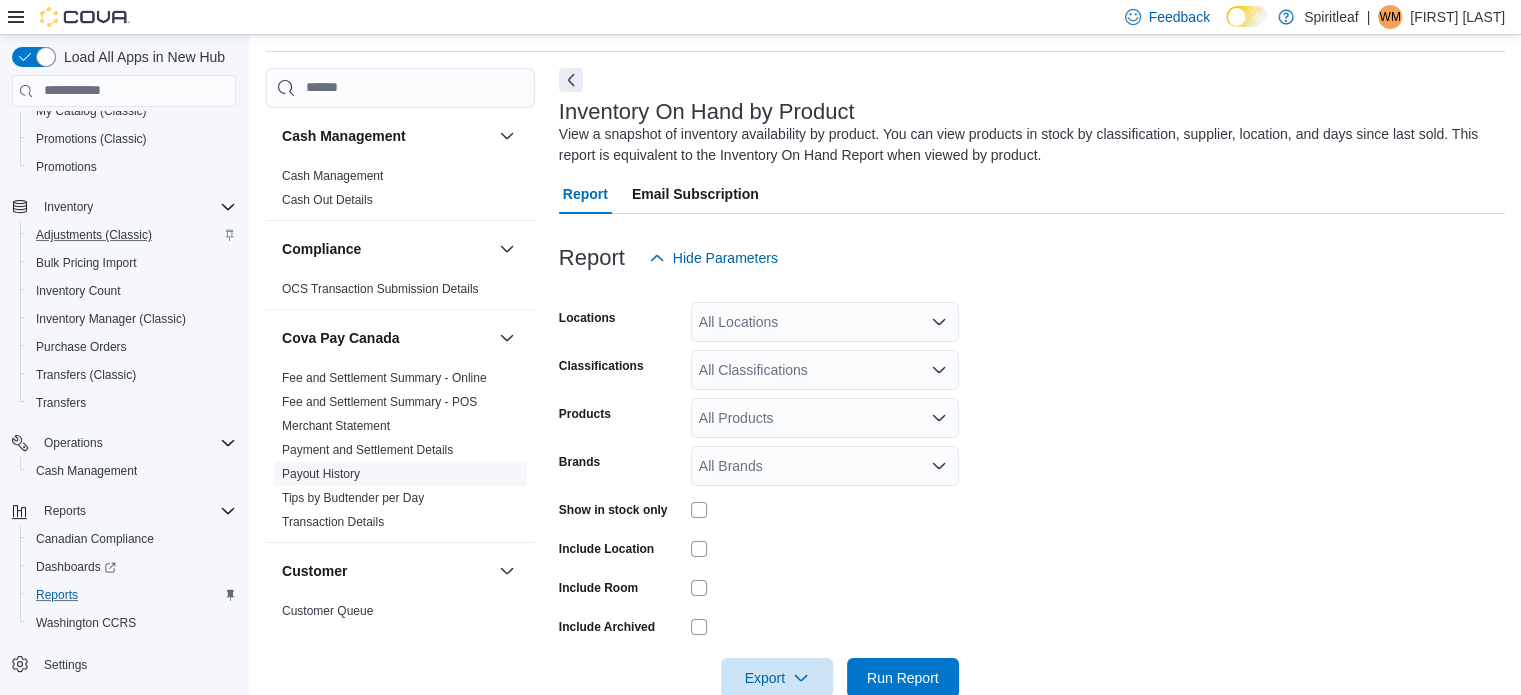 scroll, scrollTop: 67, scrollLeft: 0, axis: vertical 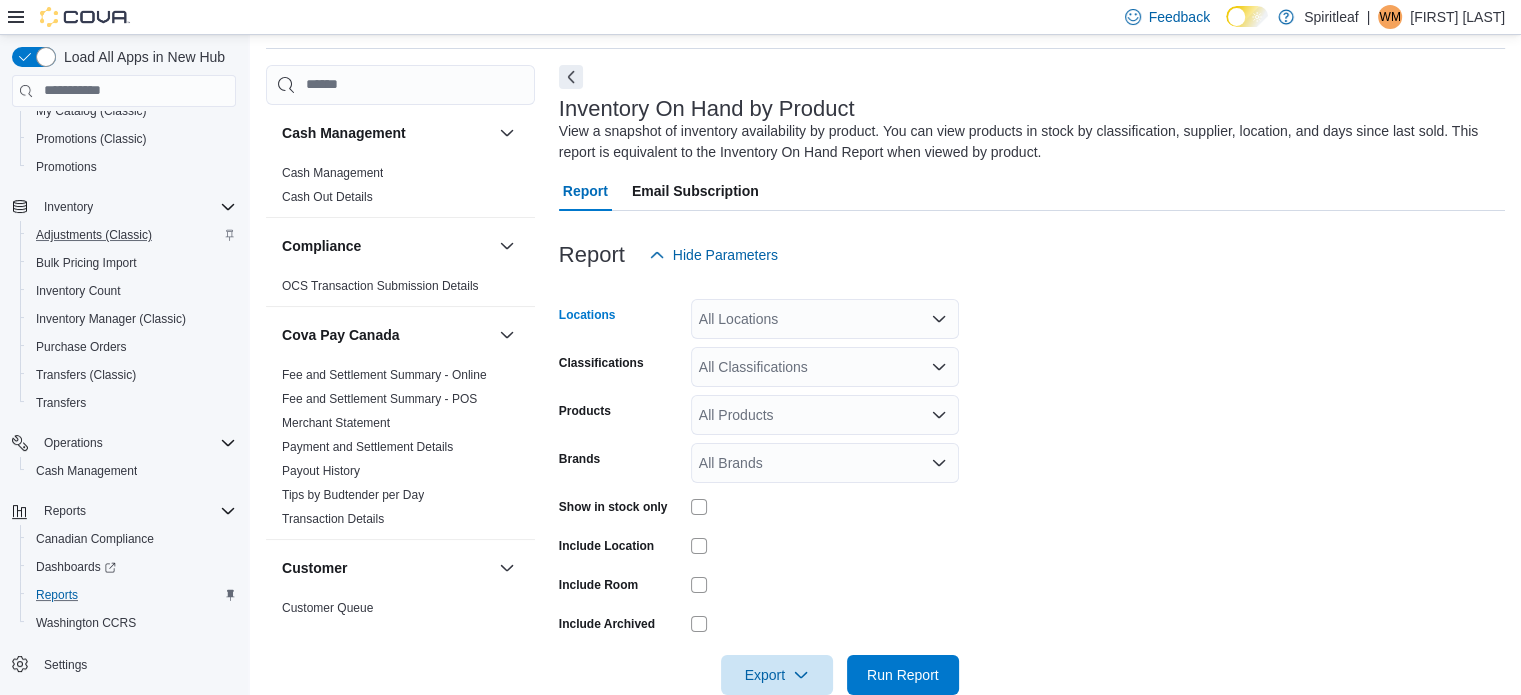 click on "All Locations" at bounding box center (825, 319) 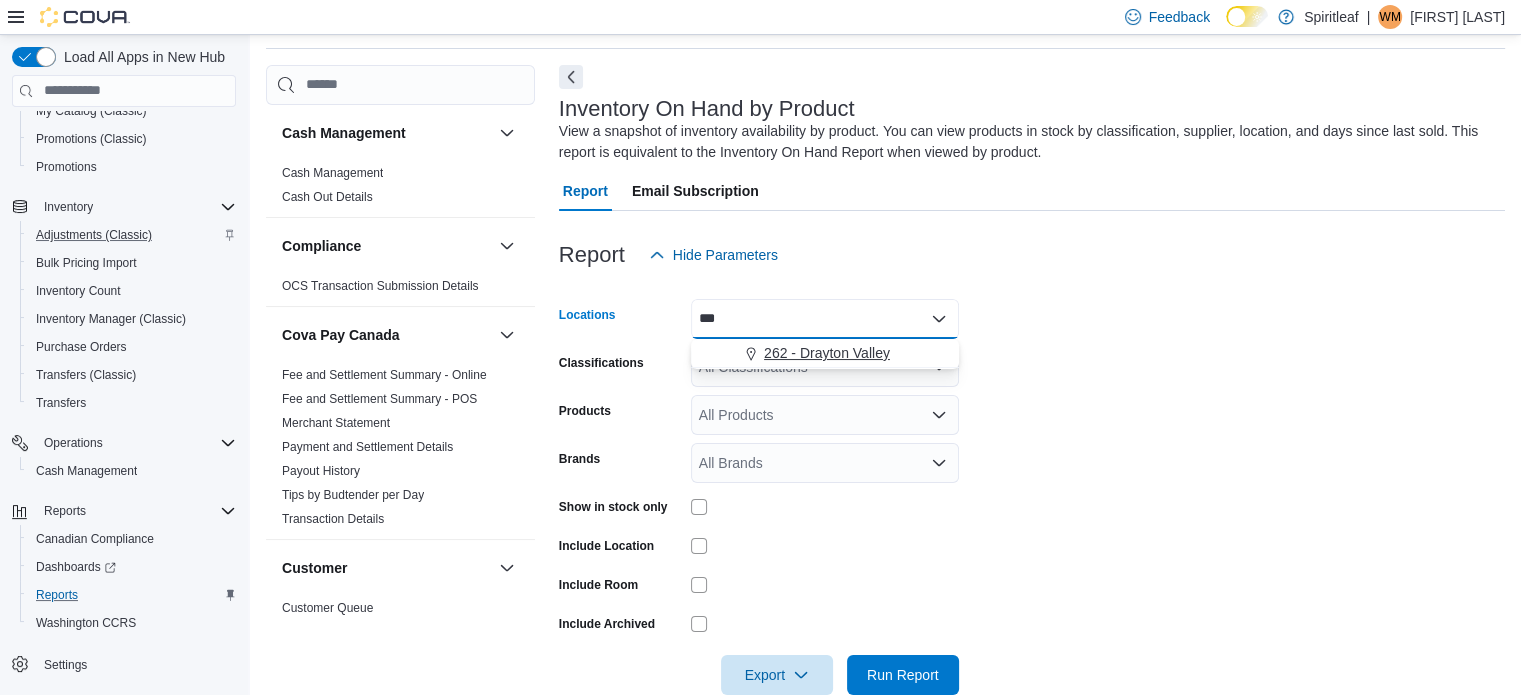 type on "***" 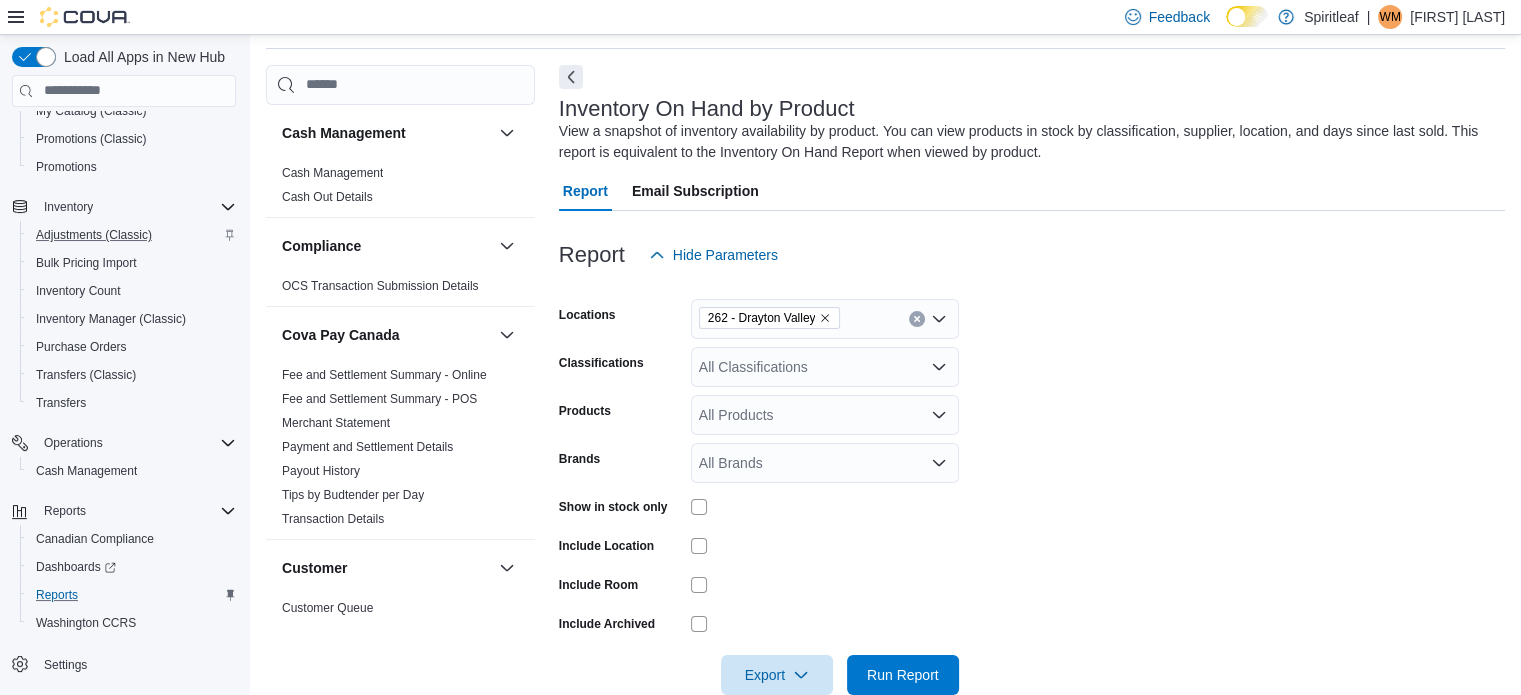 click on "Locations [NUMBER] - Drayton Valley Classifications All Classifications Products All Products Brands All Brands Show in stock only Include Location Include Room Include Archived Export Run Report" at bounding box center [1032, 485] 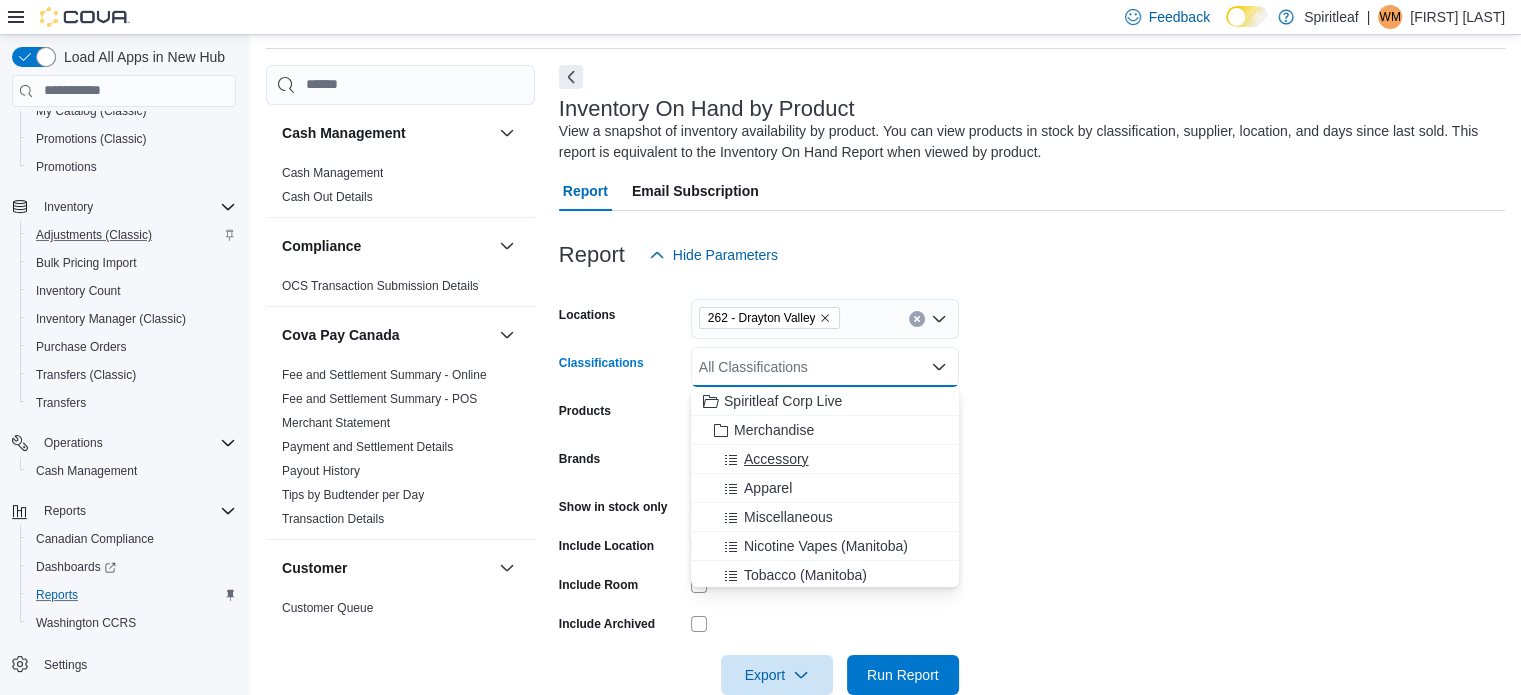 click on "Accessory" at bounding box center (776, 459) 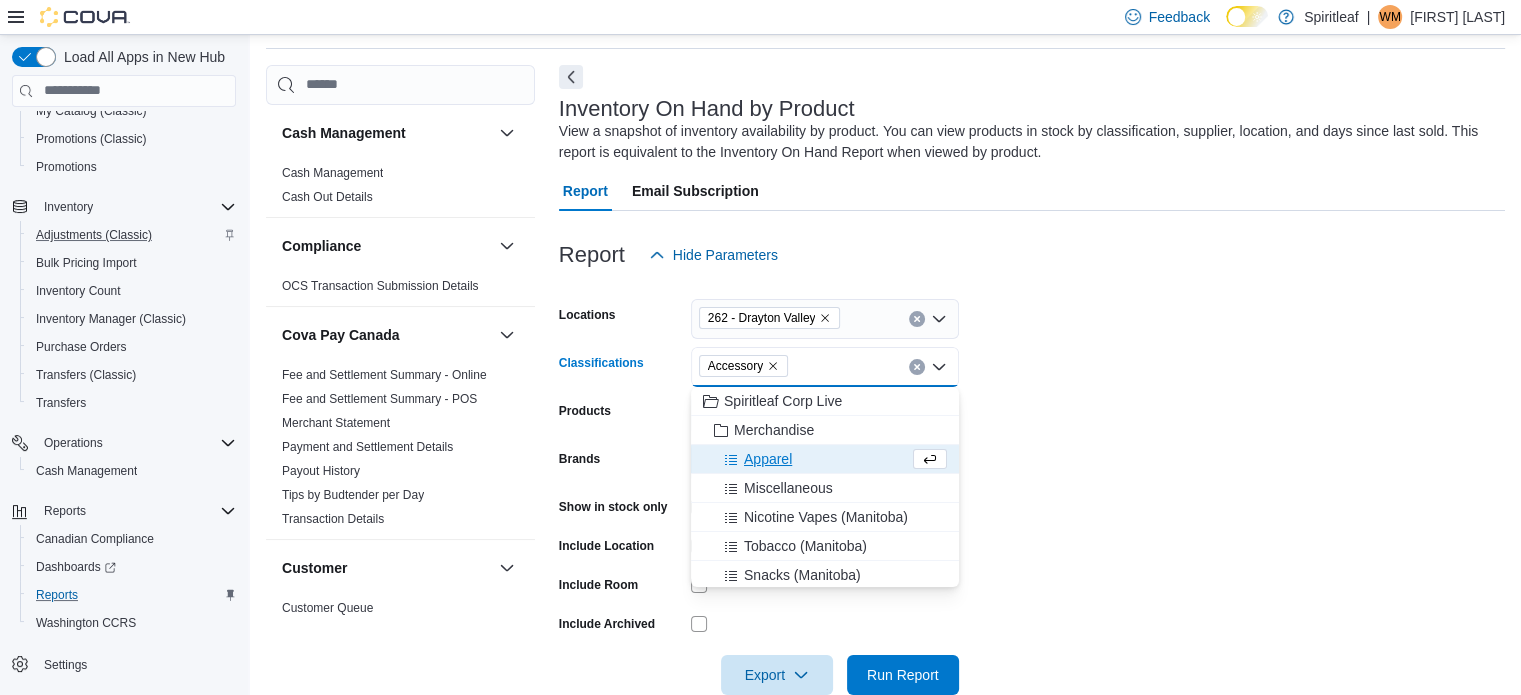 click on "Locations [NUMBER] - [LOCATION] Classifications Accessory Combo box. Selected. Accessory. Press Backspace to delete Accessory. Combo box input. All Classifications. Type some text or, to display a list of choices, press Down Arrow. To exit the list of choices, press Escape. Products All Products Brands All Brands Show in stock only Include Location Include Room Include Archived Export  Run Report" at bounding box center (1032, 485) 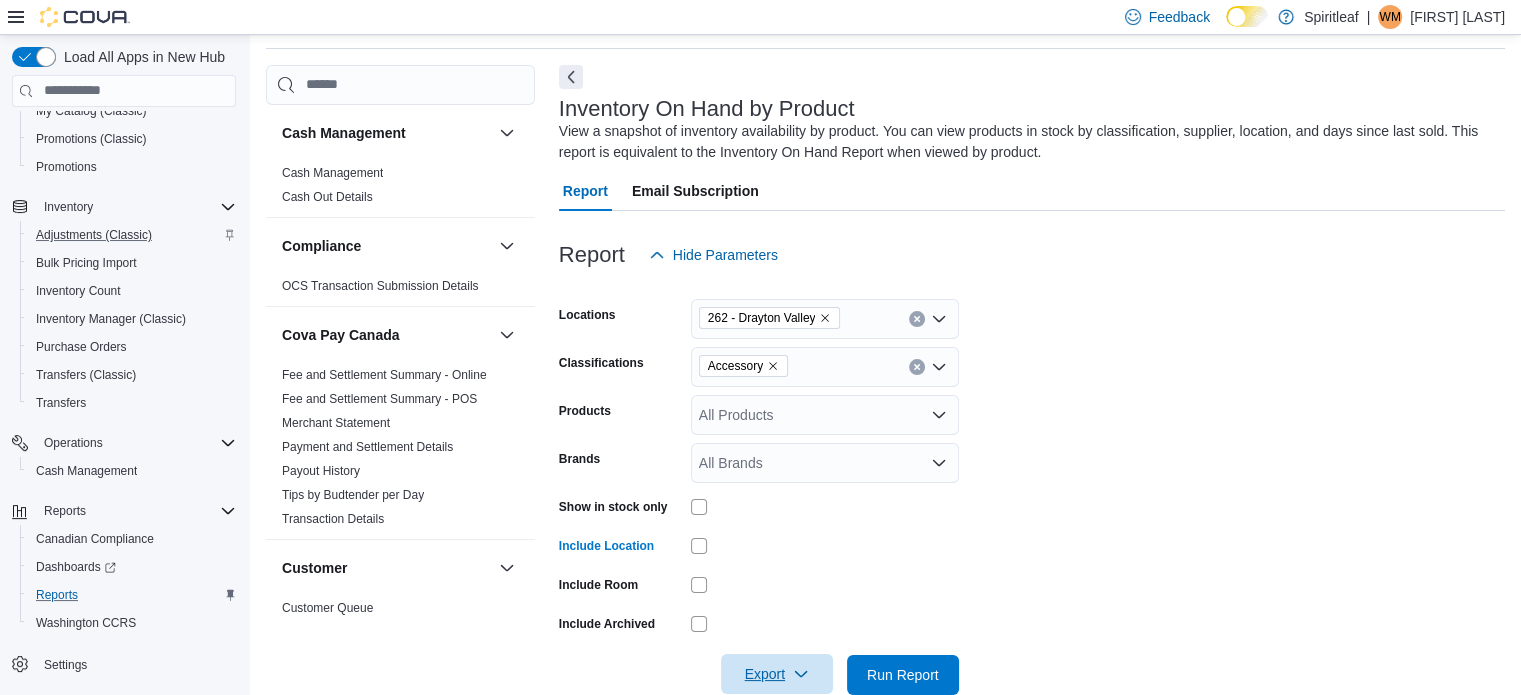 click on "Export" at bounding box center (777, 674) 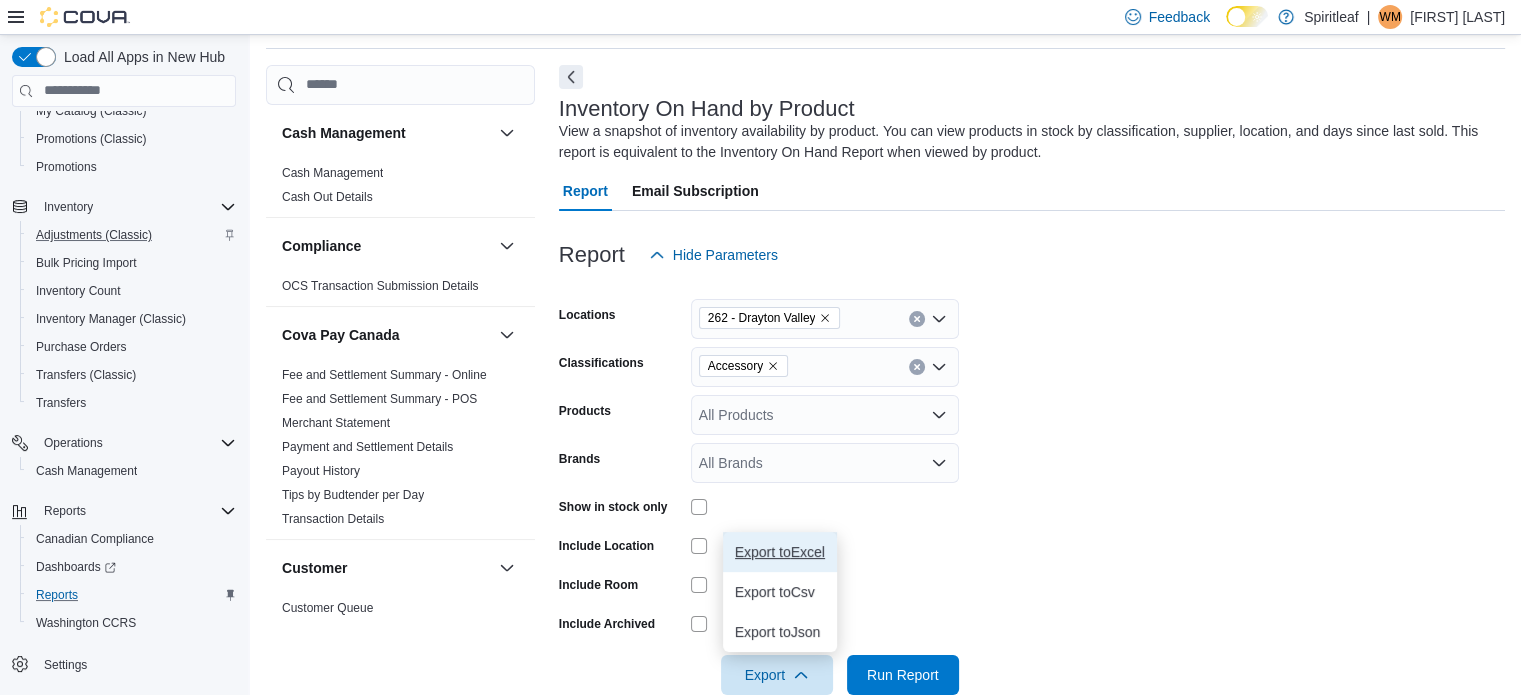 click on "Export to  Excel" at bounding box center (780, 552) 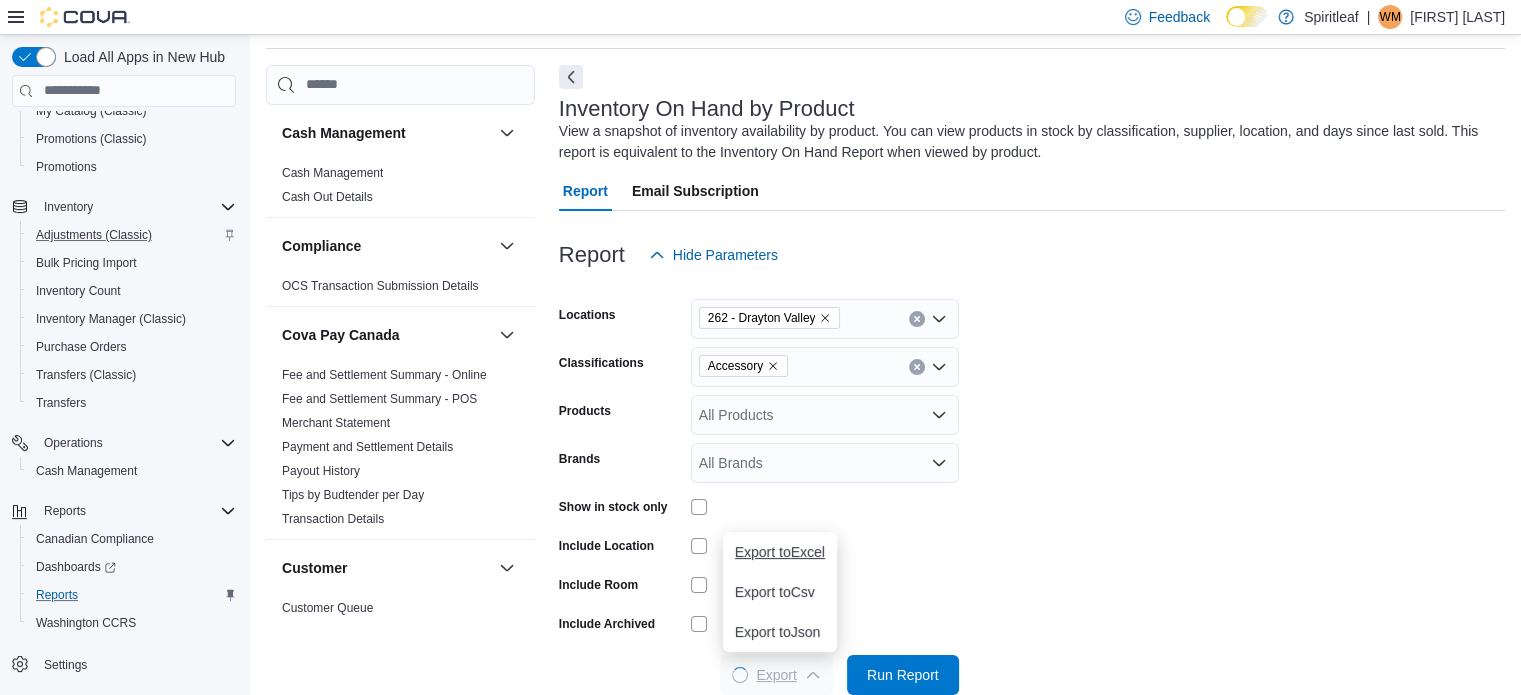 scroll, scrollTop: 0, scrollLeft: 0, axis: both 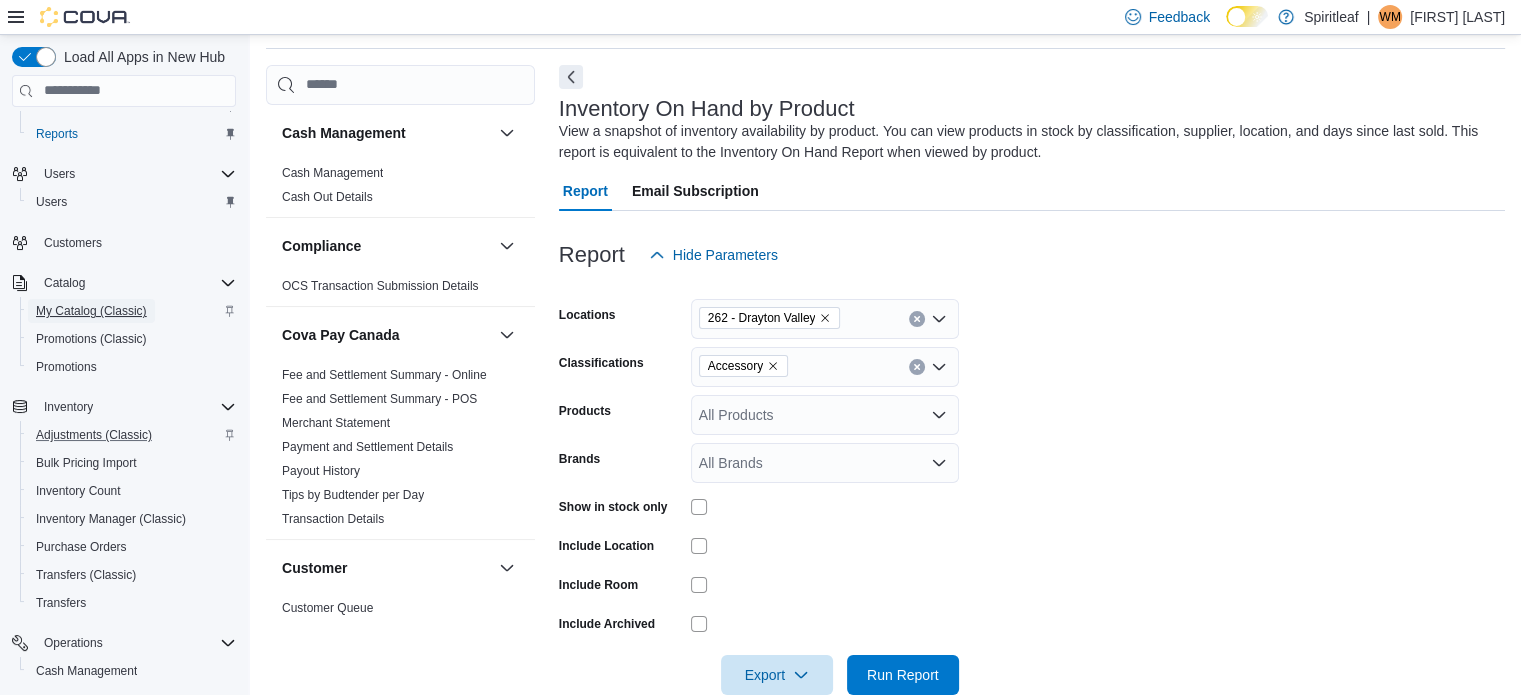 click on "My Catalog (Classic)" at bounding box center (91, 311) 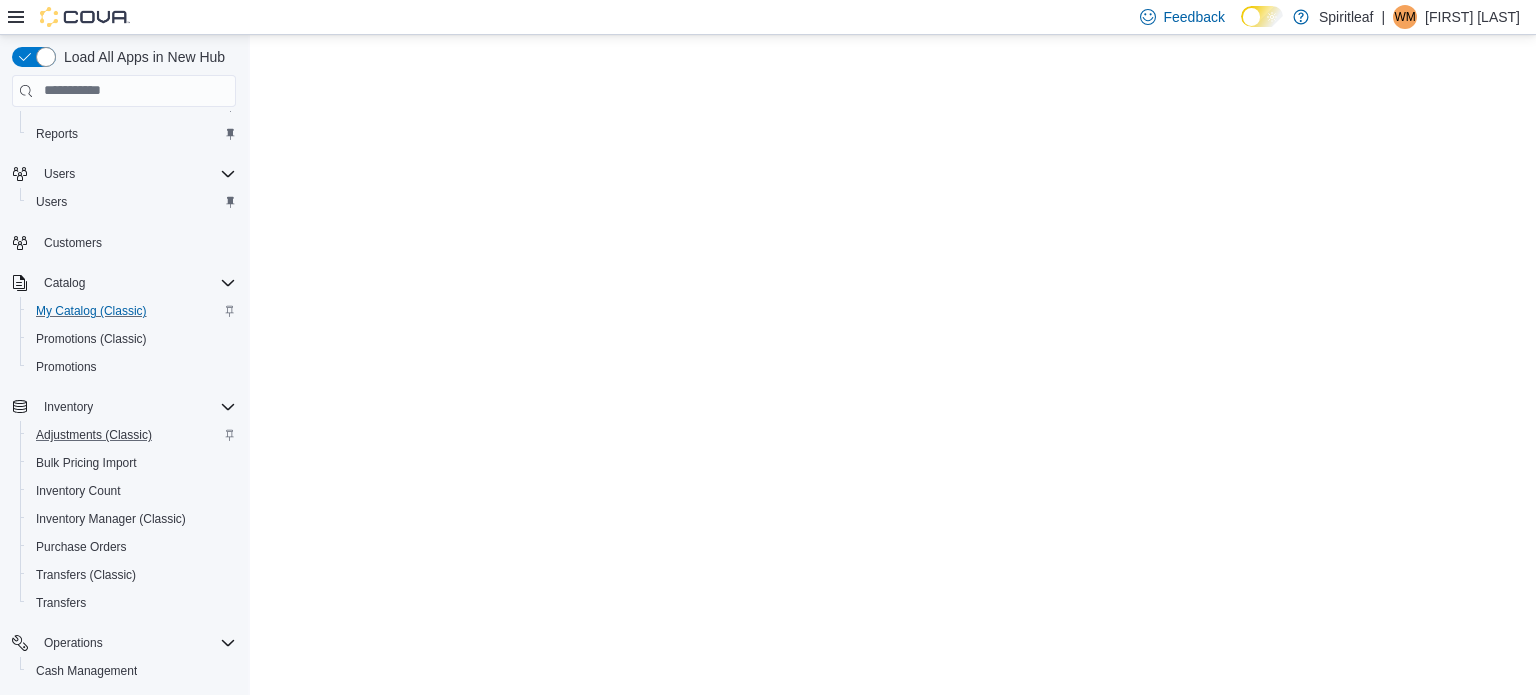 scroll, scrollTop: 0, scrollLeft: 0, axis: both 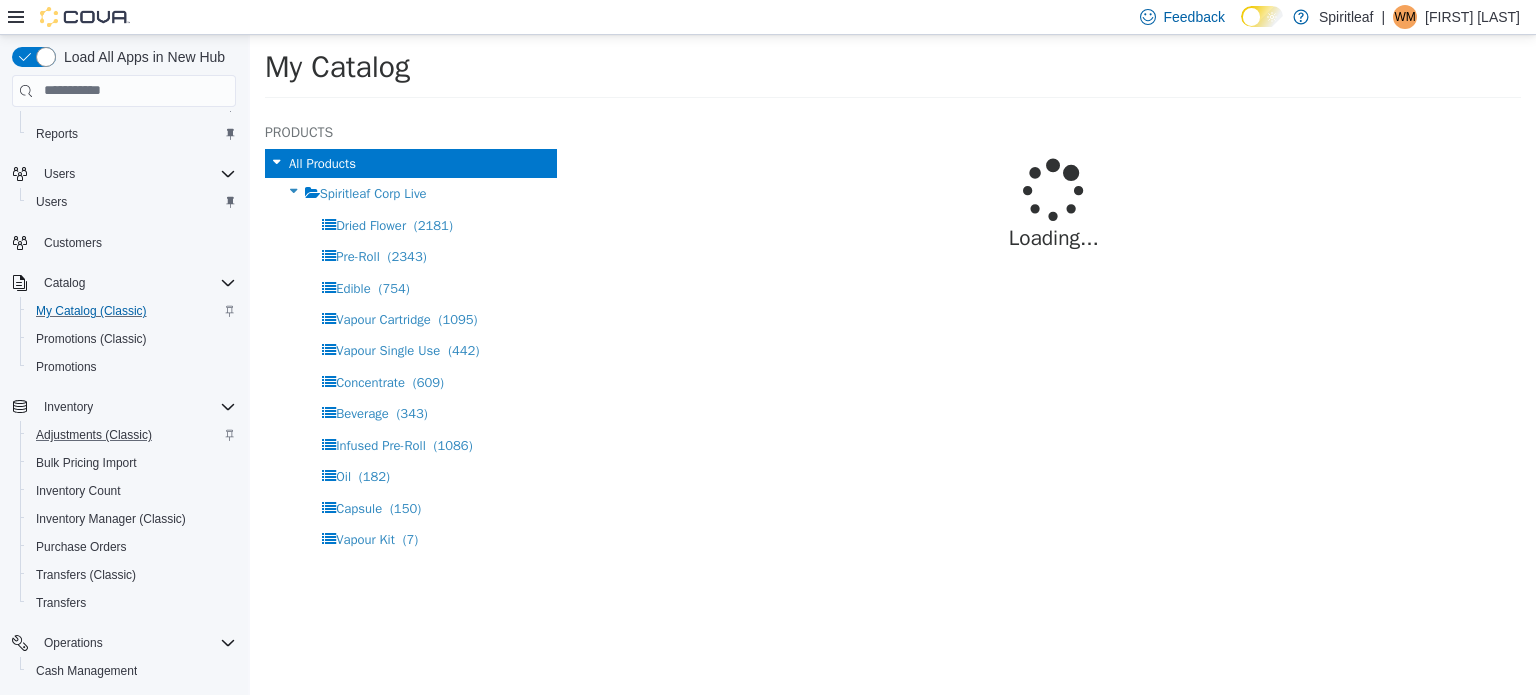 select on "**********" 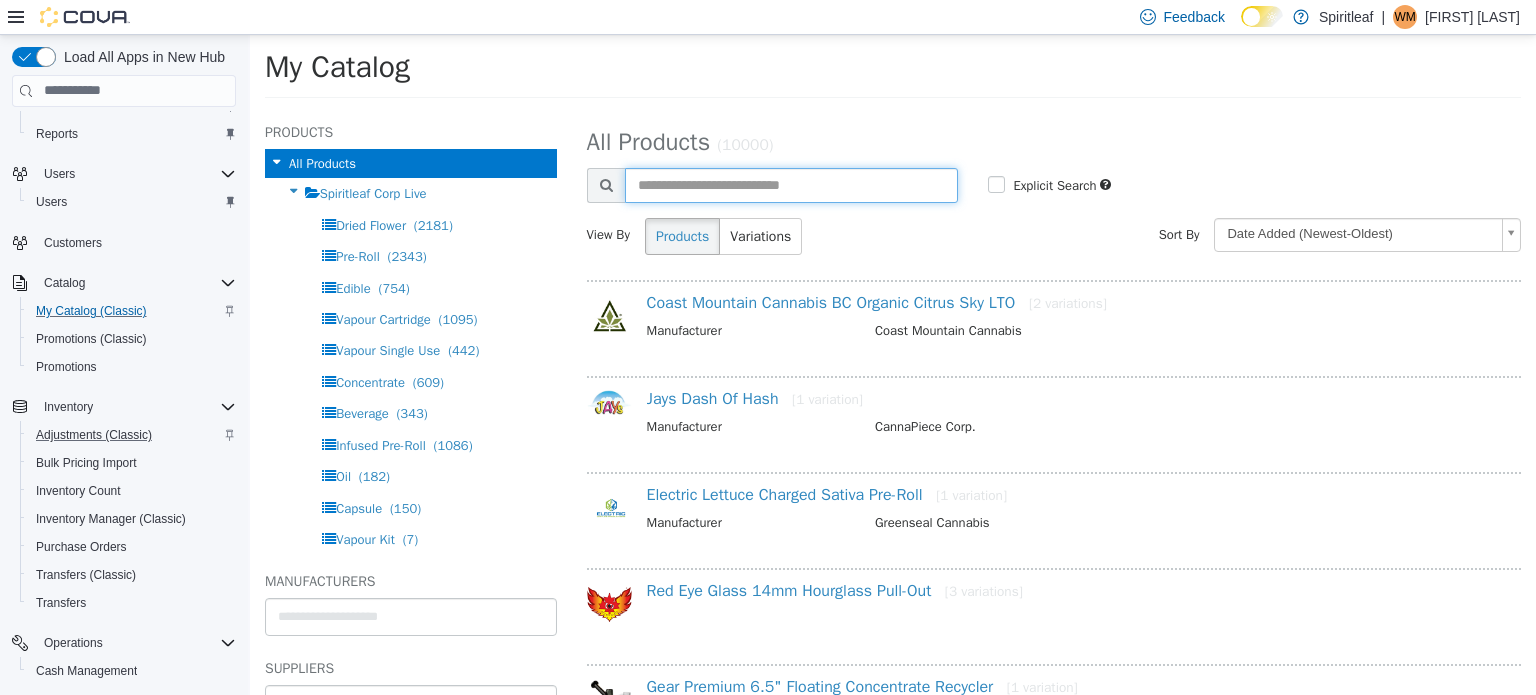 click at bounding box center (792, 184) 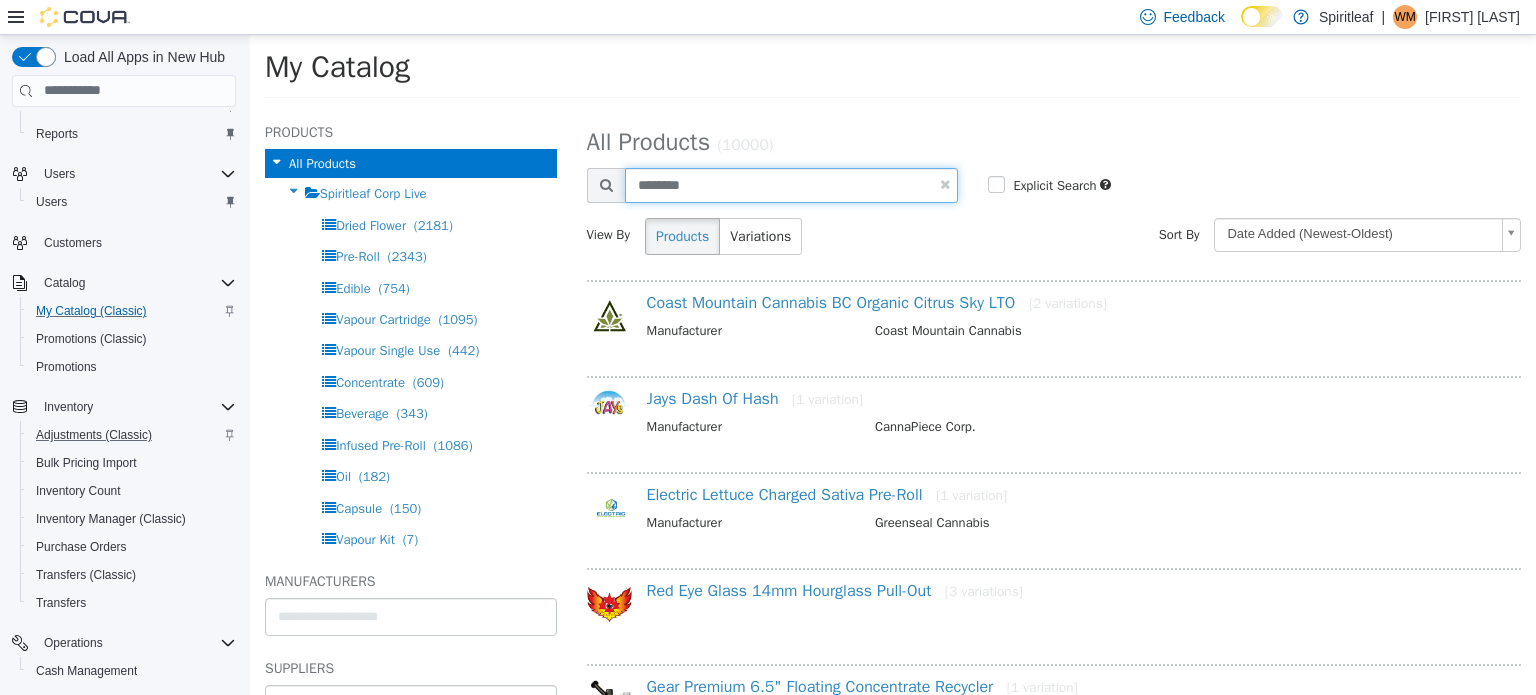 type on "********" 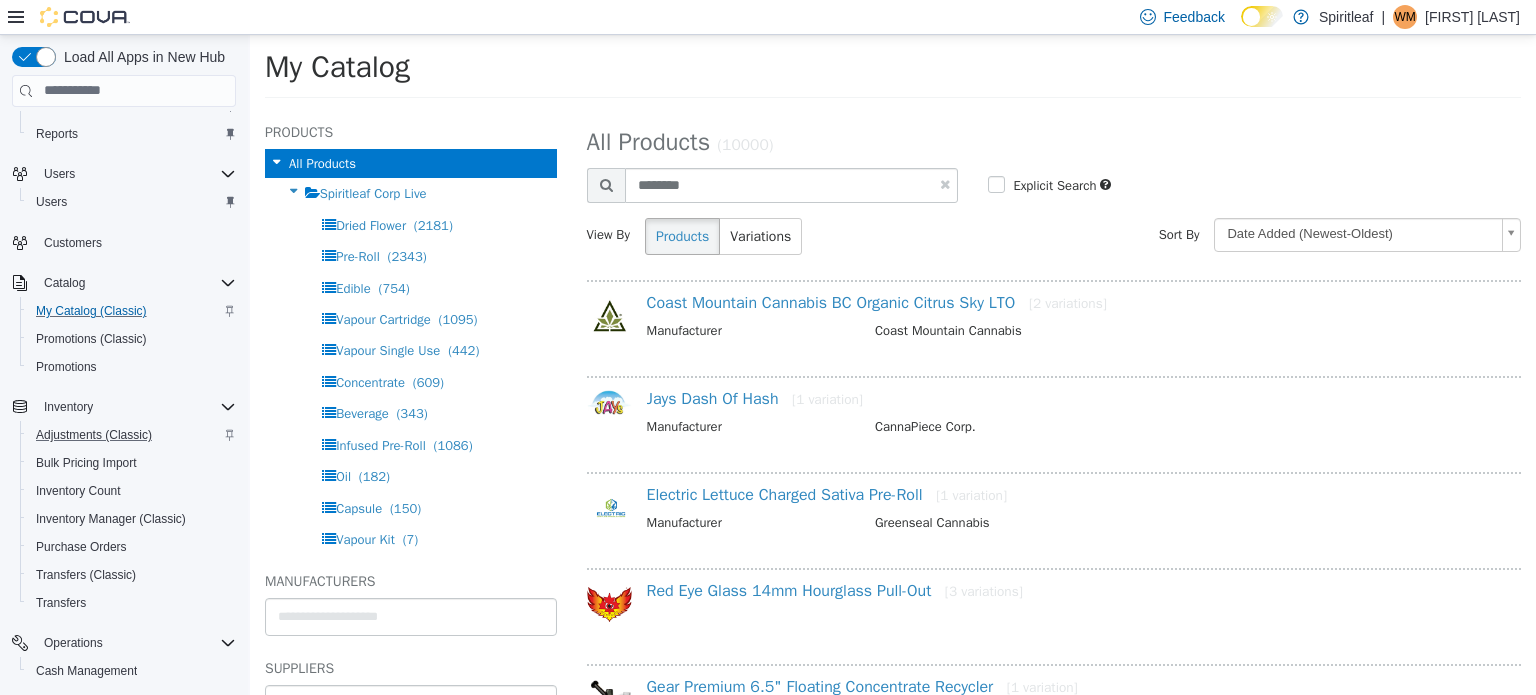 select on "**********" 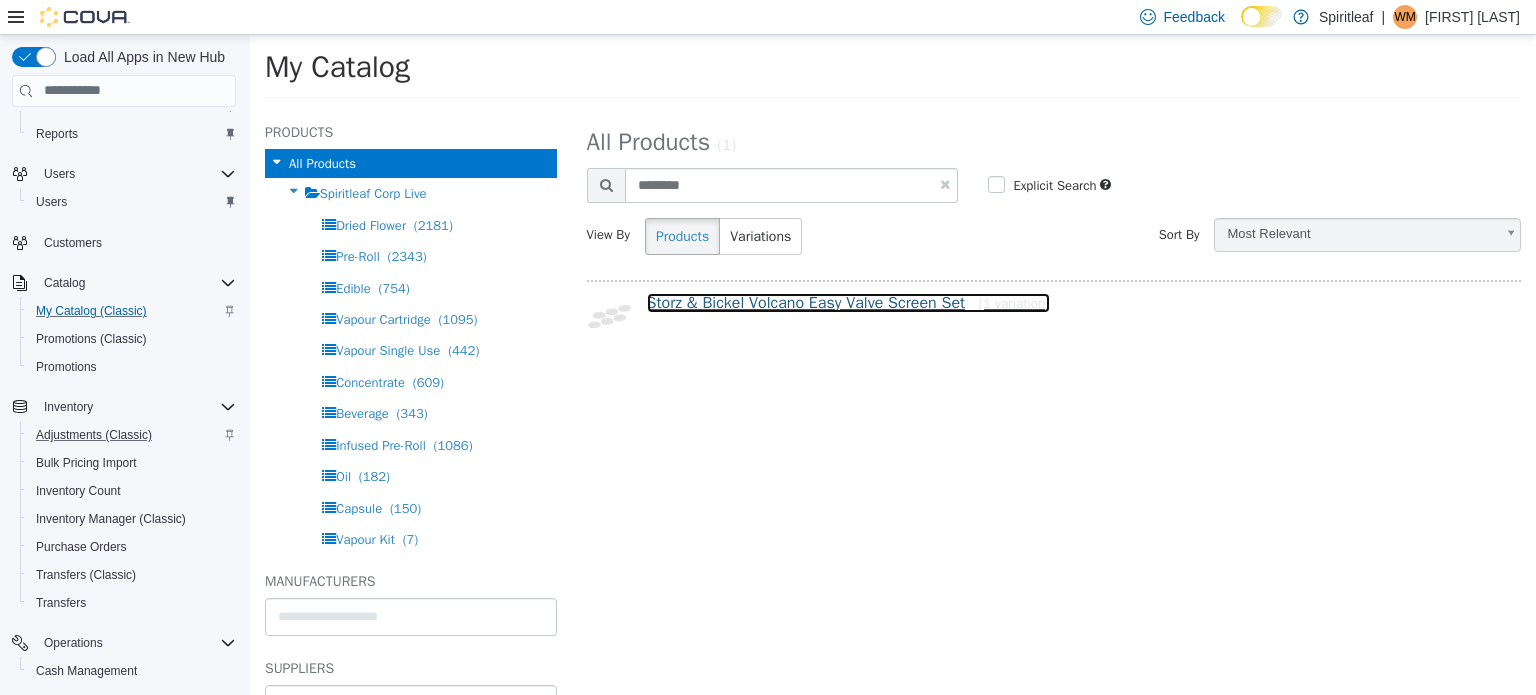click on "Storz & Bickel Volcano Easy Valve Screen Set
[1 variation]" at bounding box center [848, 302] 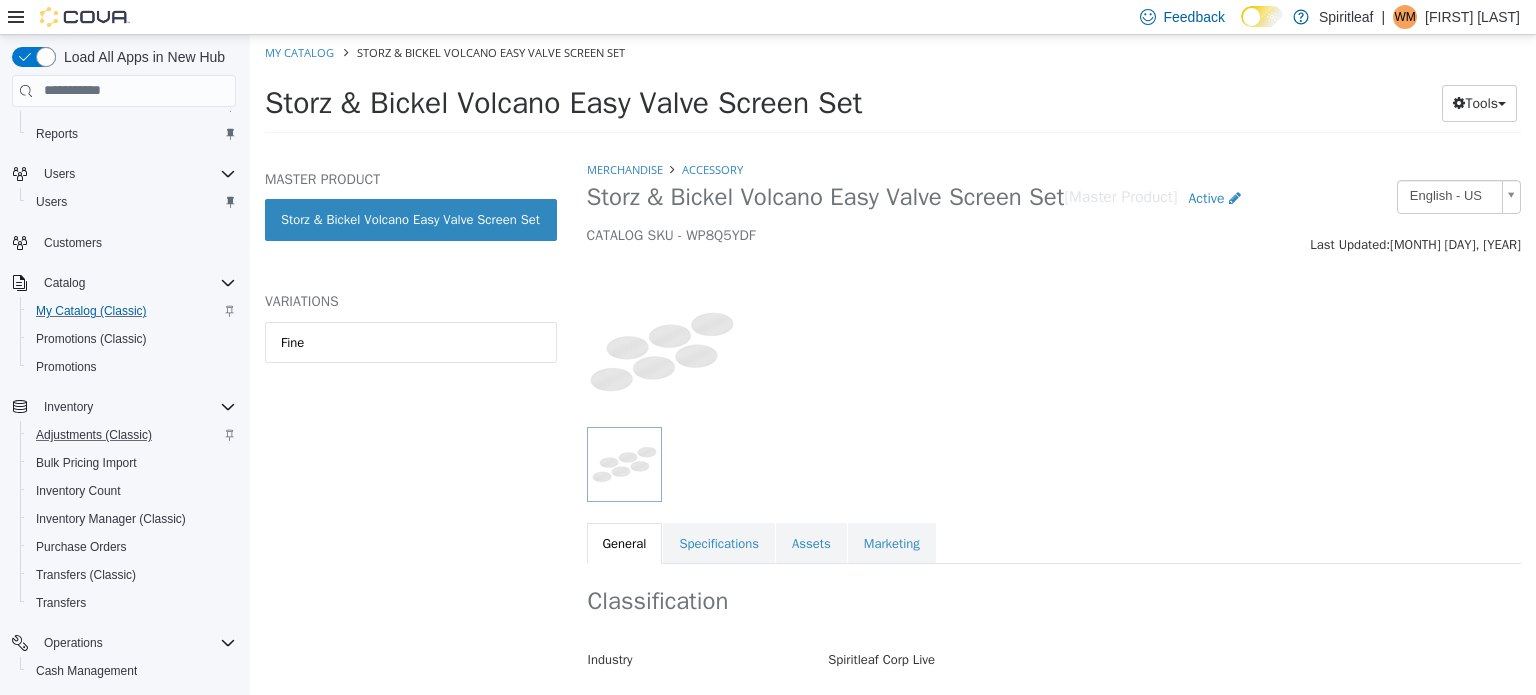 scroll, scrollTop: 100, scrollLeft: 0, axis: vertical 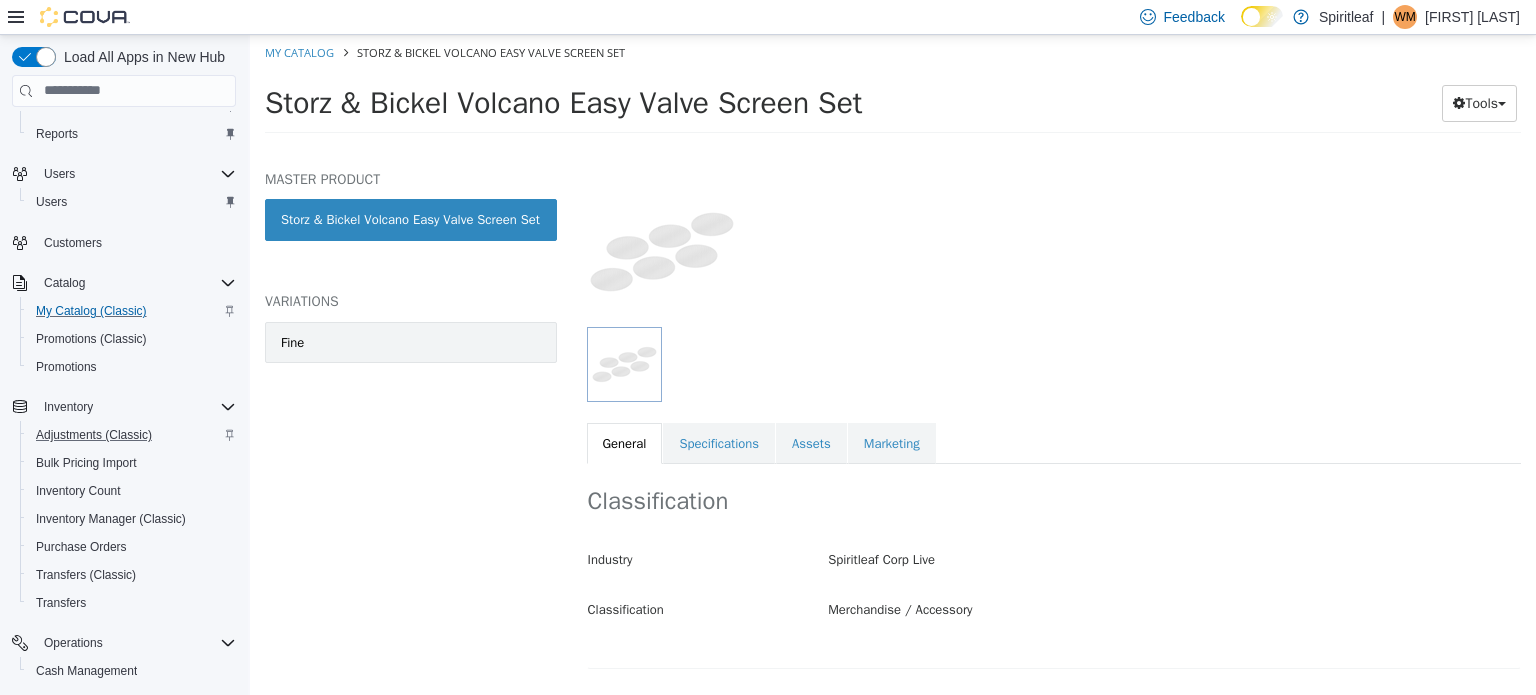 click on "Fine" at bounding box center (411, 342) 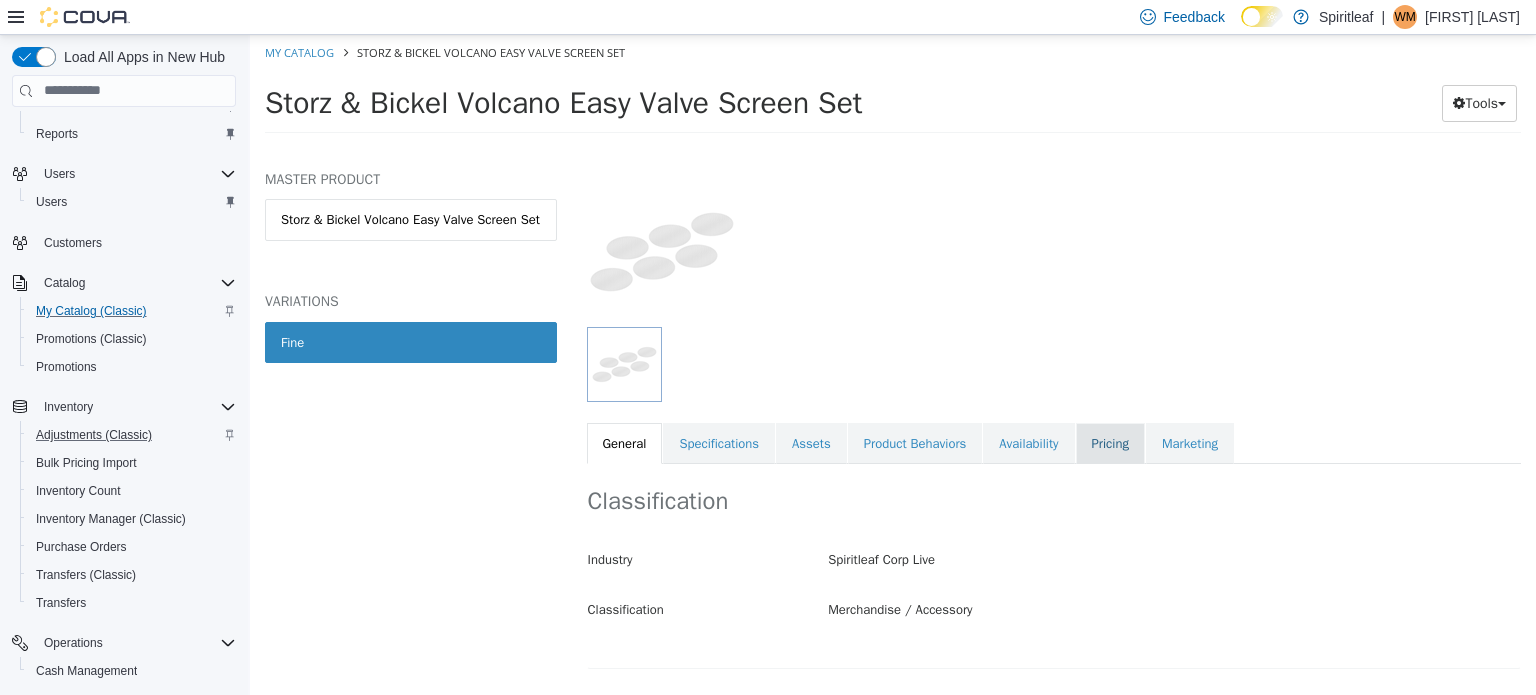 click on "Pricing" at bounding box center [1110, 443] 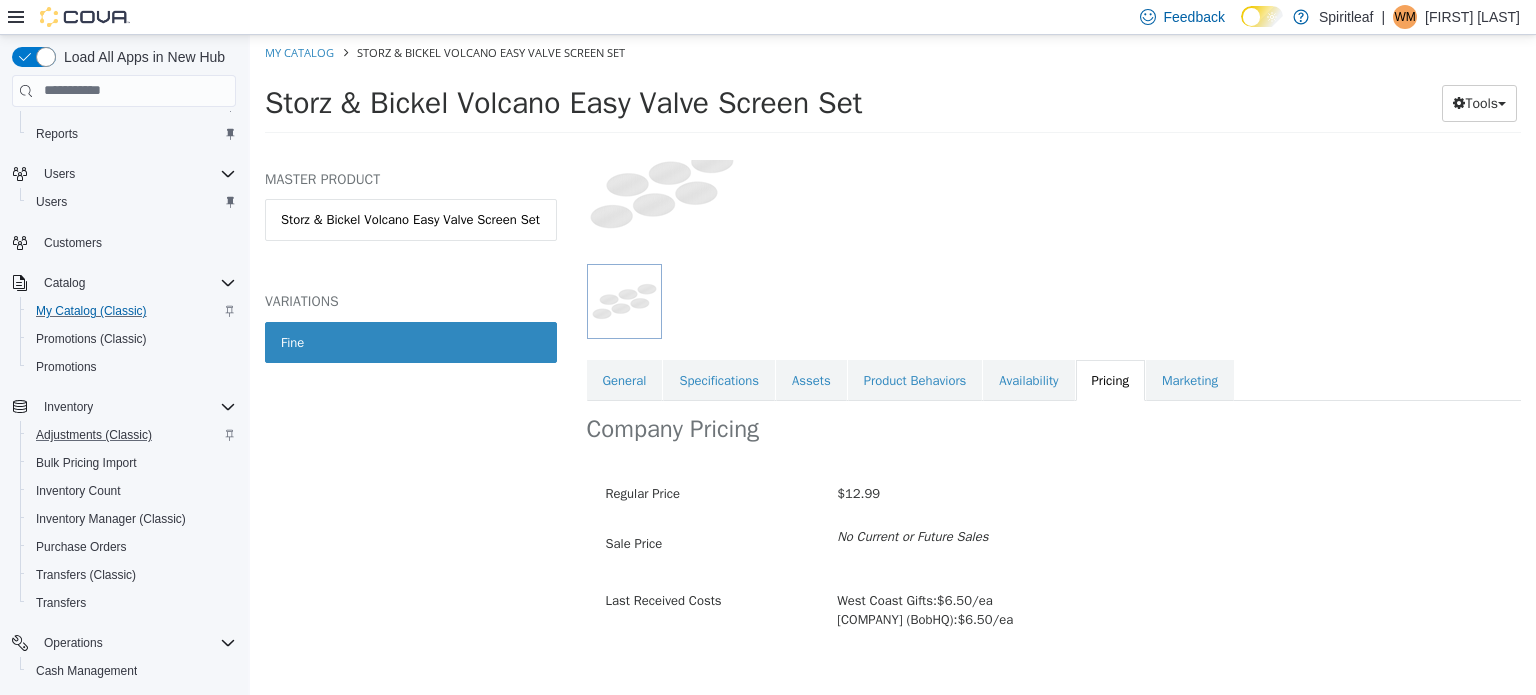 scroll, scrollTop: 192, scrollLeft: 0, axis: vertical 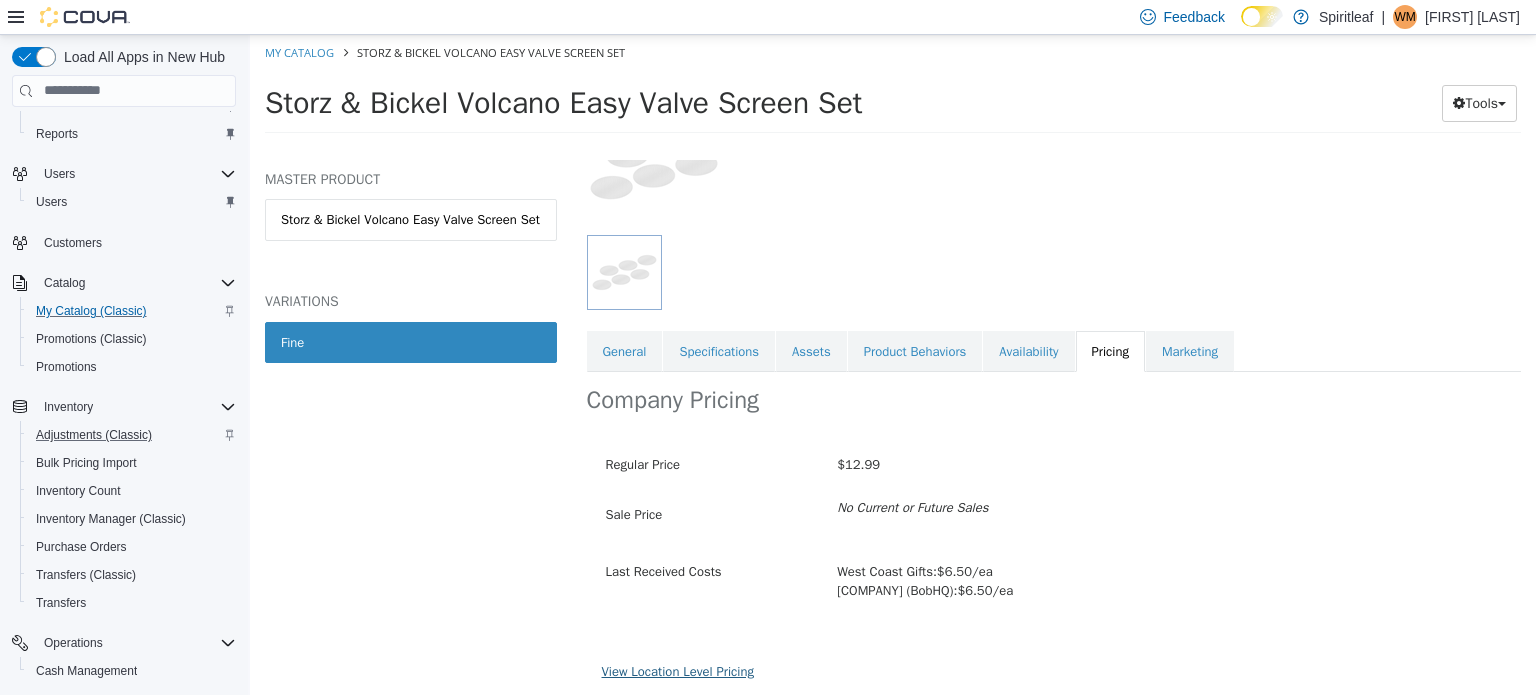 click on "View Location Level Pricing" at bounding box center (678, 670) 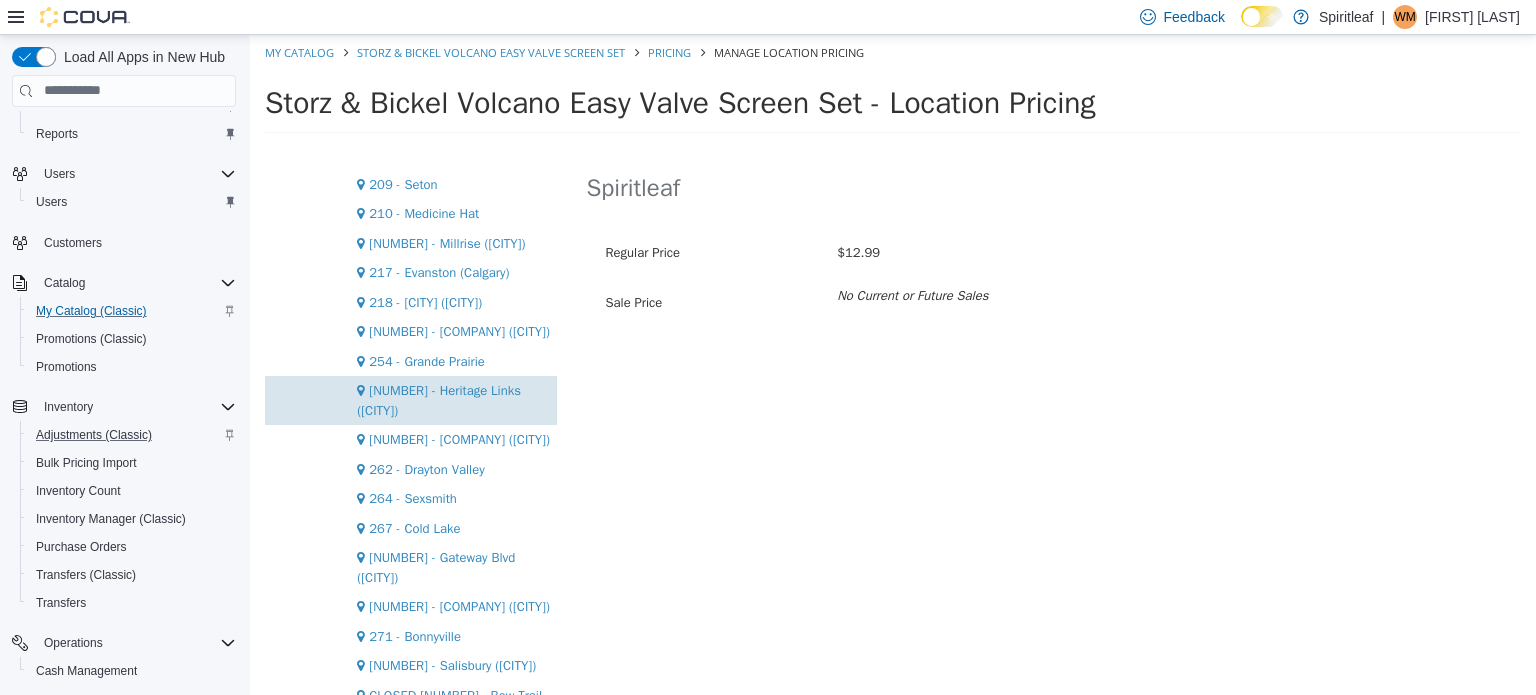 scroll, scrollTop: 1600, scrollLeft: 0, axis: vertical 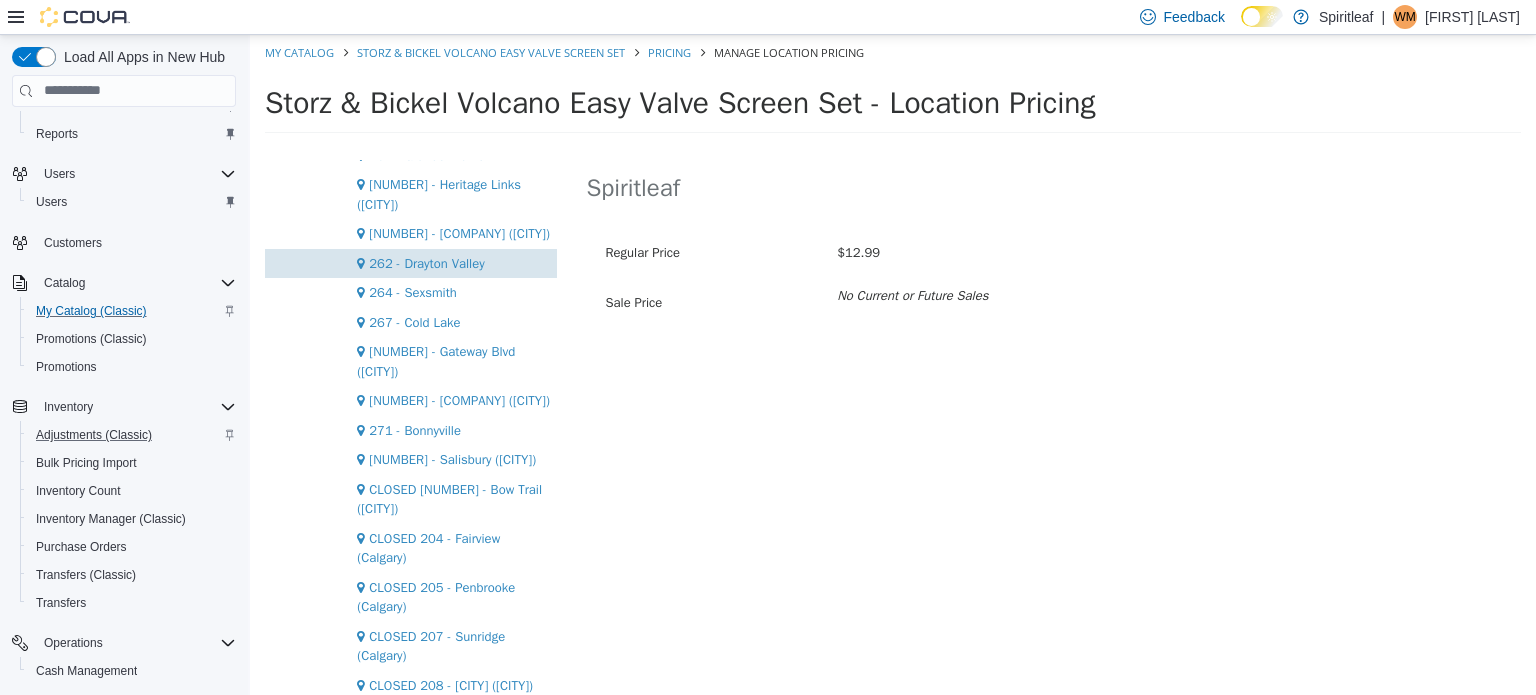 click on "262 - Drayton Valley" at bounding box center [426, 262] 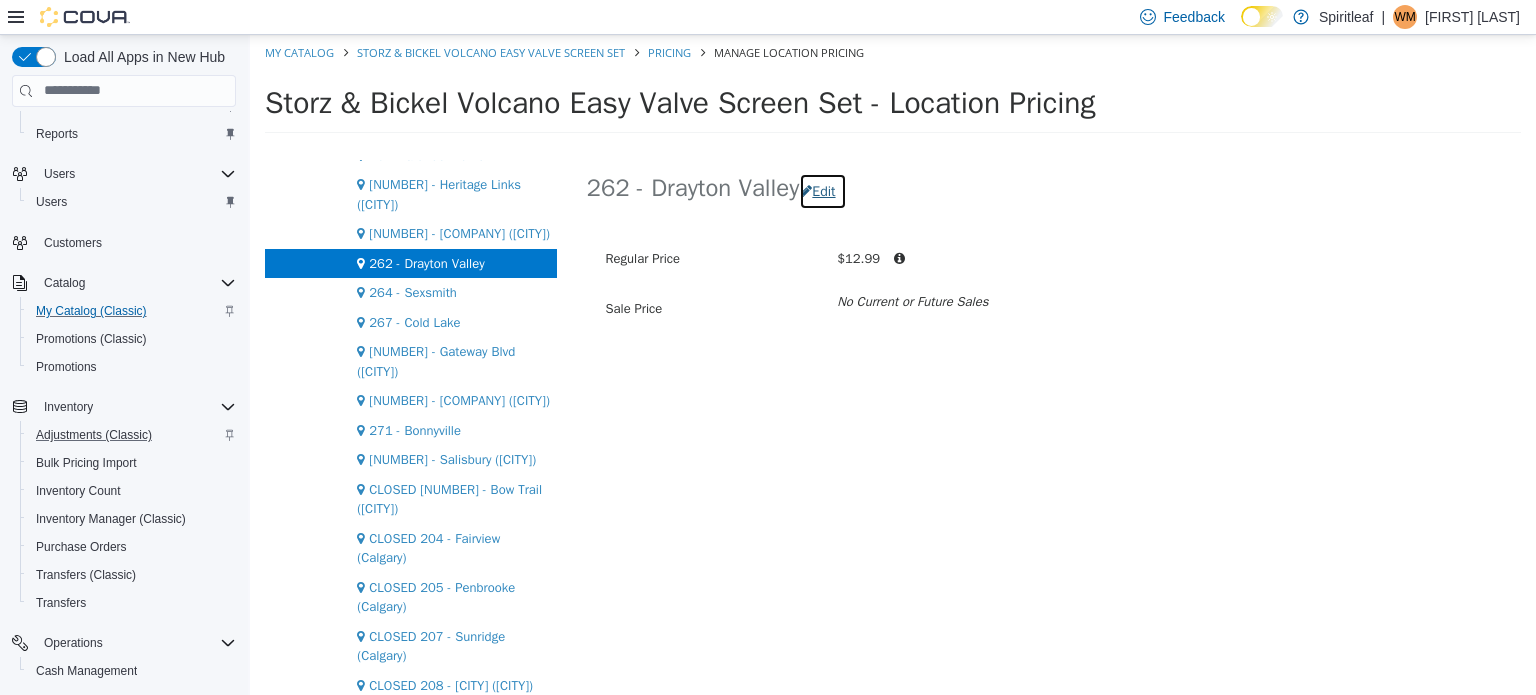 click on "Edit" at bounding box center (822, 190) 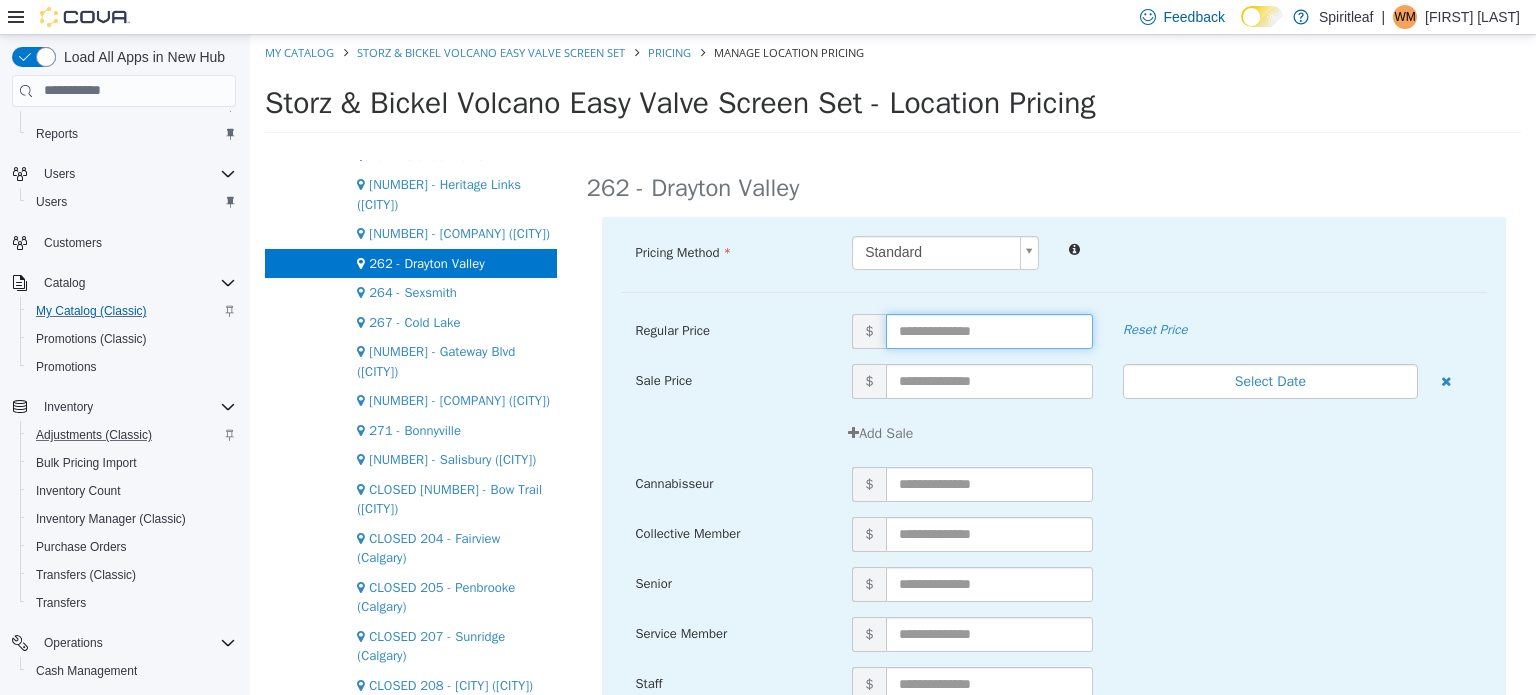 click at bounding box center [989, 330] 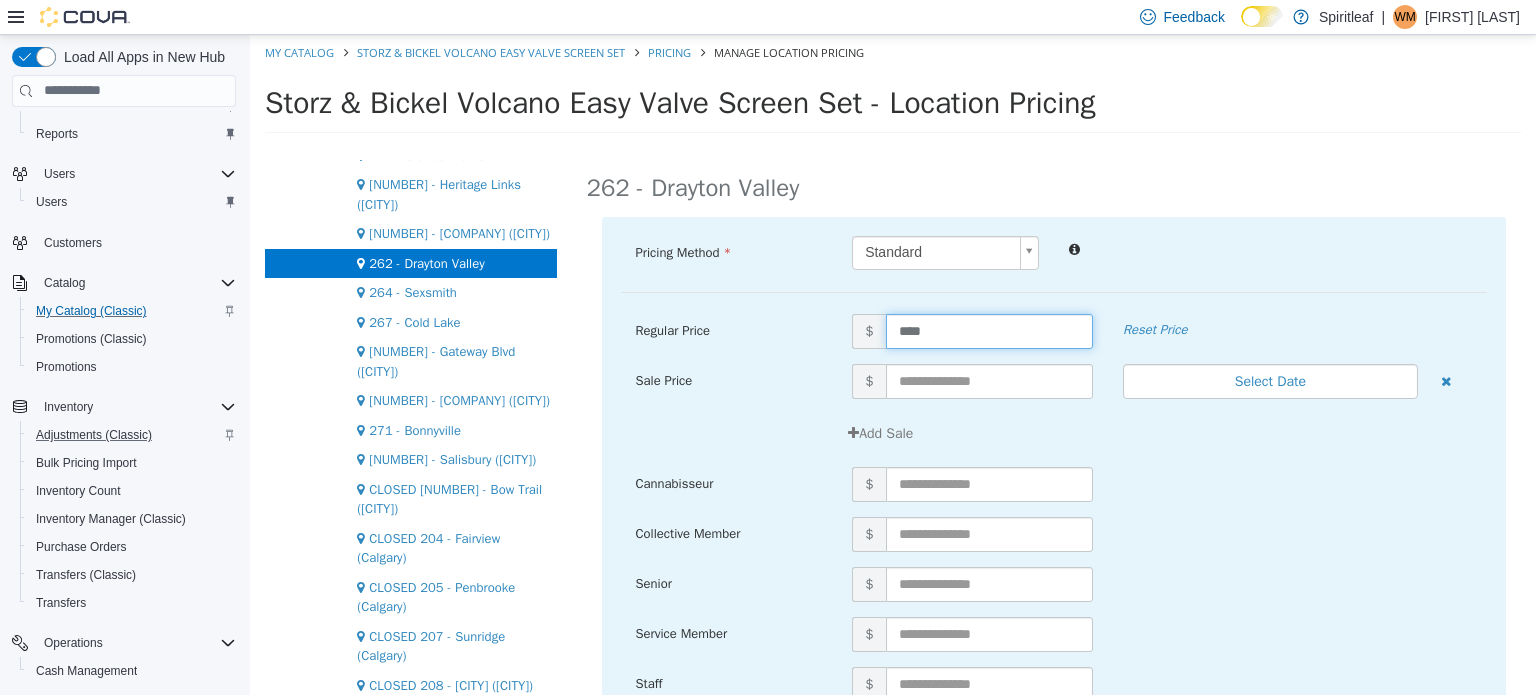 type on "*****" 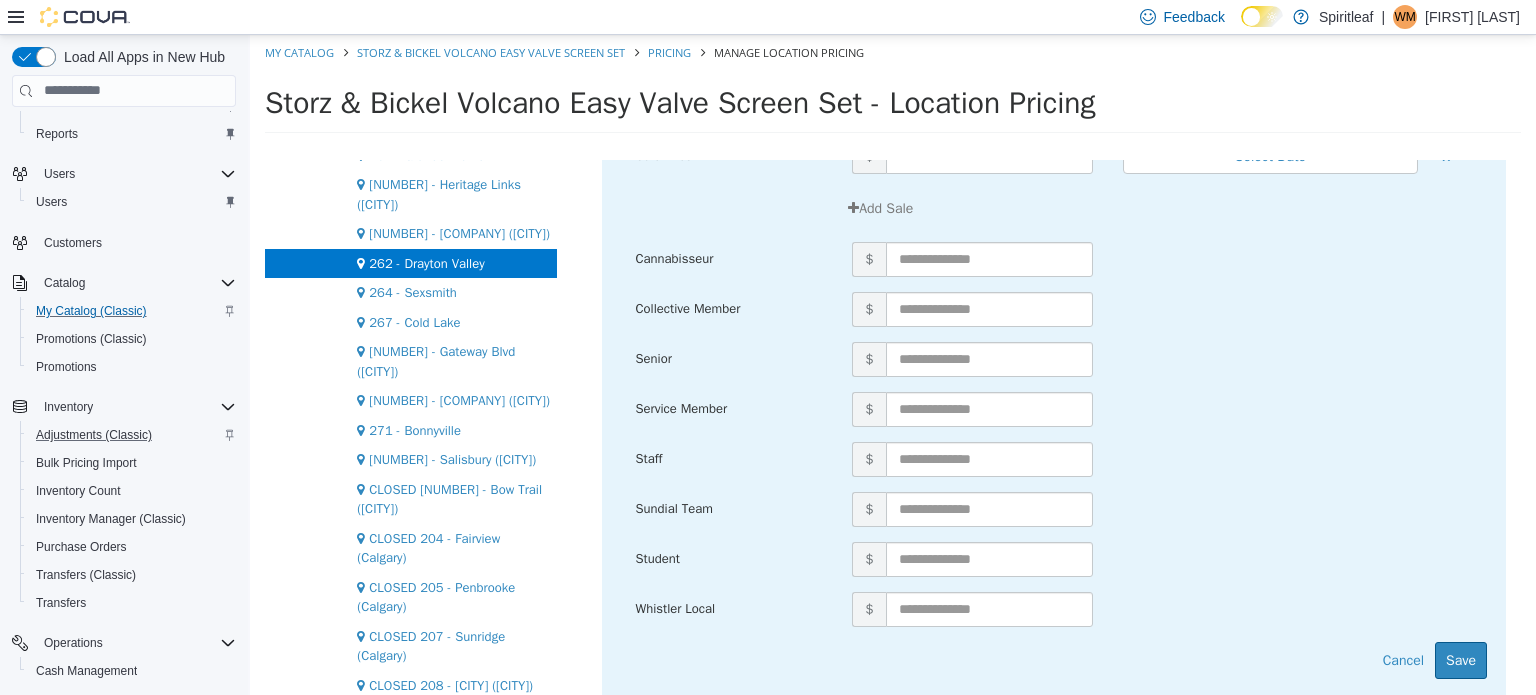 scroll, scrollTop: 246, scrollLeft: 0, axis: vertical 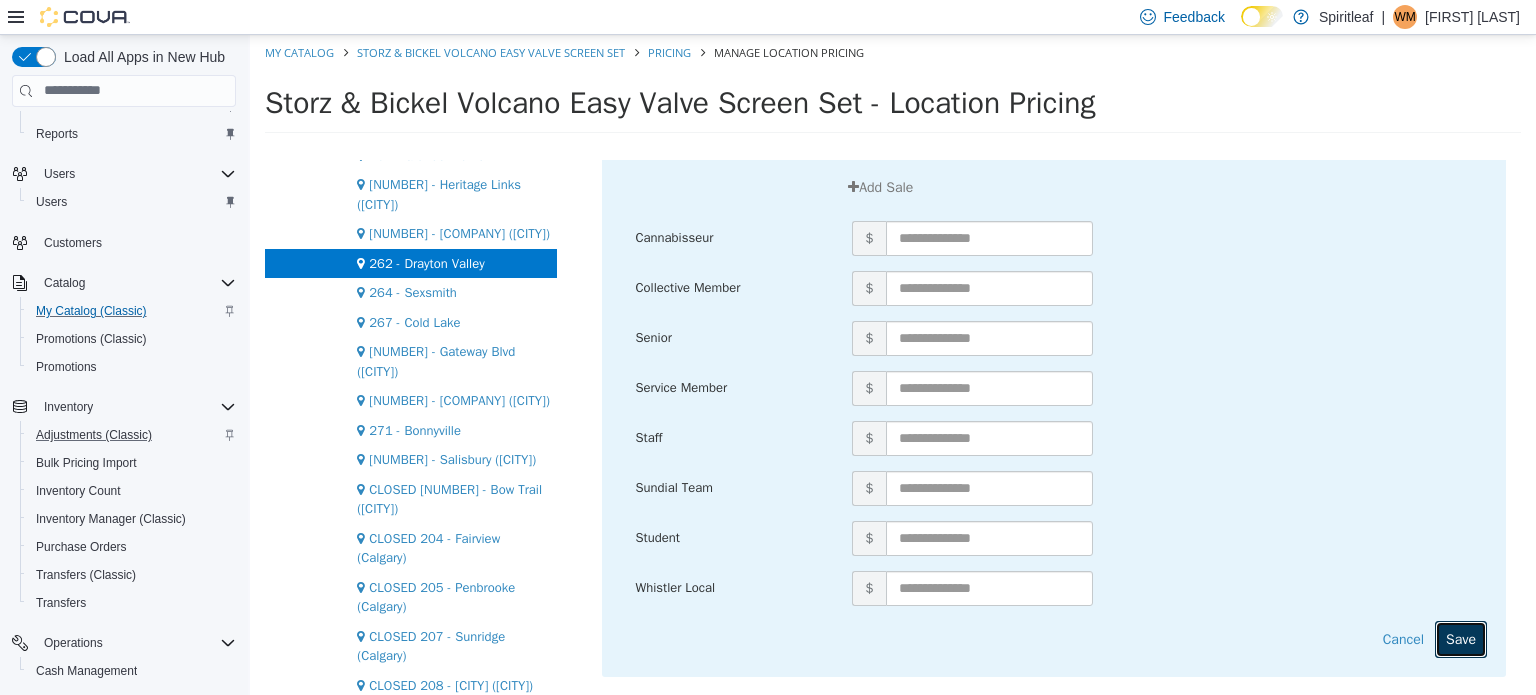 click on "Save" at bounding box center (1461, 638) 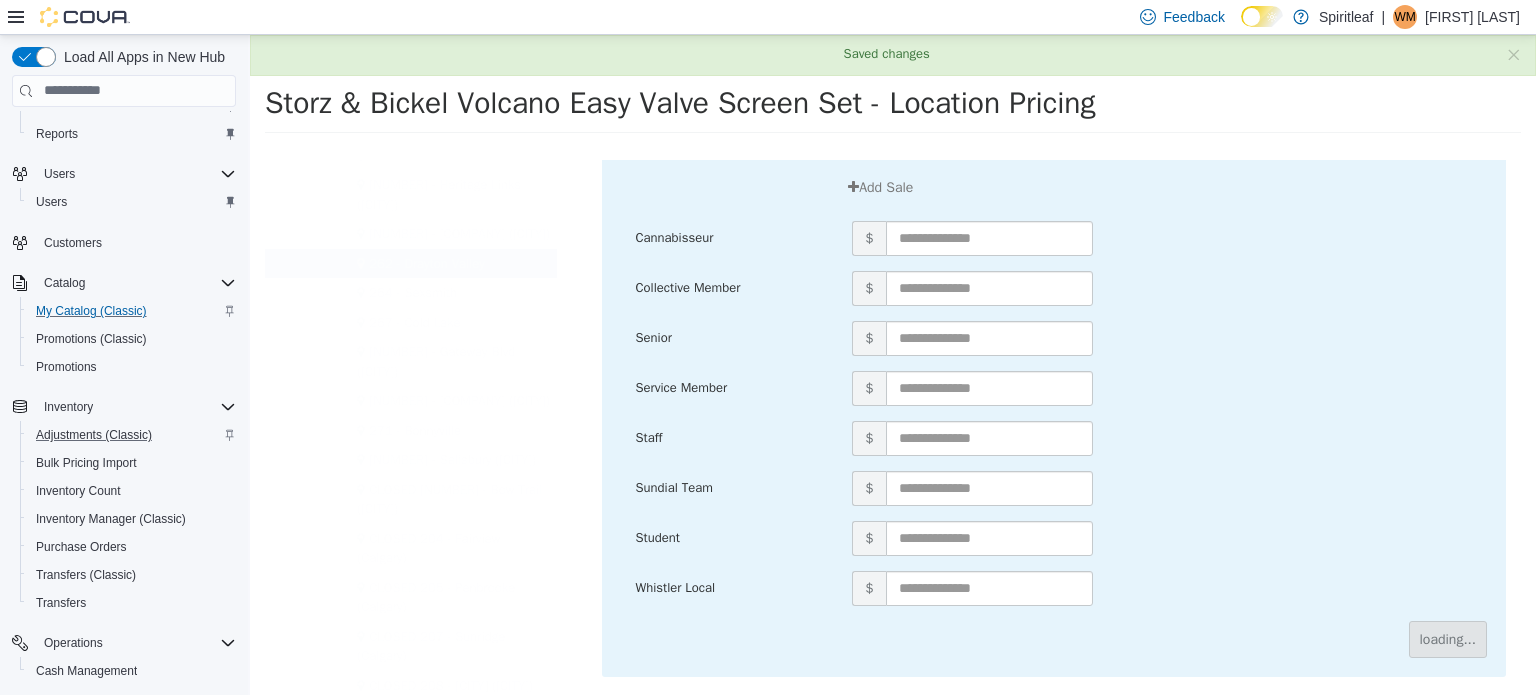 scroll, scrollTop: 0, scrollLeft: 0, axis: both 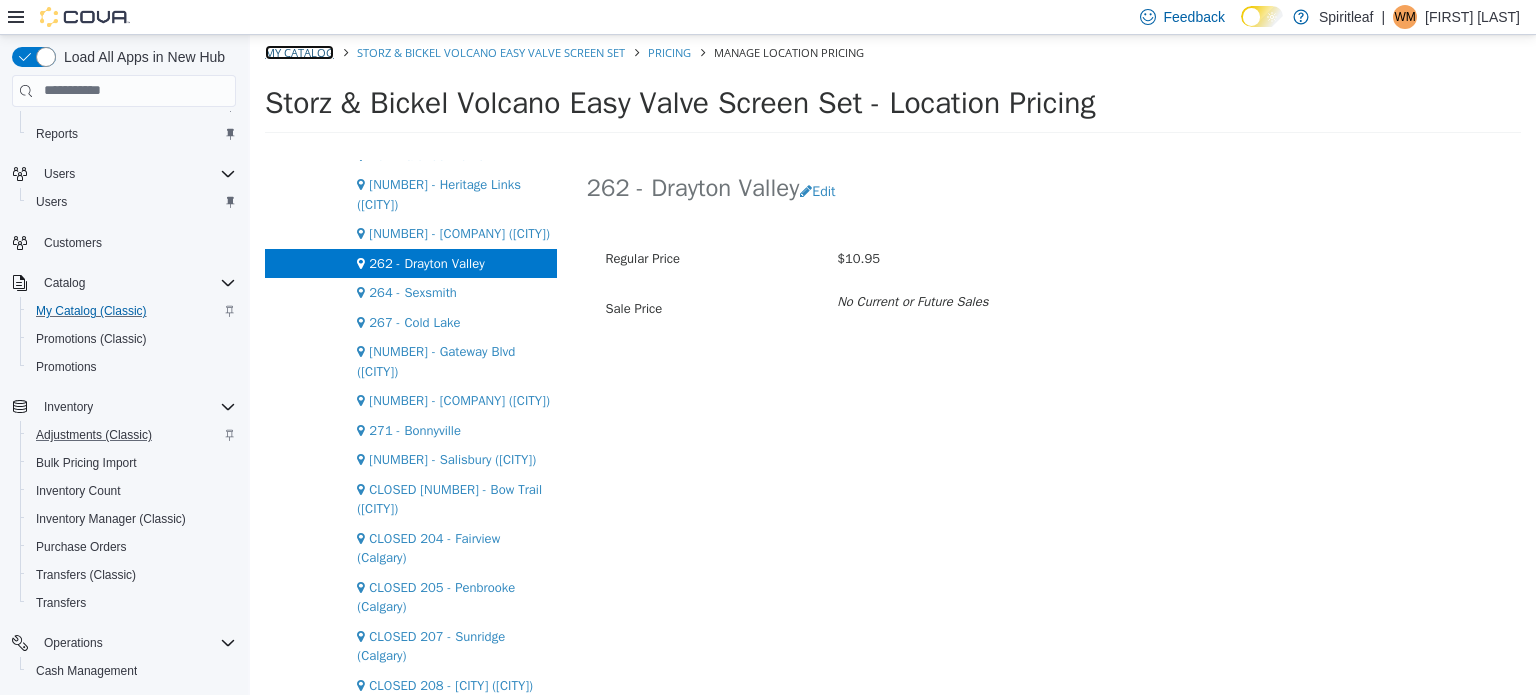 click on "My Catalog" at bounding box center [299, 51] 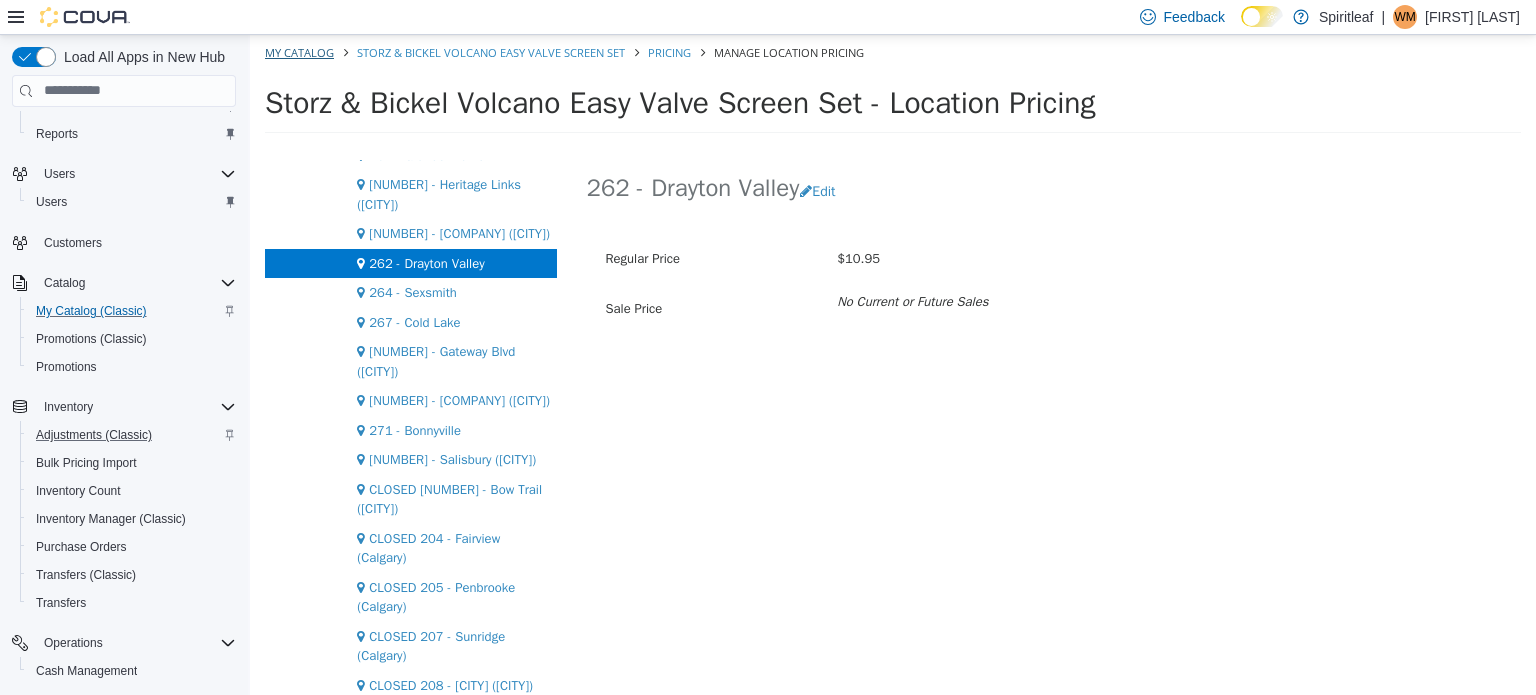 select on "**********" 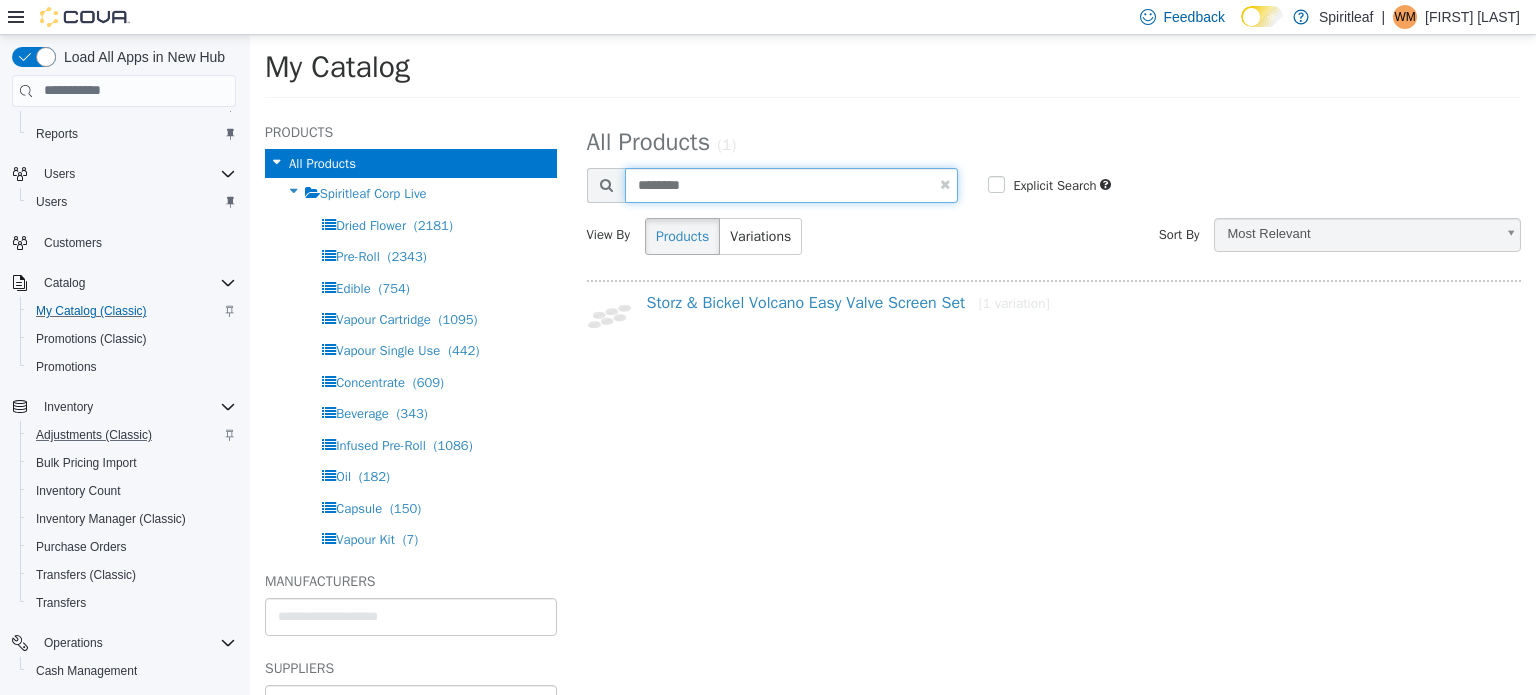 drag, startPoint x: 724, startPoint y: 182, endPoint x: 619, endPoint y: 187, distance: 105.11898 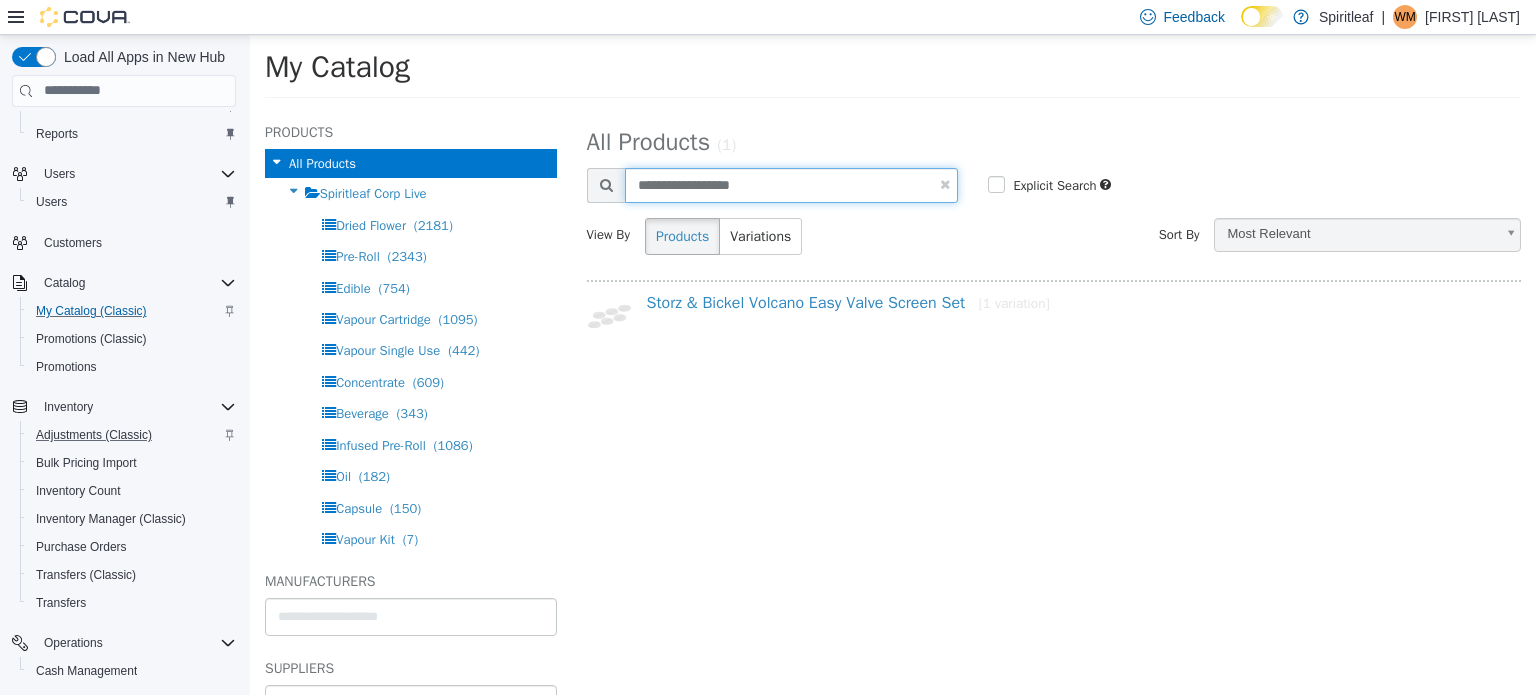 type on "**********" 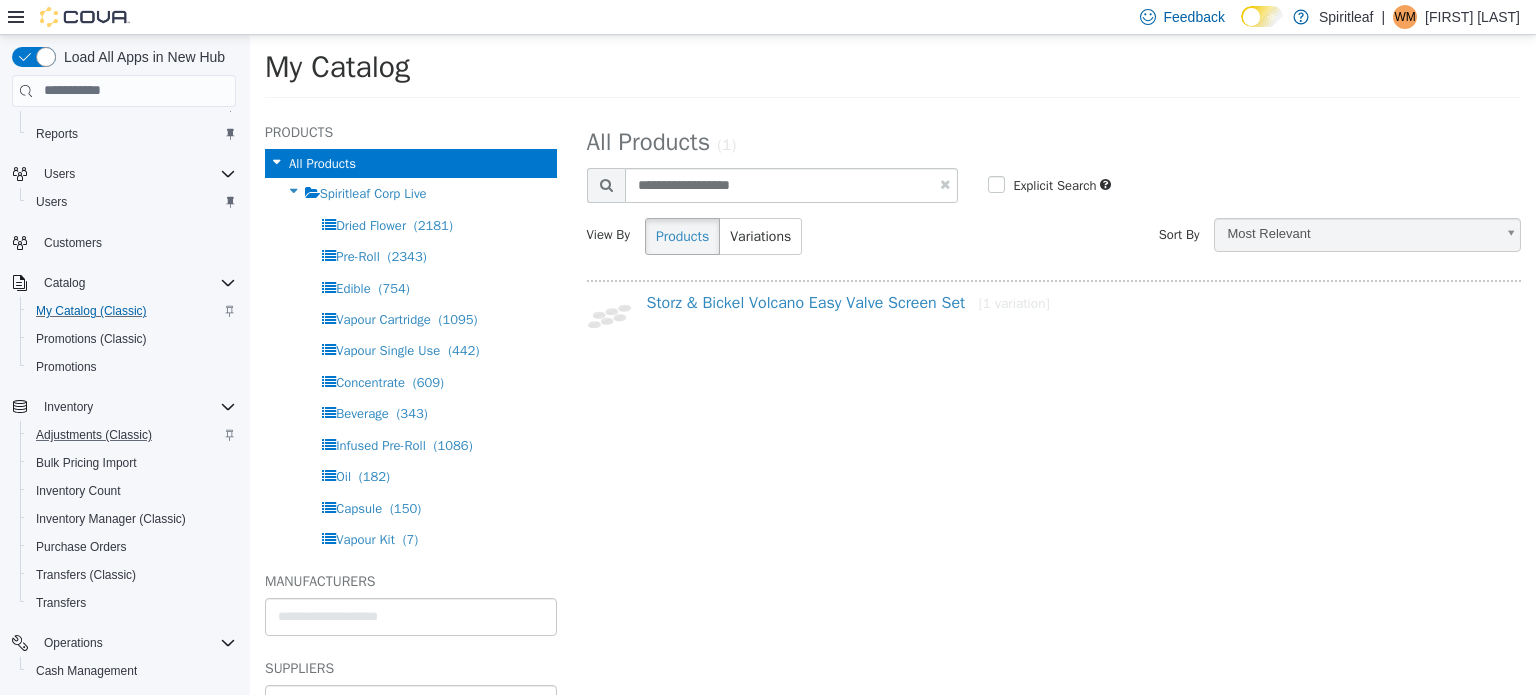 select on "**********" 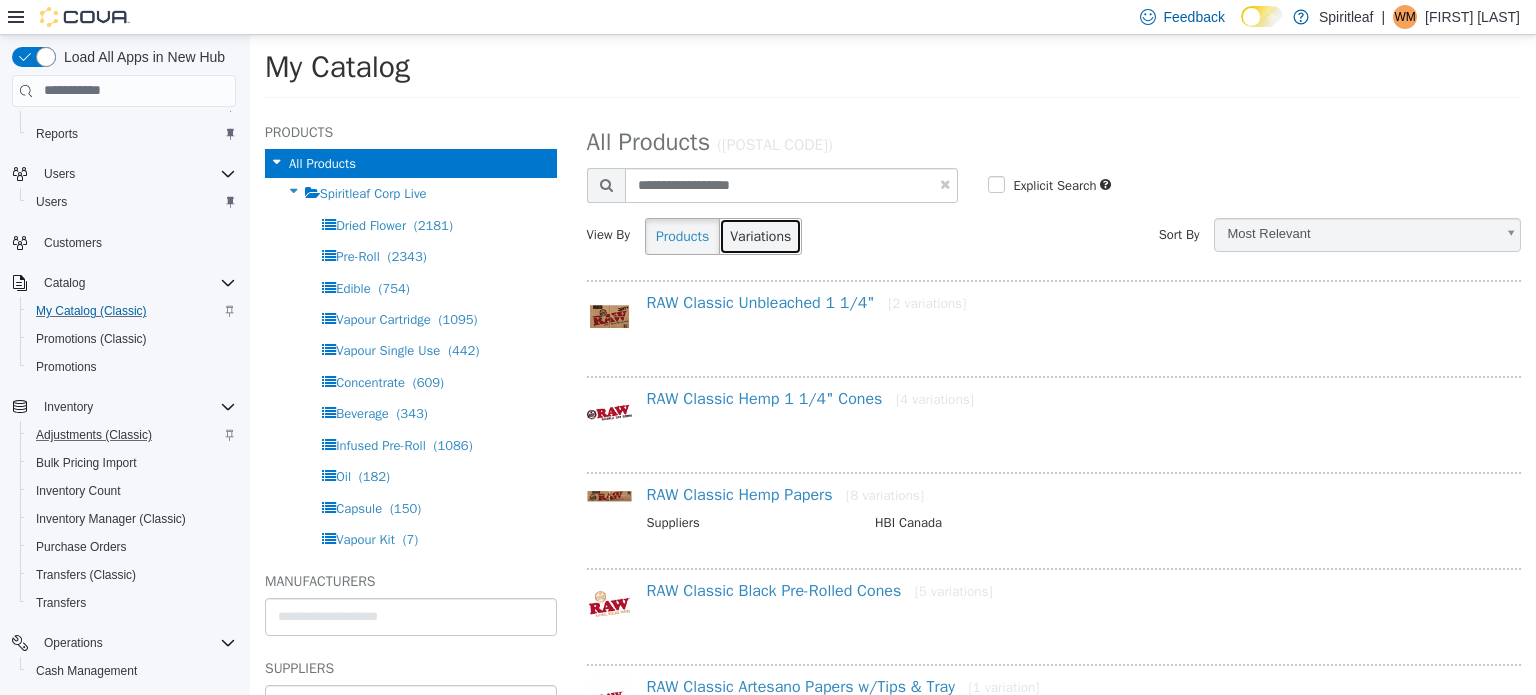 click on "Variations" at bounding box center [760, 235] 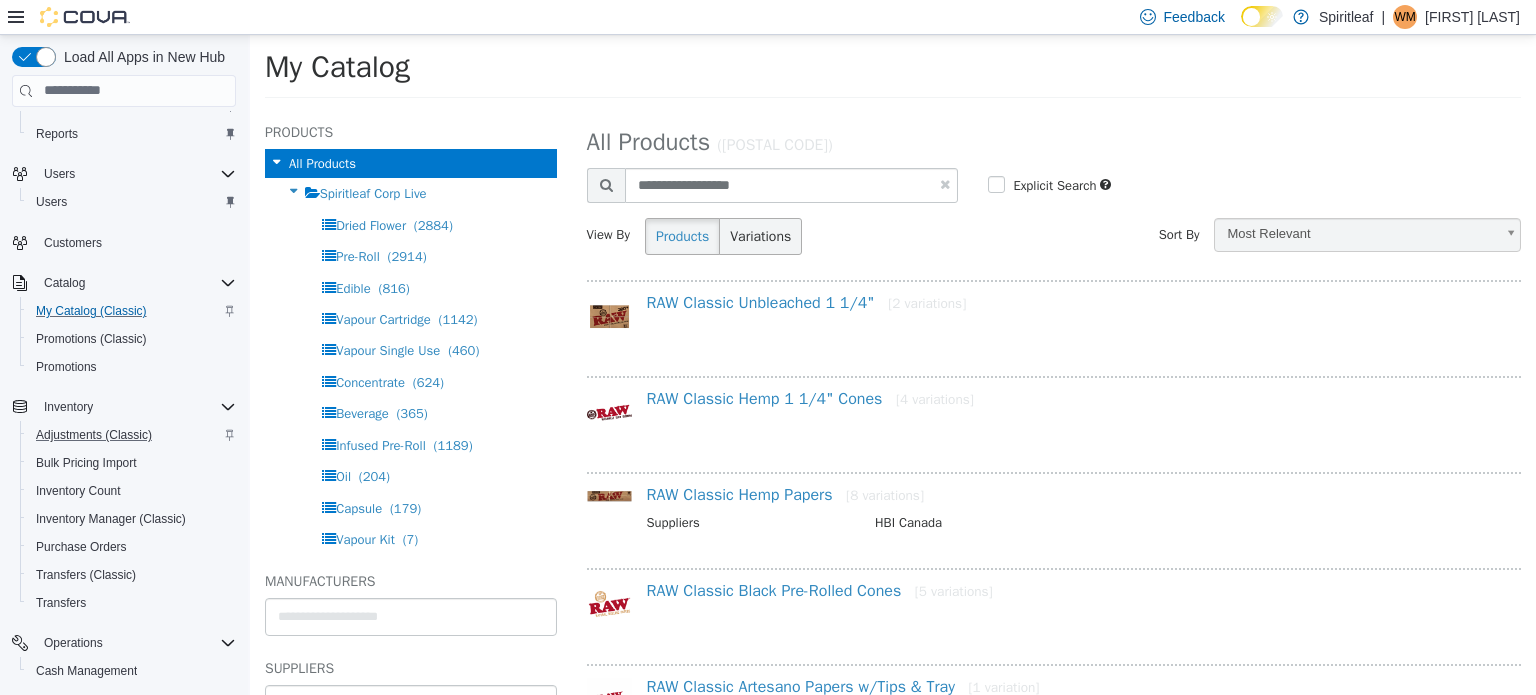 select on "**********" 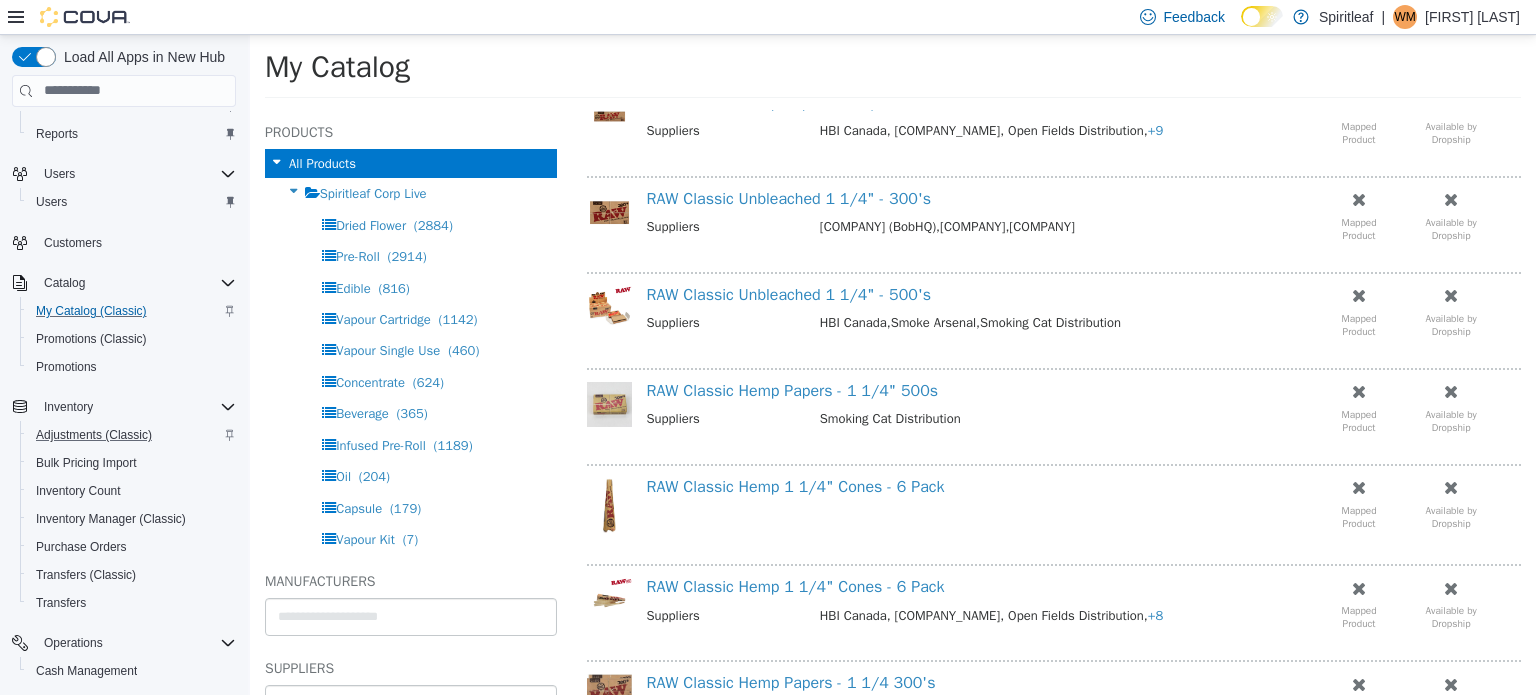 scroll, scrollTop: 0, scrollLeft: 0, axis: both 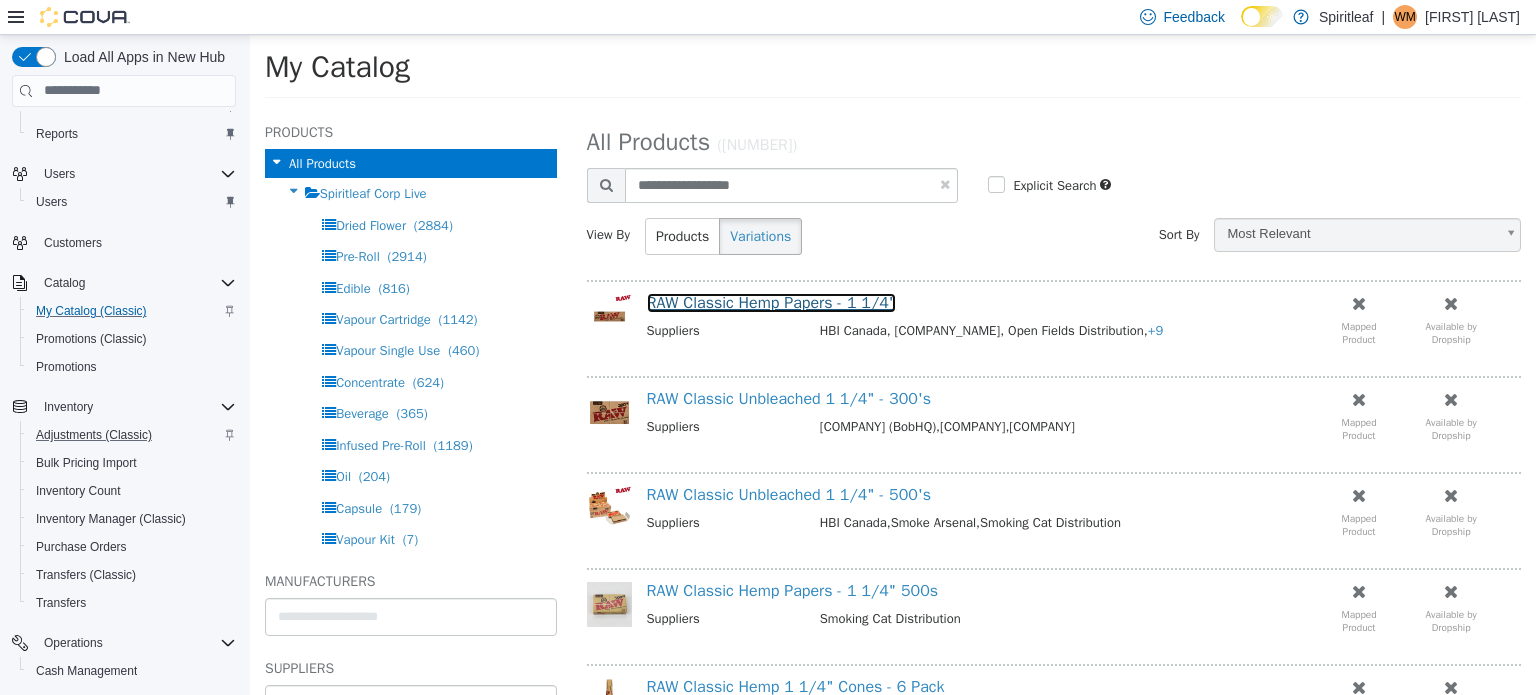 click on "RAW Classic Hemp Papers - 1 1/4"" at bounding box center (772, 302) 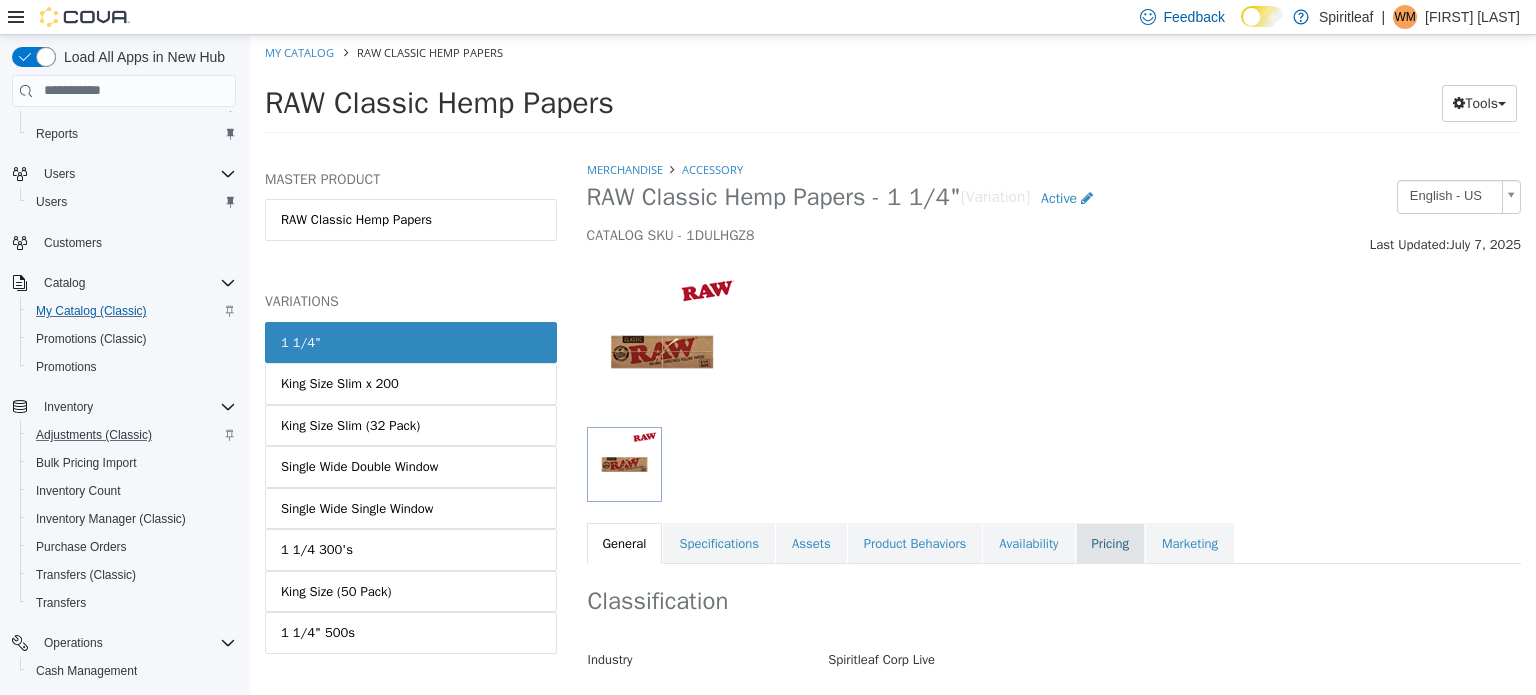 click on "Pricing" at bounding box center [1110, 543] 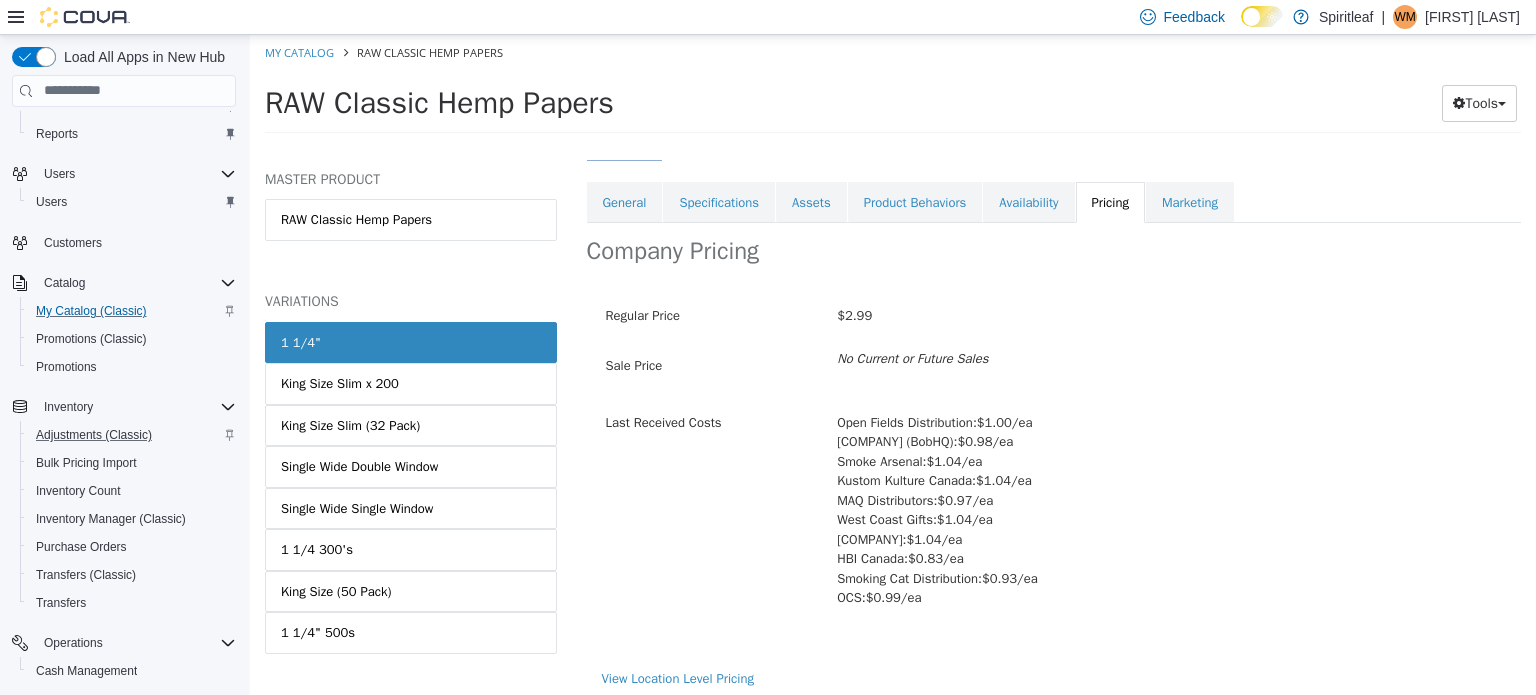 scroll, scrollTop: 348, scrollLeft: 0, axis: vertical 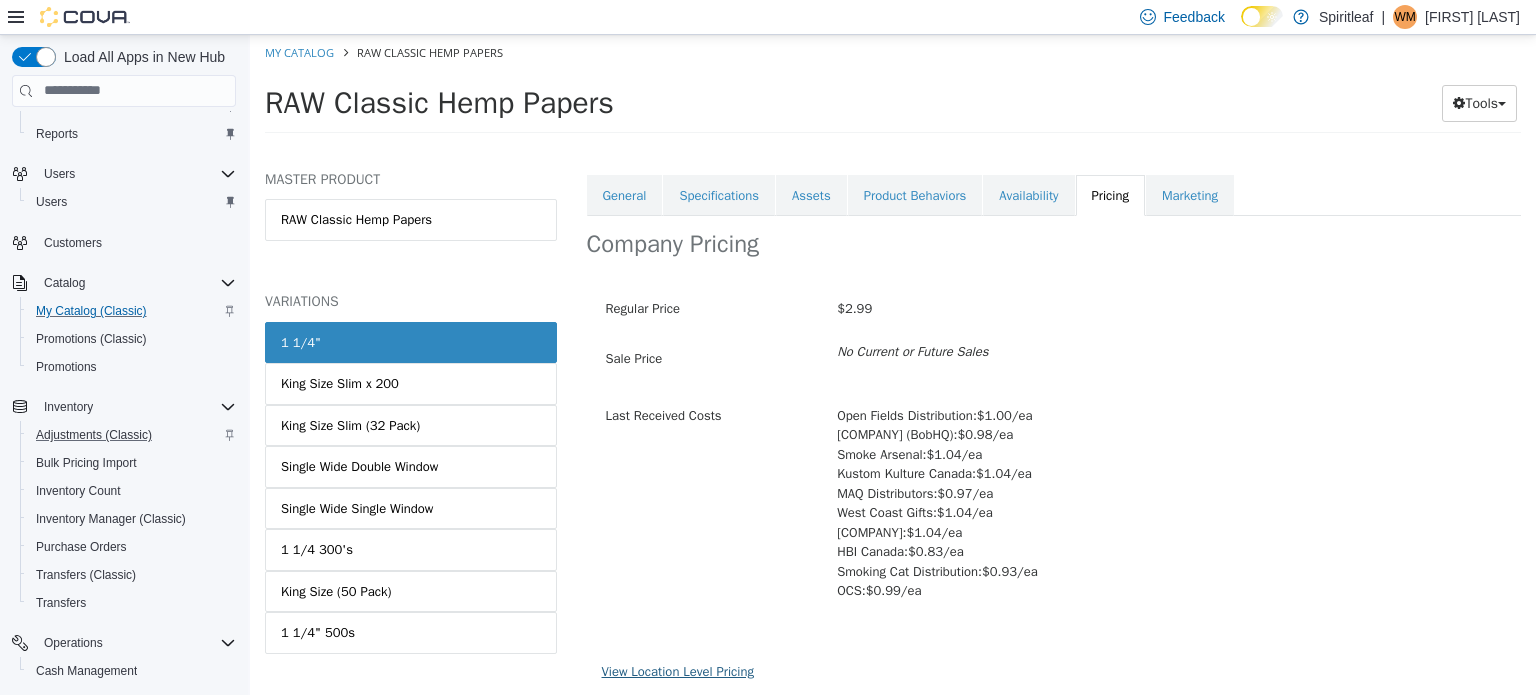 click on "View Location Level Pricing" at bounding box center [678, 670] 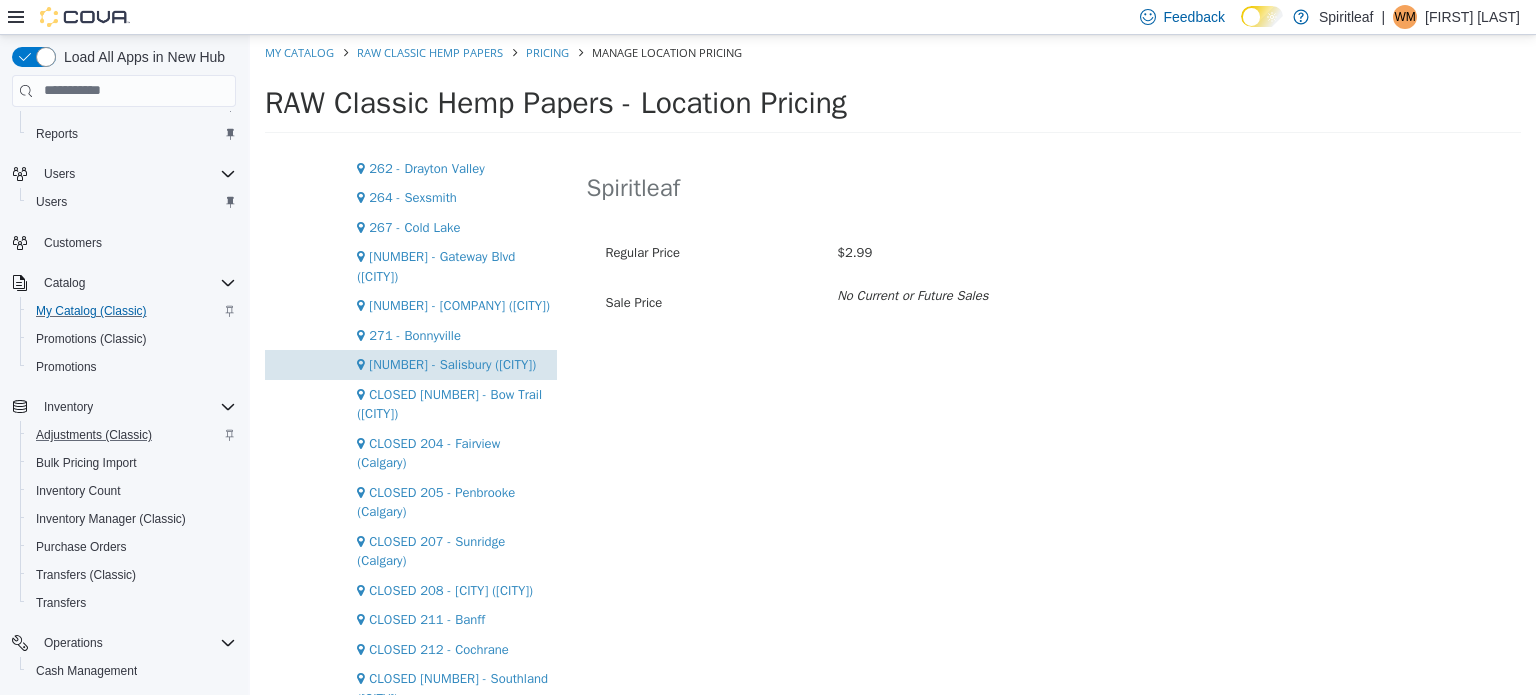 scroll, scrollTop: 1700, scrollLeft: 0, axis: vertical 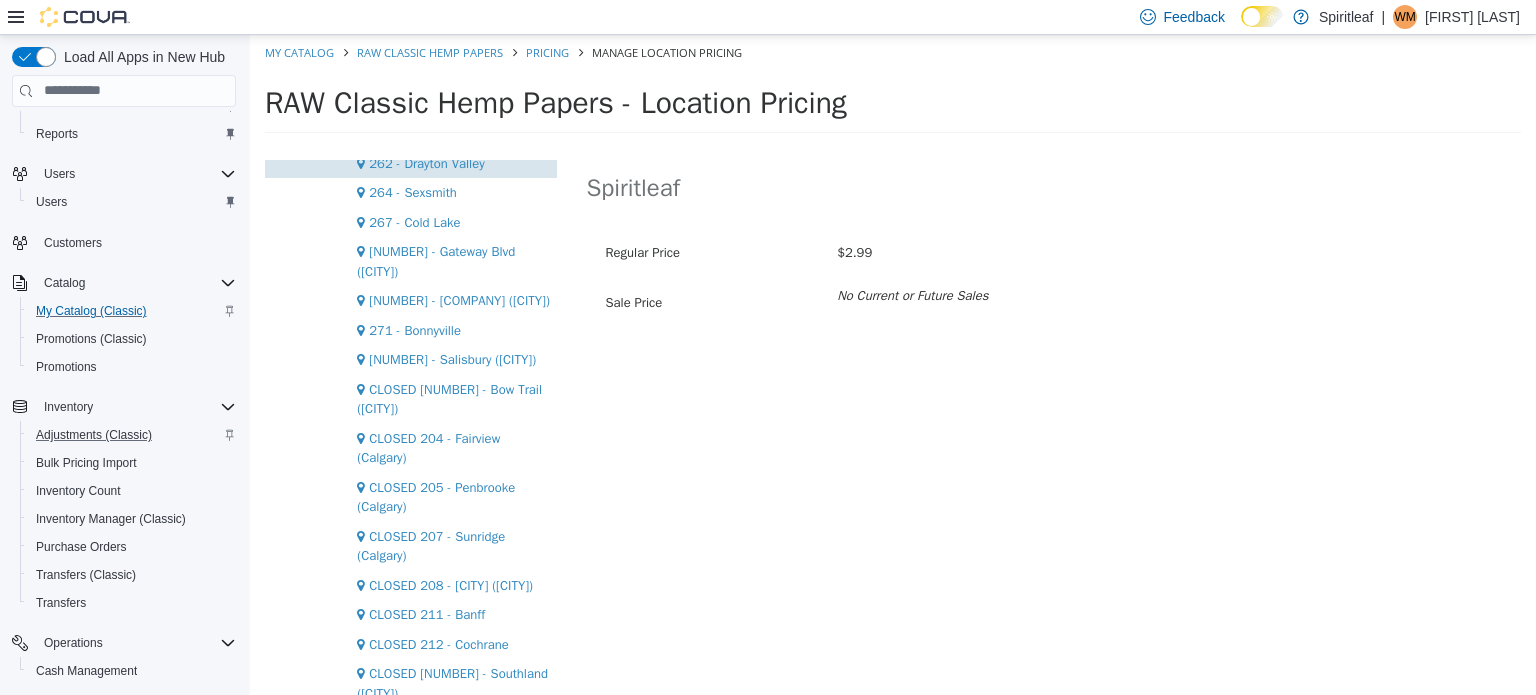 click on "262 - Drayton Valley" at bounding box center [426, 162] 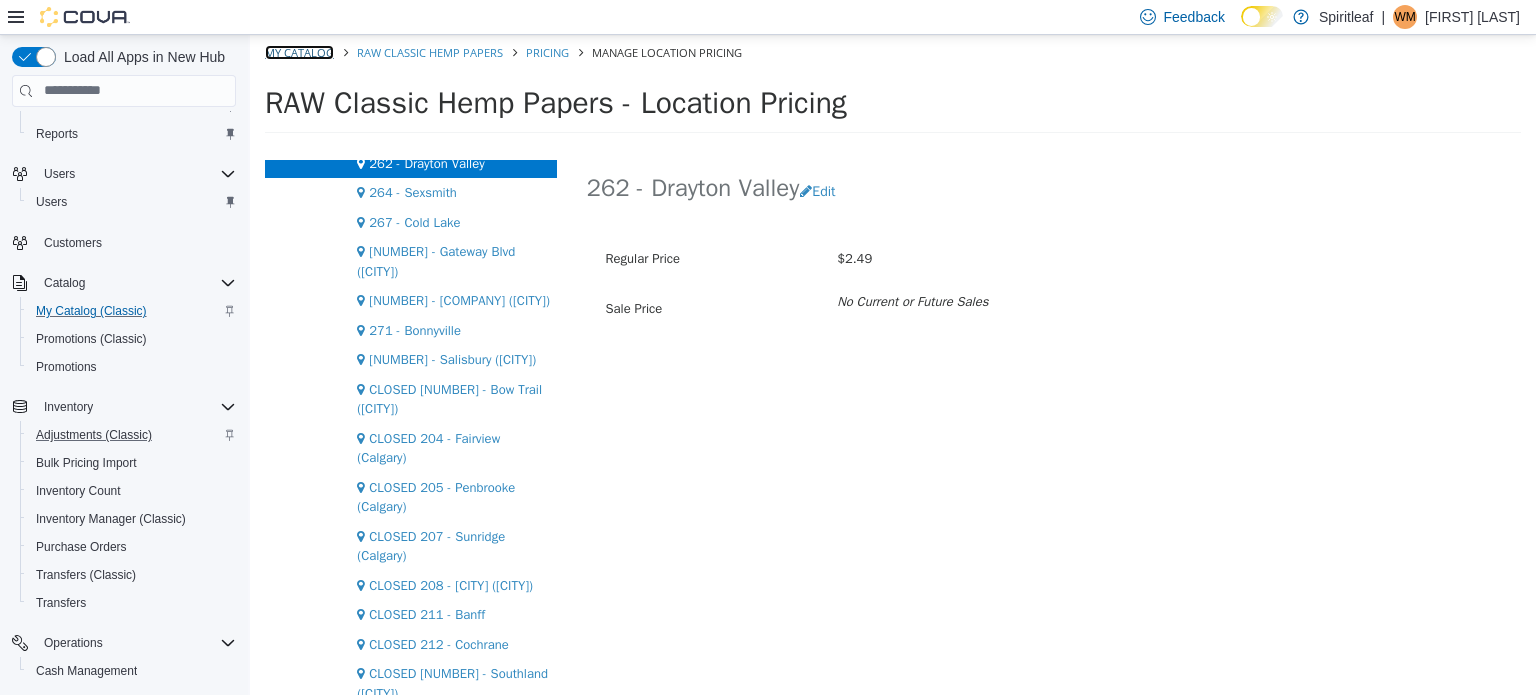 click on "My Catalog" at bounding box center [299, 51] 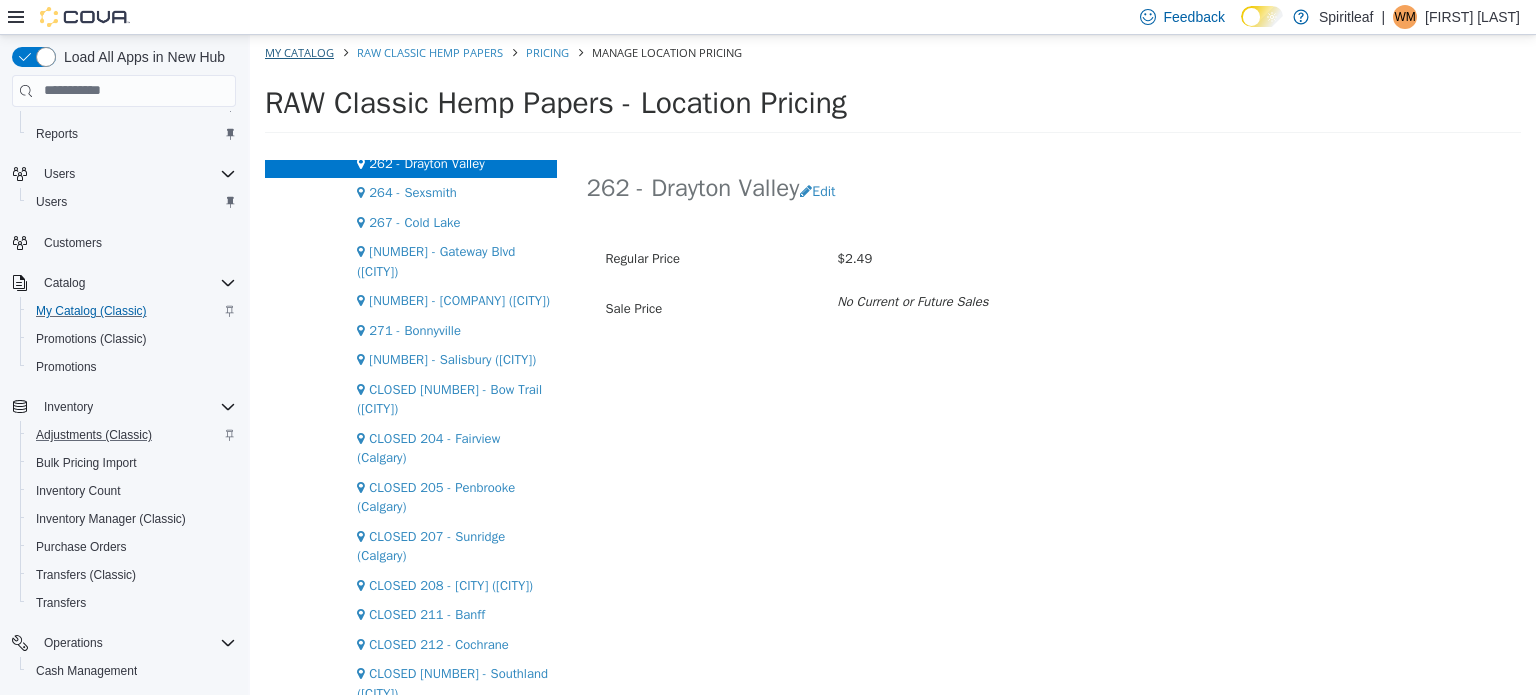 select on "**********" 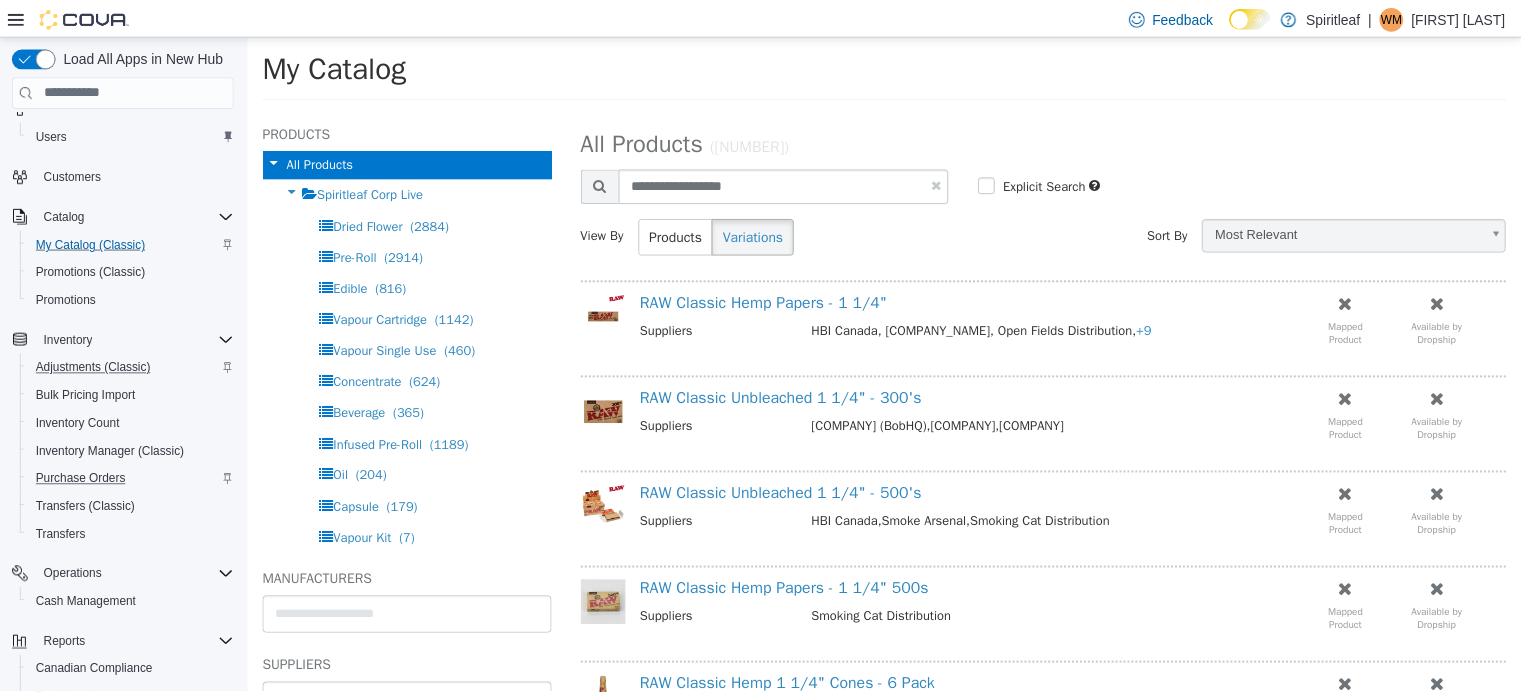 scroll, scrollTop: 256, scrollLeft: 0, axis: vertical 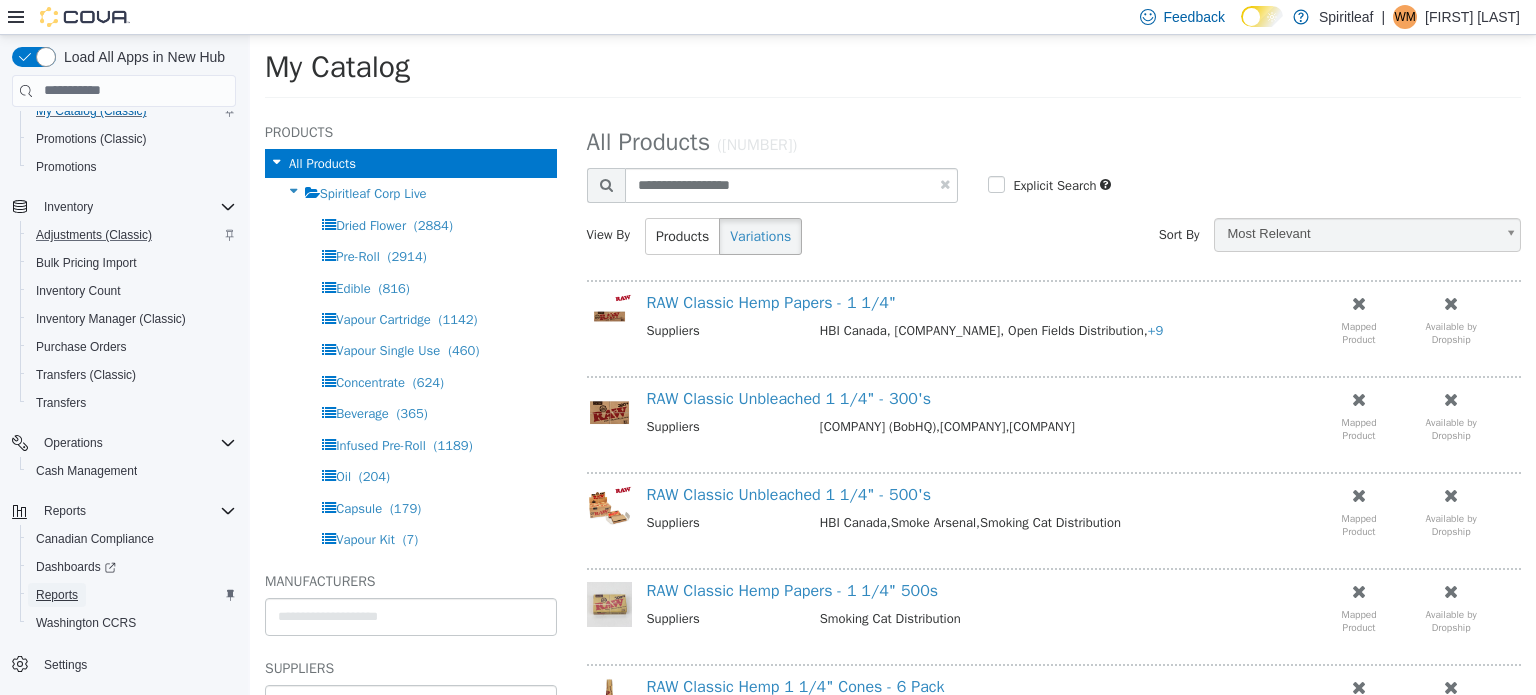 click on "Reports" at bounding box center [57, 595] 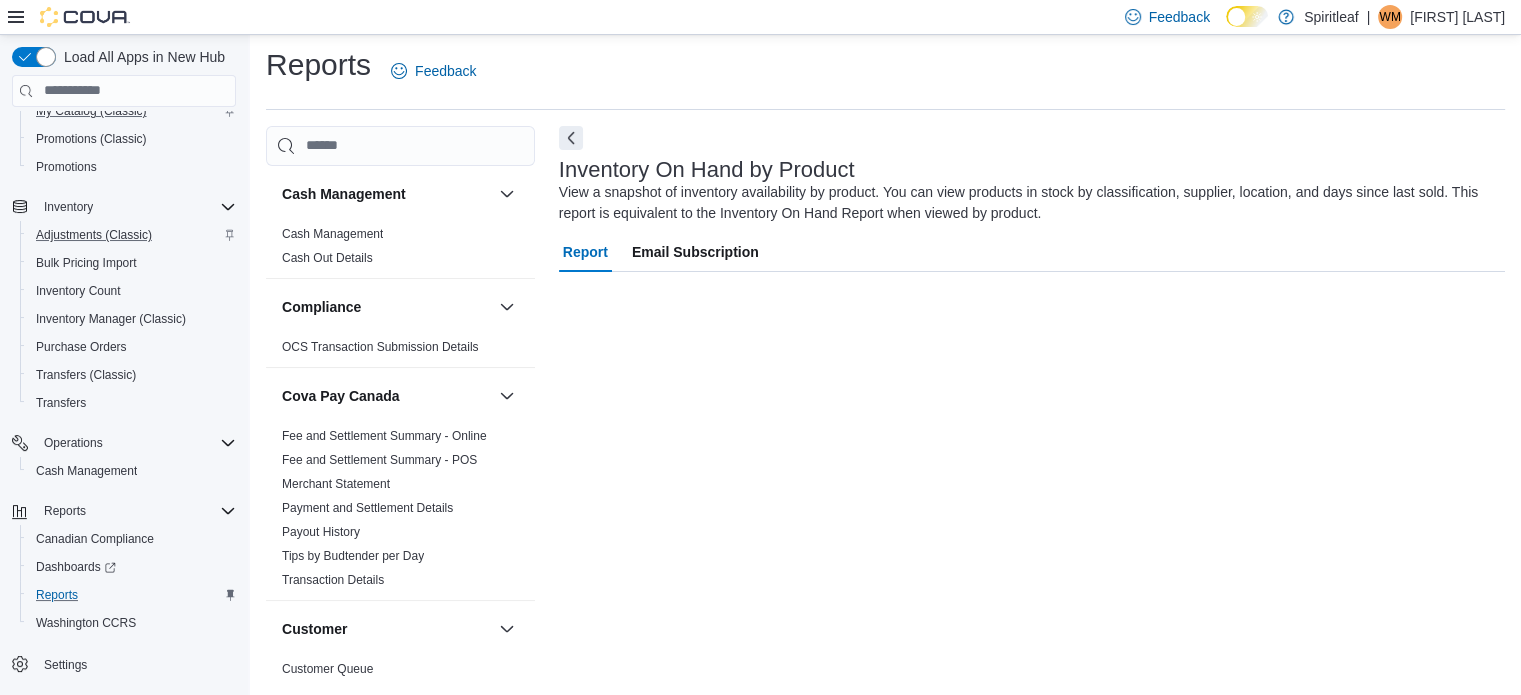 scroll, scrollTop: 13, scrollLeft: 0, axis: vertical 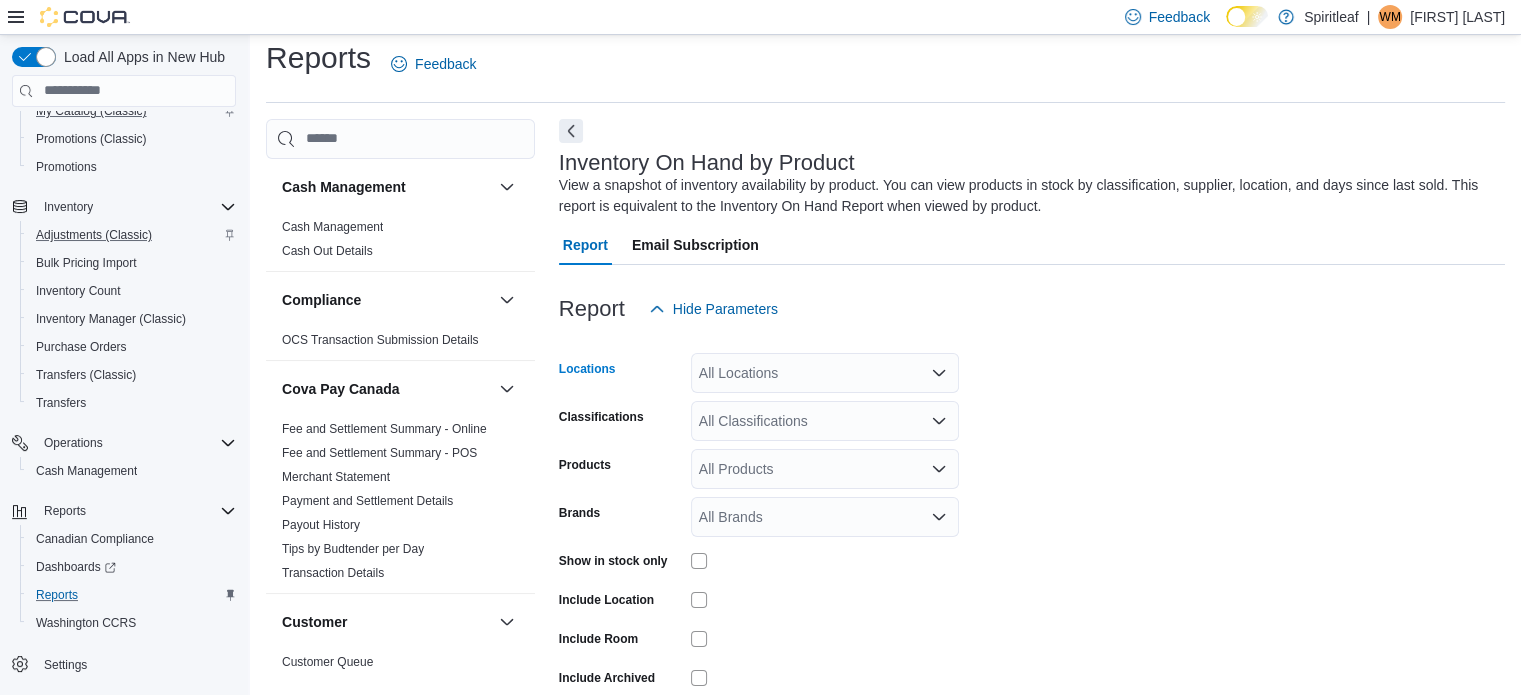 click 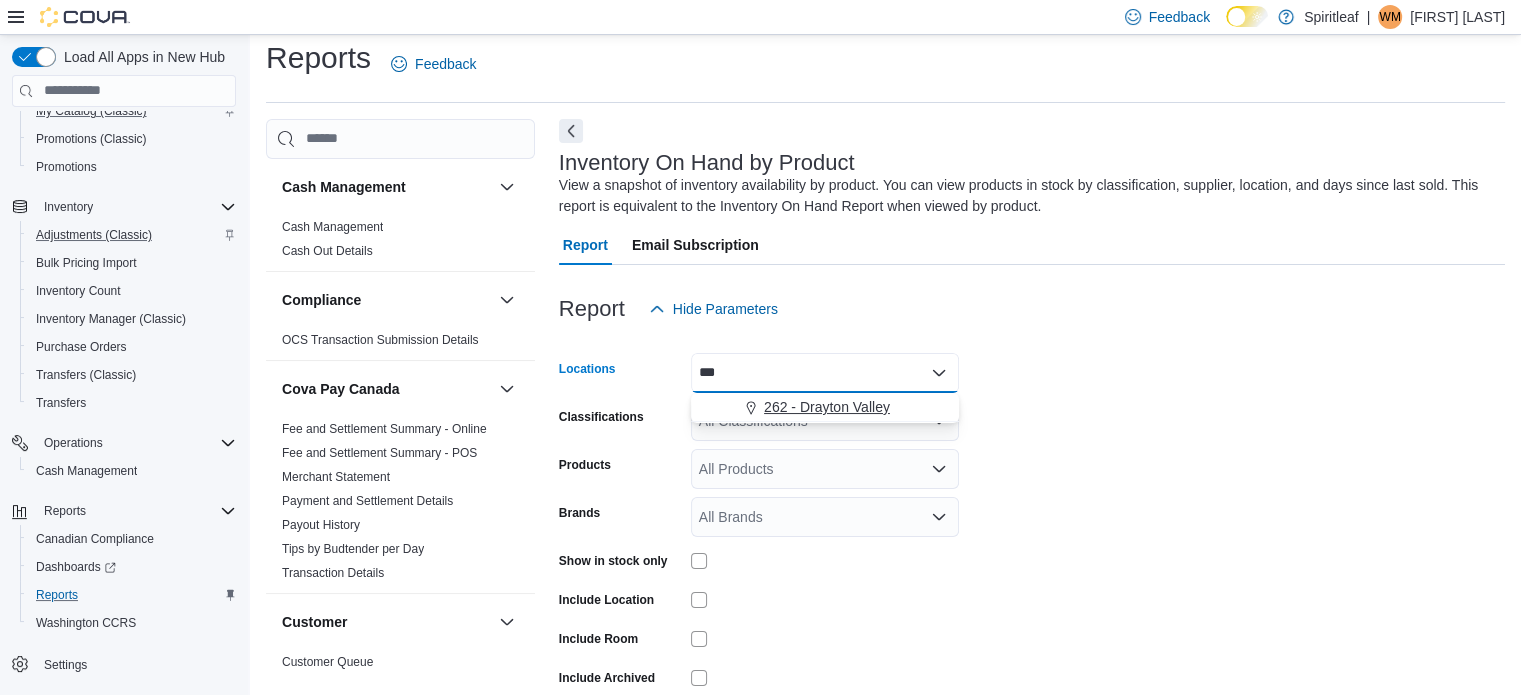 type on "***" 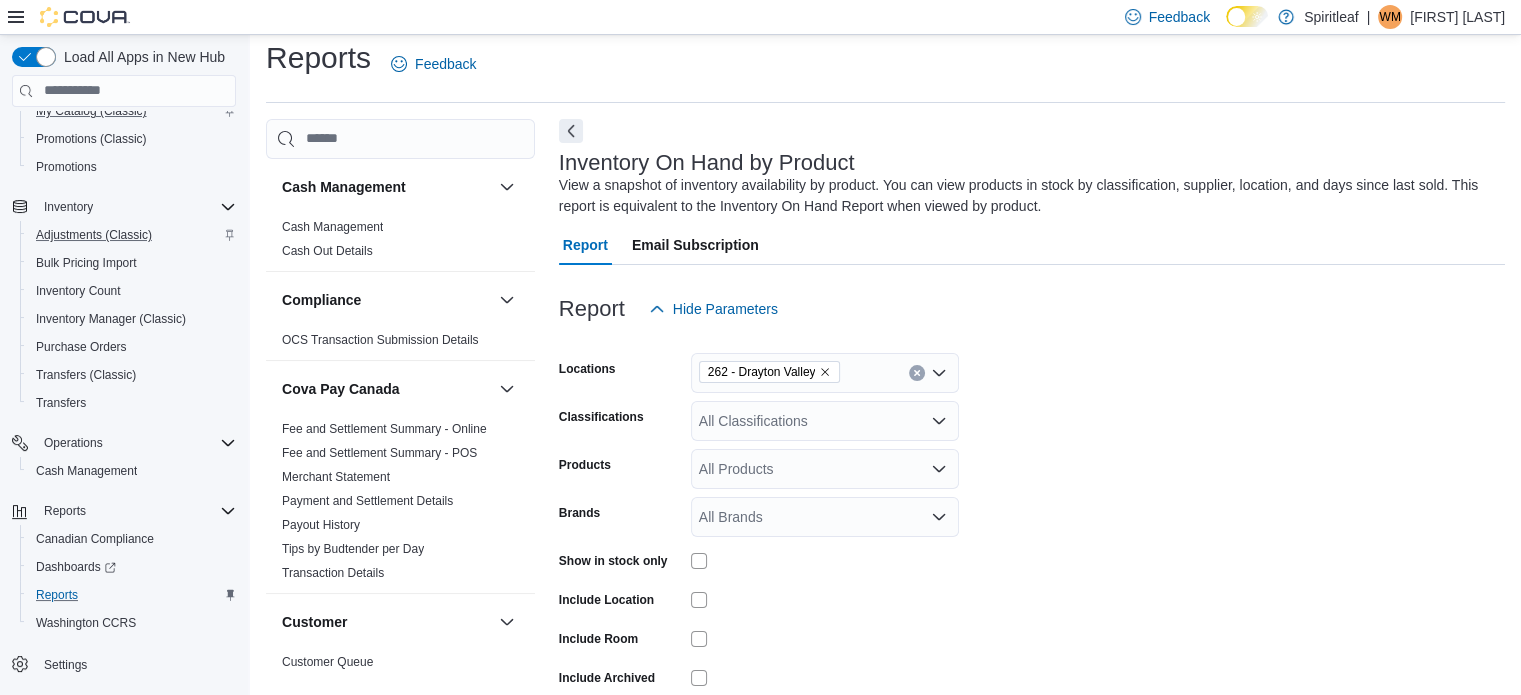 click on "Locations [NUMBER] - Drayton Valley Classifications All Classifications Products All Products Brands All Brands Show in stock only Include Location Include Room Include Archived Export Run Report" at bounding box center (1032, 539) 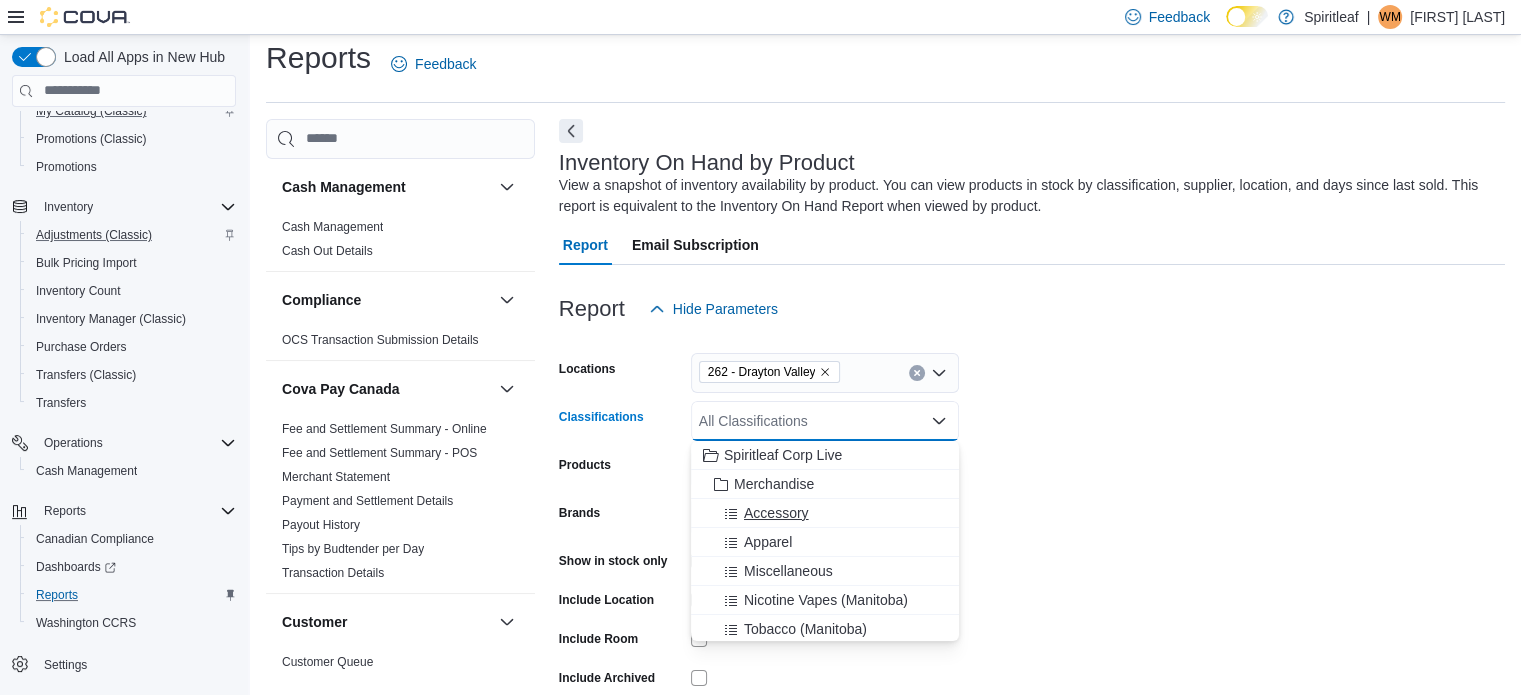 click on "Accessory" at bounding box center (776, 513) 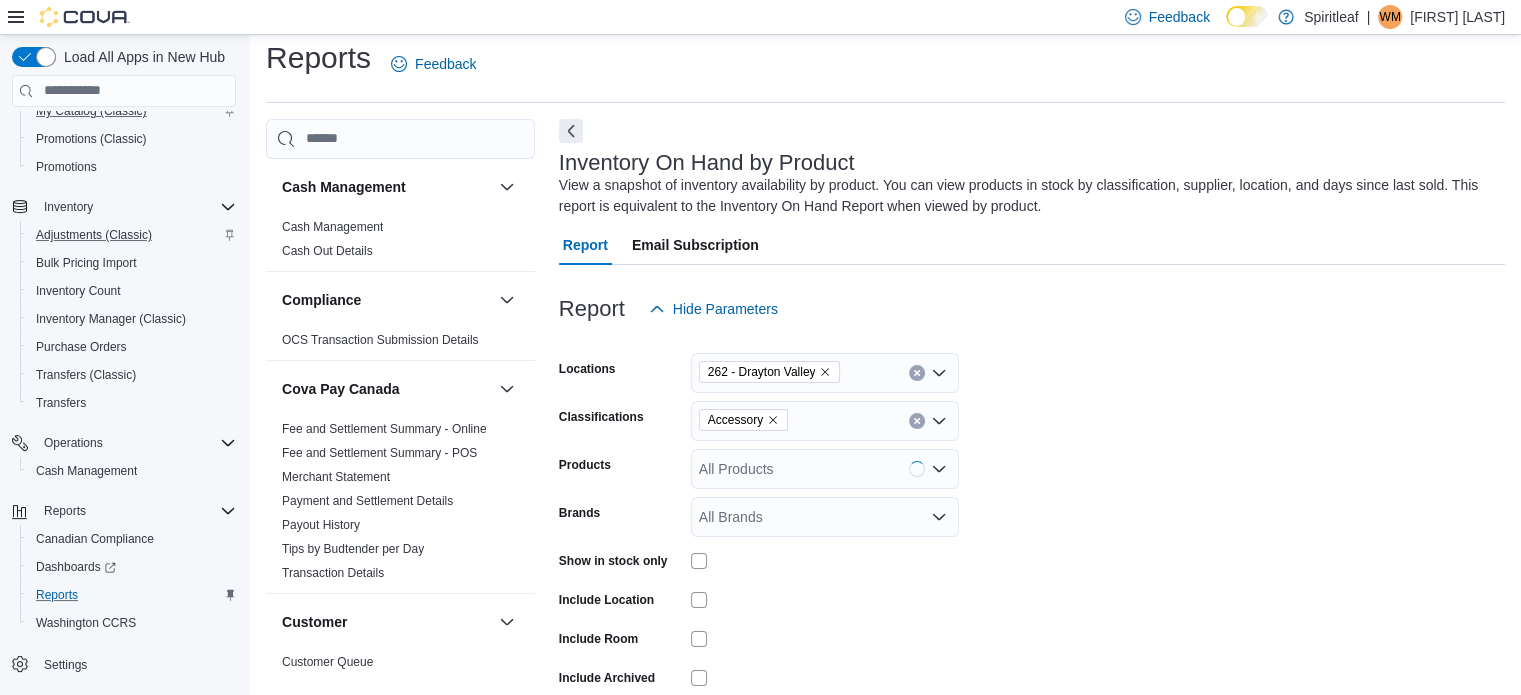 click on "Locations 262 - [CITY] Classifications Accessory Products All Products Brands All Brands Show in stock only Include Location Include Room Include Archived Export  Run Report" at bounding box center [1032, 539] 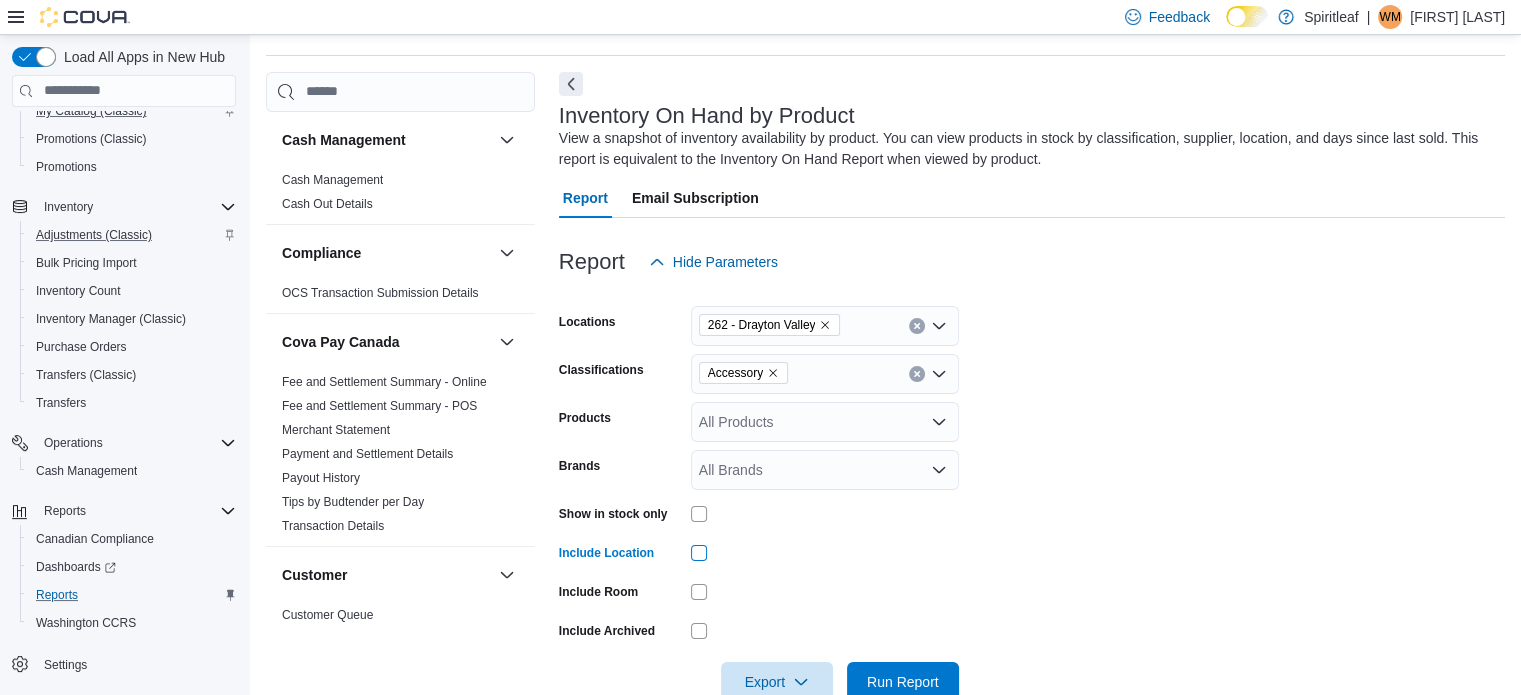 scroll, scrollTop: 106, scrollLeft: 0, axis: vertical 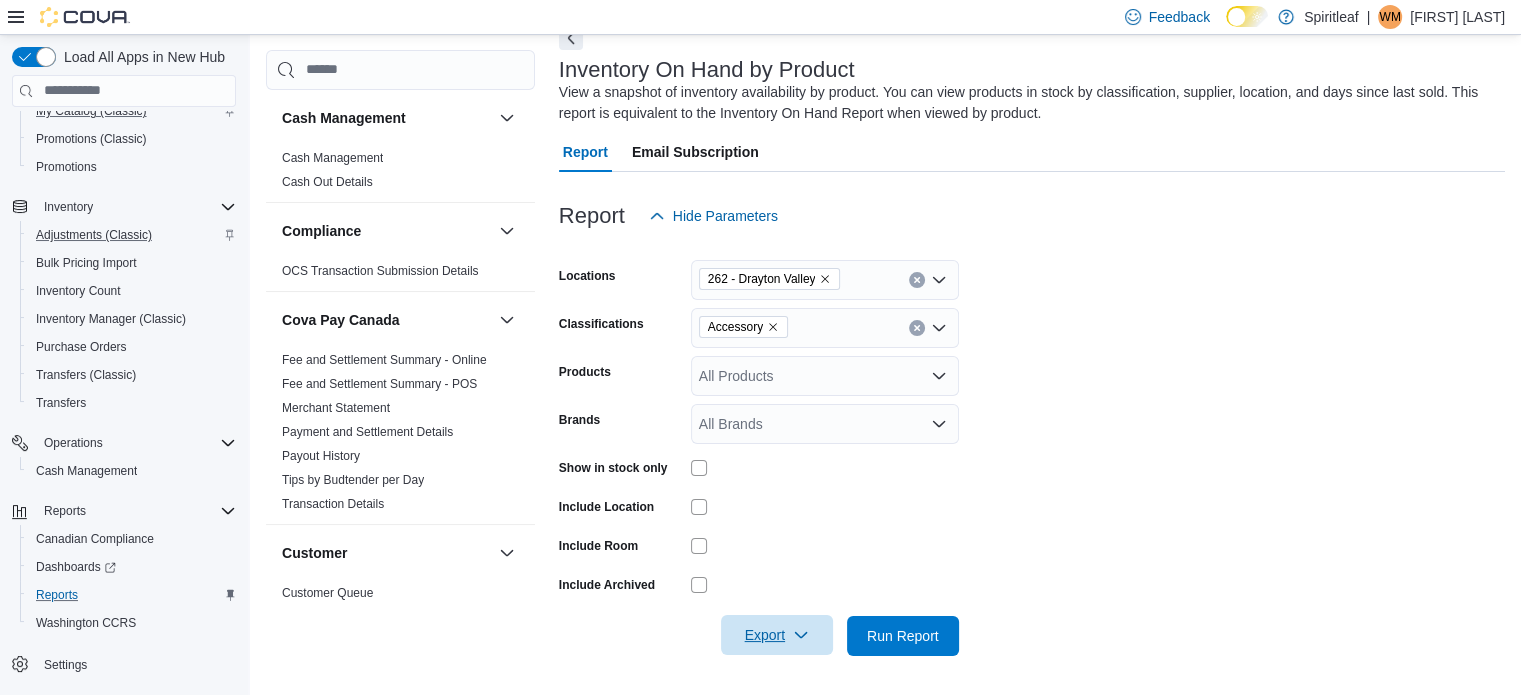 click on "Export" at bounding box center (777, 635) 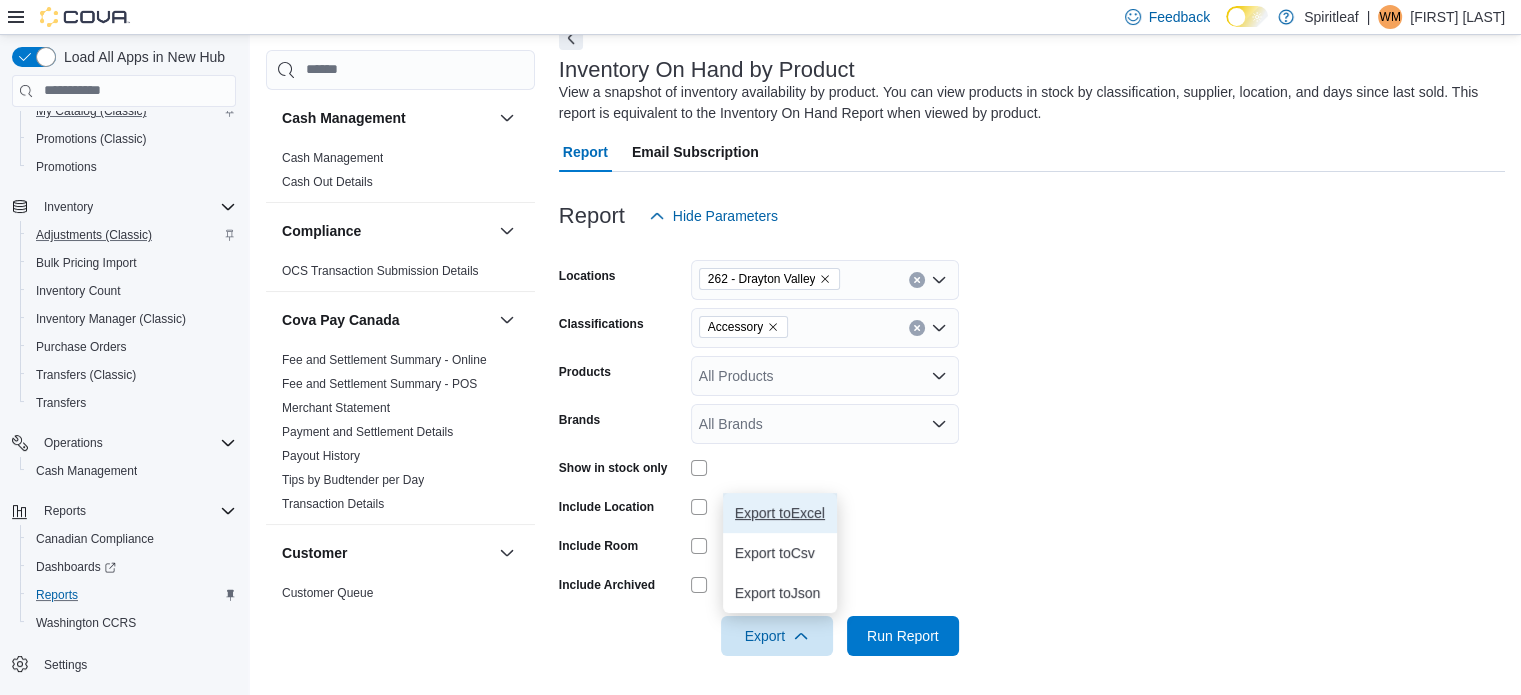 click on "Export to  Excel" at bounding box center (780, 513) 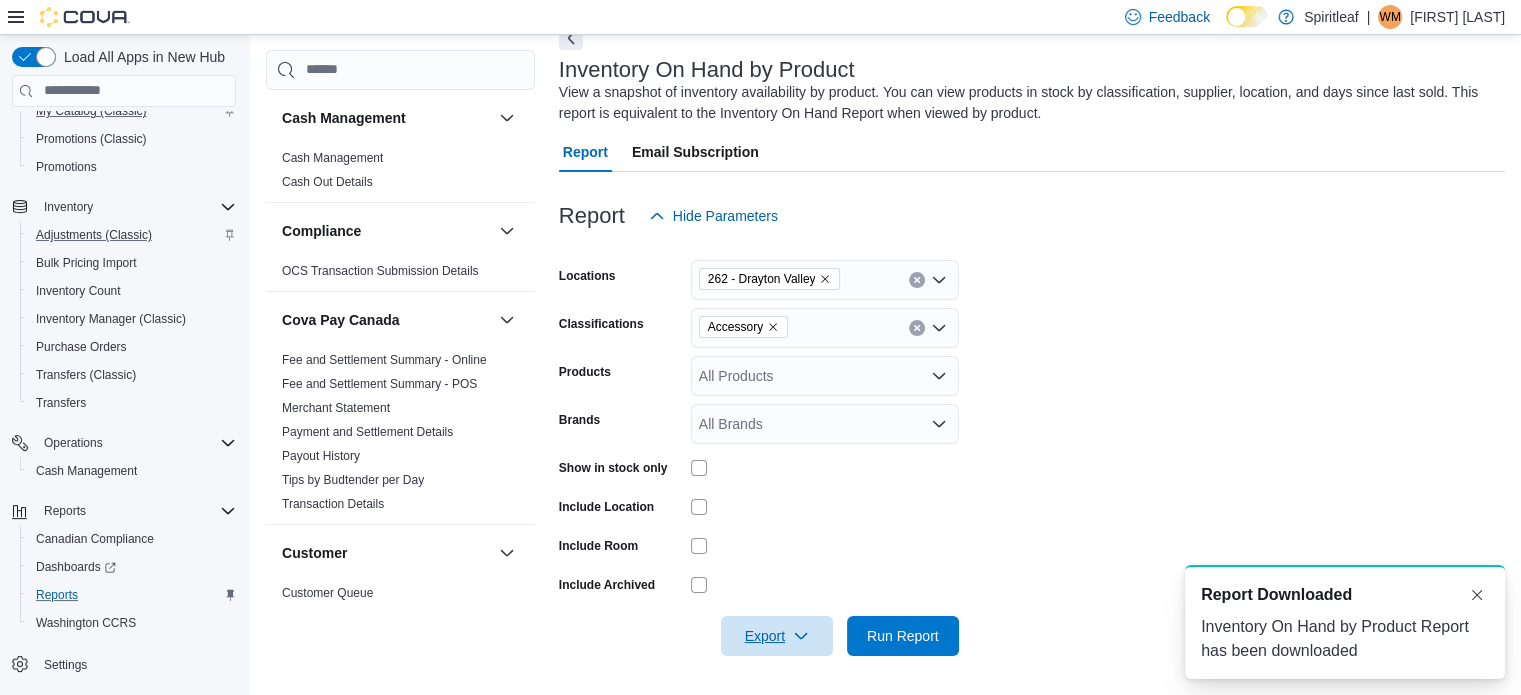 scroll, scrollTop: 0, scrollLeft: 0, axis: both 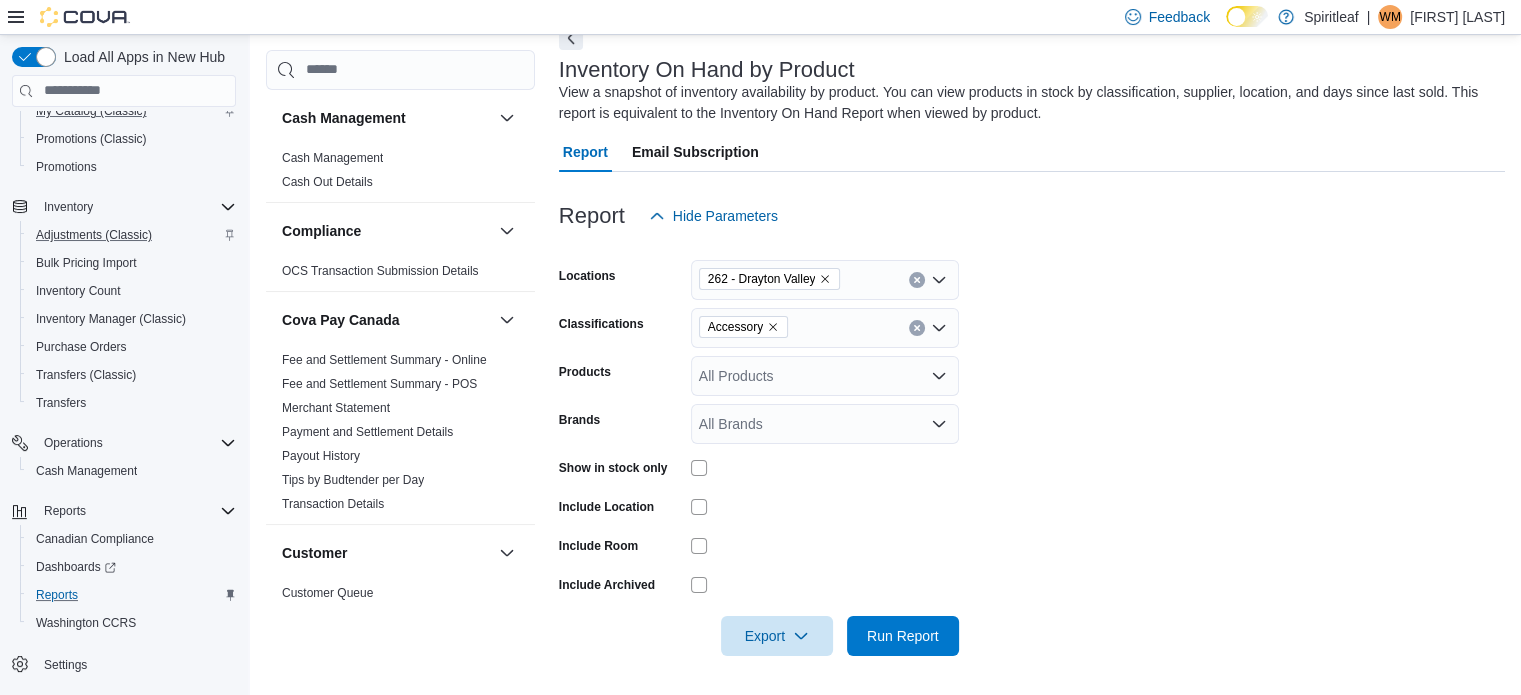 click 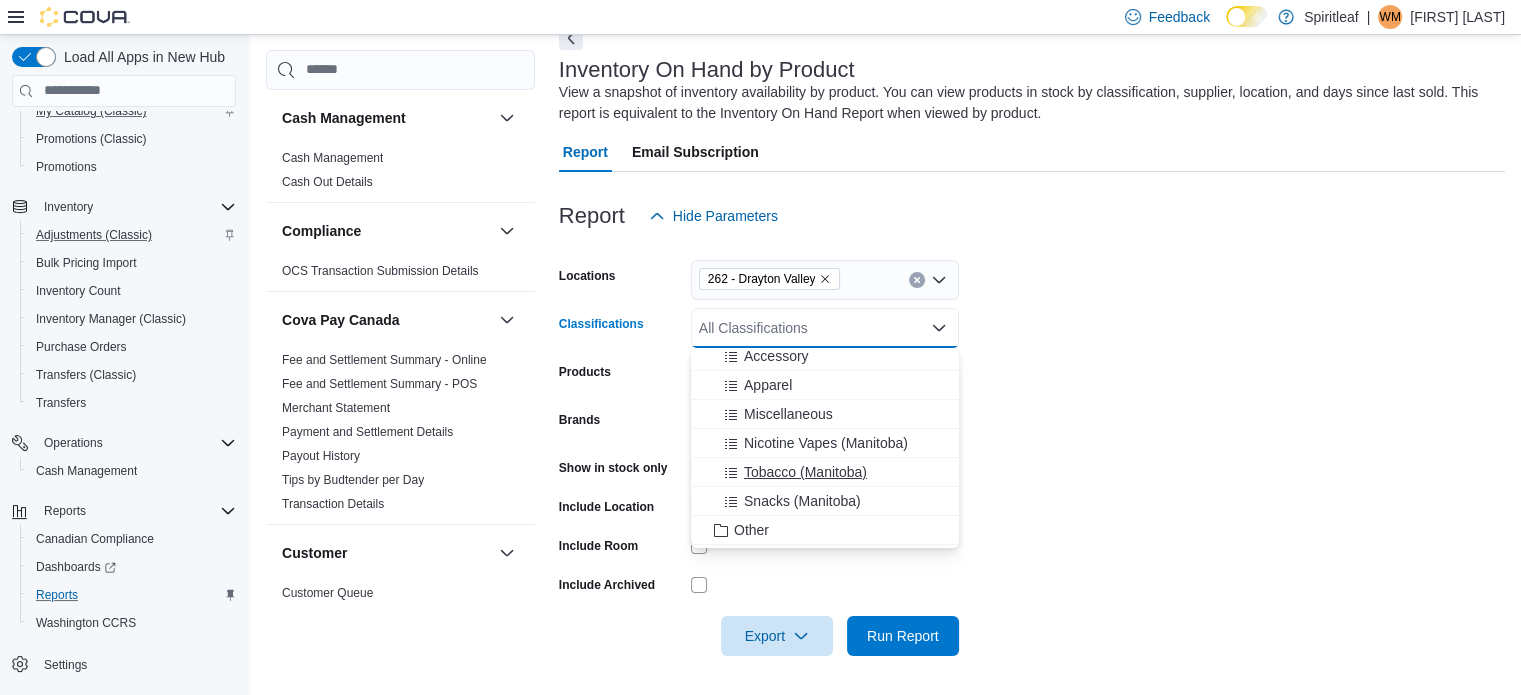 scroll, scrollTop: 0, scrollLeft: 0, axis: both 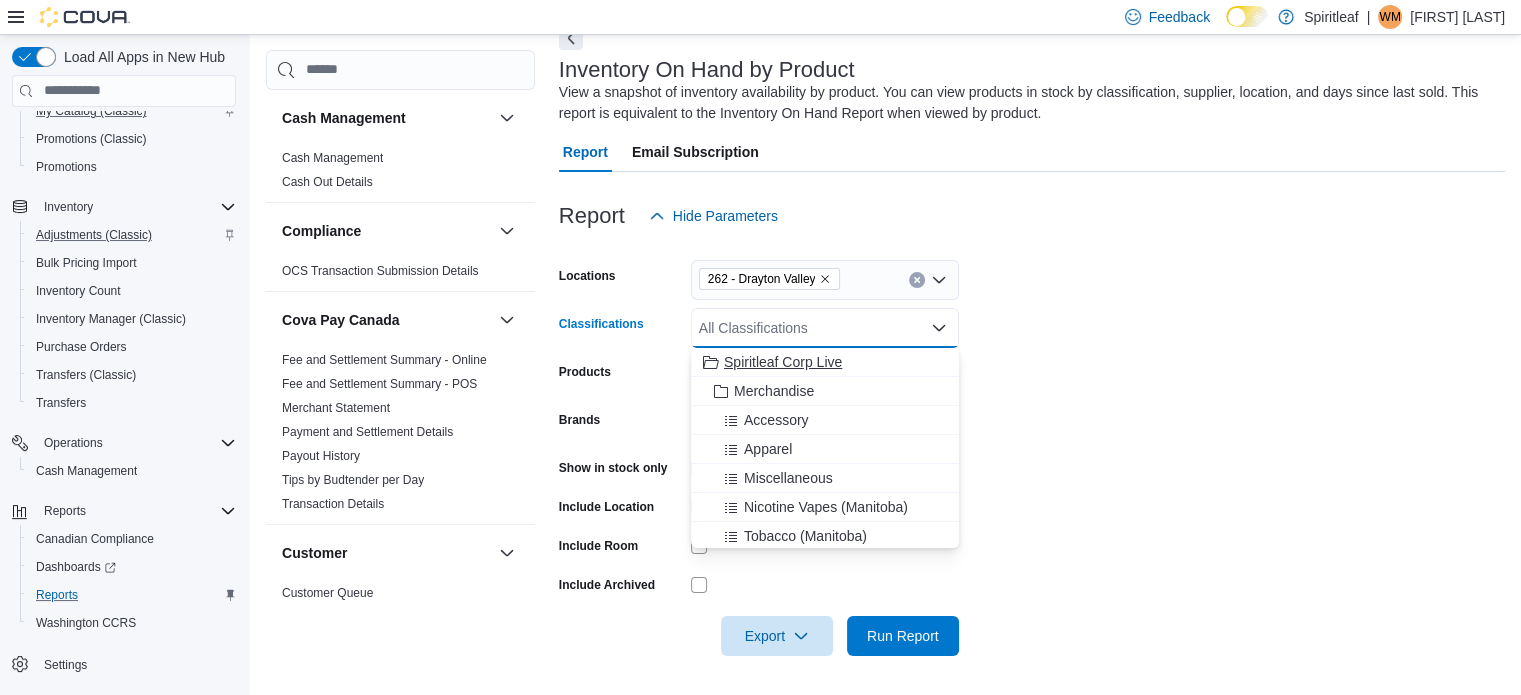 click on "Spiritleaf Corp Live" at bounding box center [783, 362] 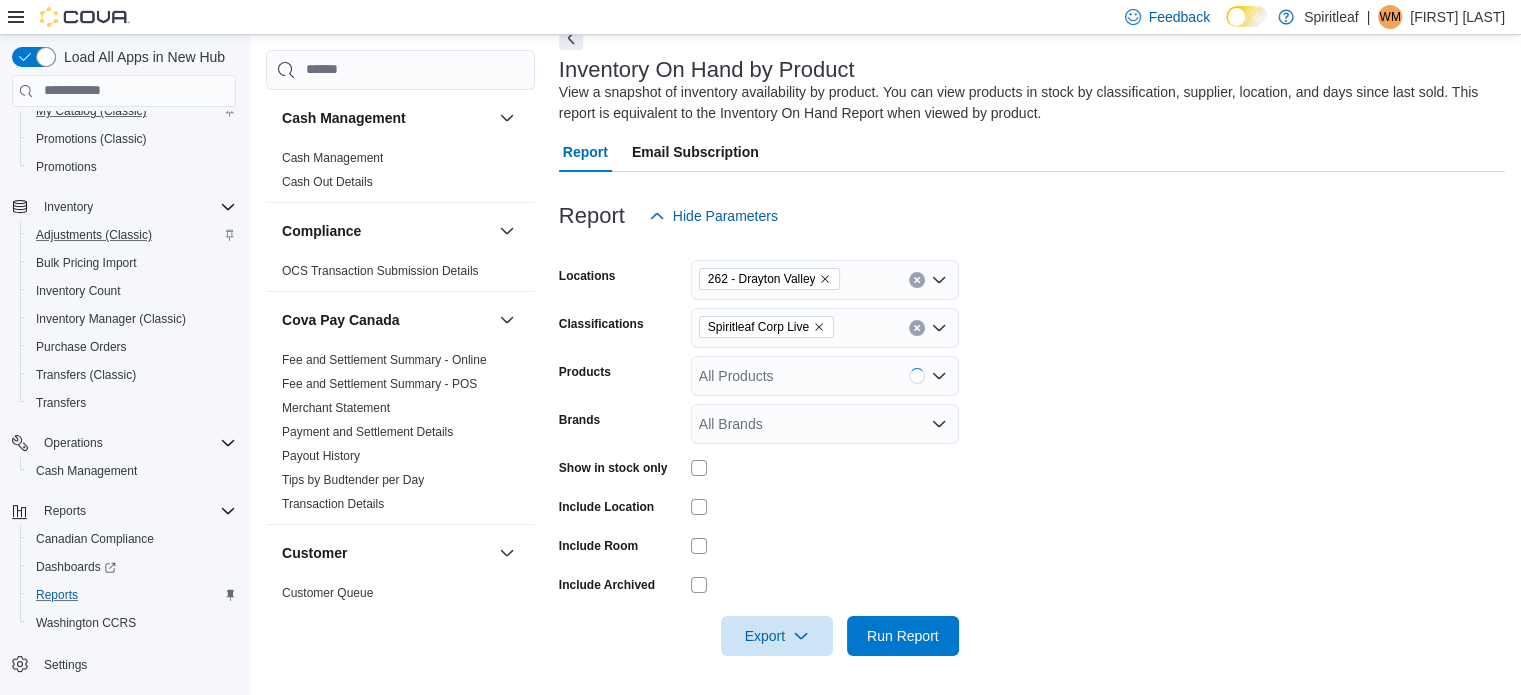 click on "Locations 262 - Drayton Valley Classifications Spiritleaf Corp Live Products All Products Brands All Brands Show in stock only Include Location Include Room Include Archived Export  Run Report" at bounding box center [1032, 446] 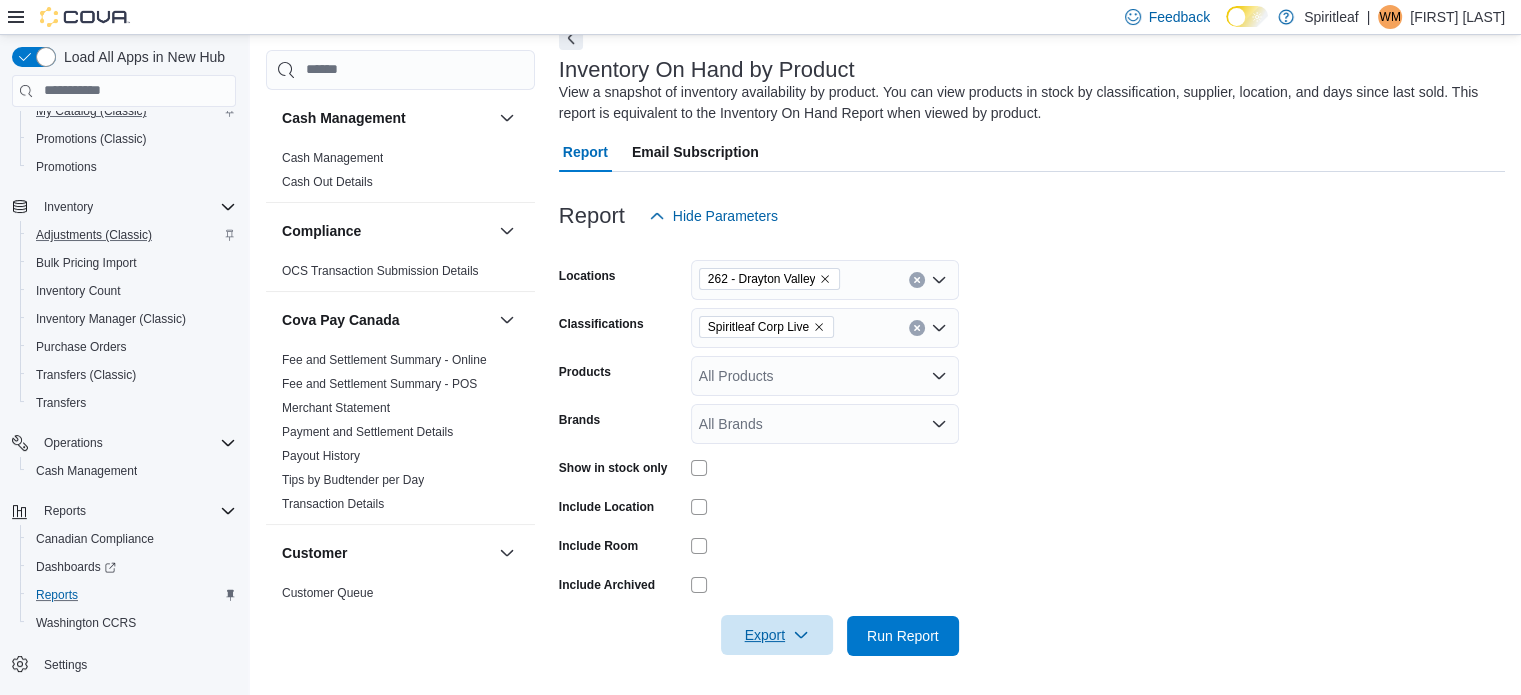 click on "Export" at bounding box center (777, 635) 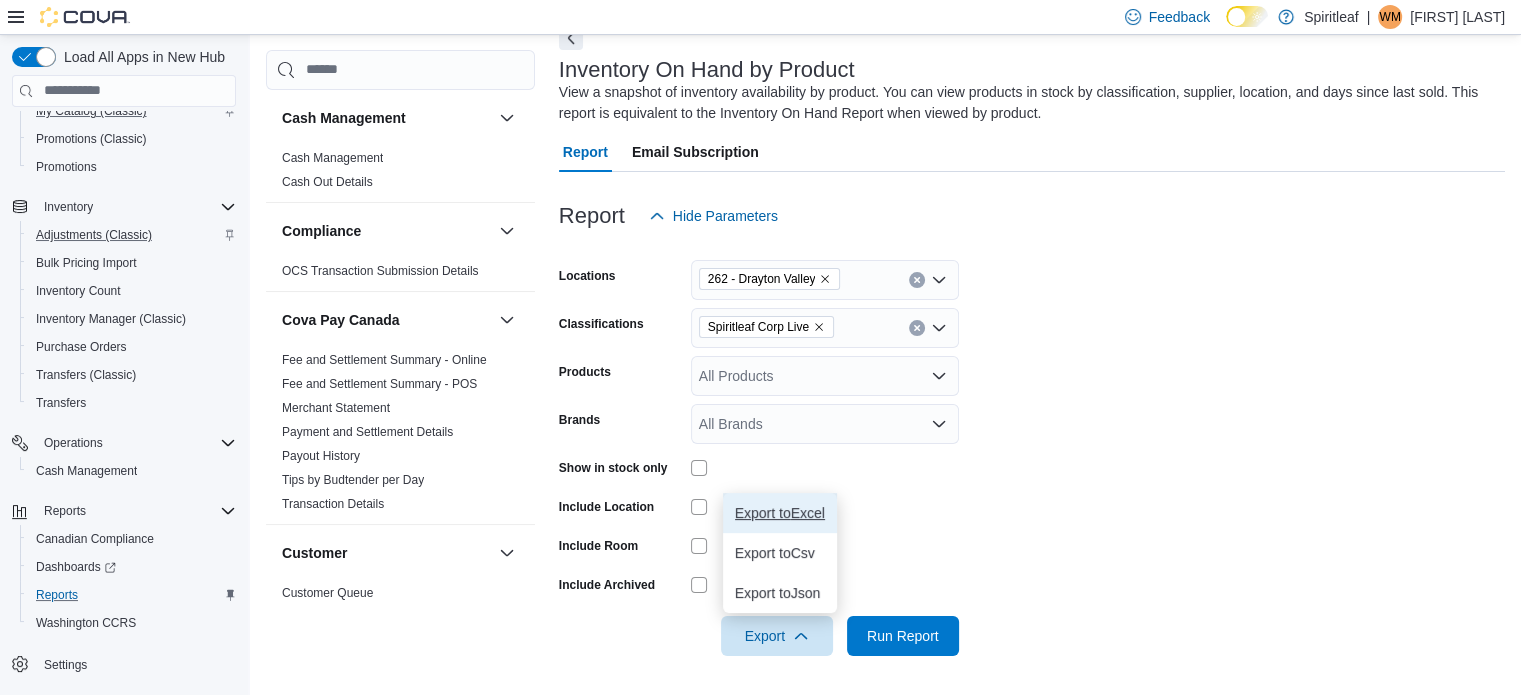 click on "Export to  Excel" at bounding box center [780, 513] 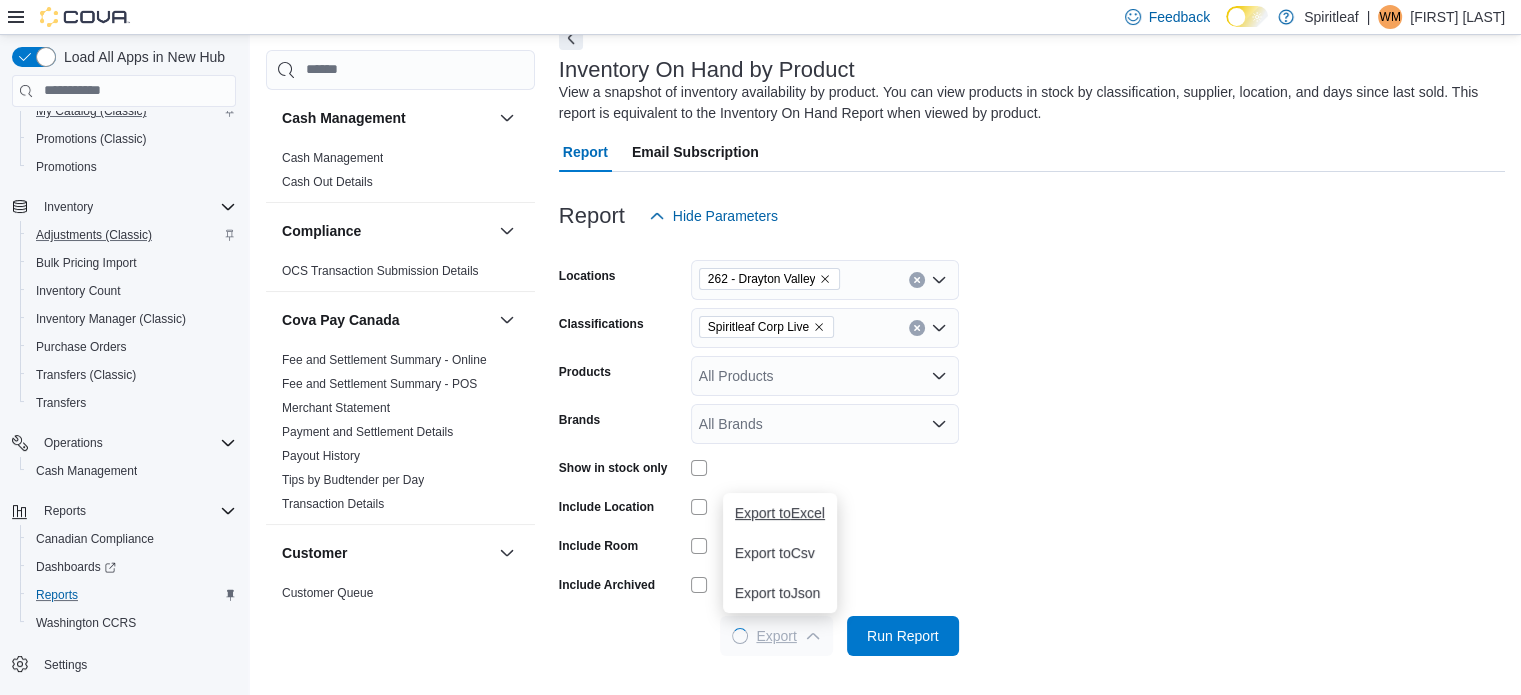 scroll, scrollTop: 0, scrollLeft: 0, axis: both 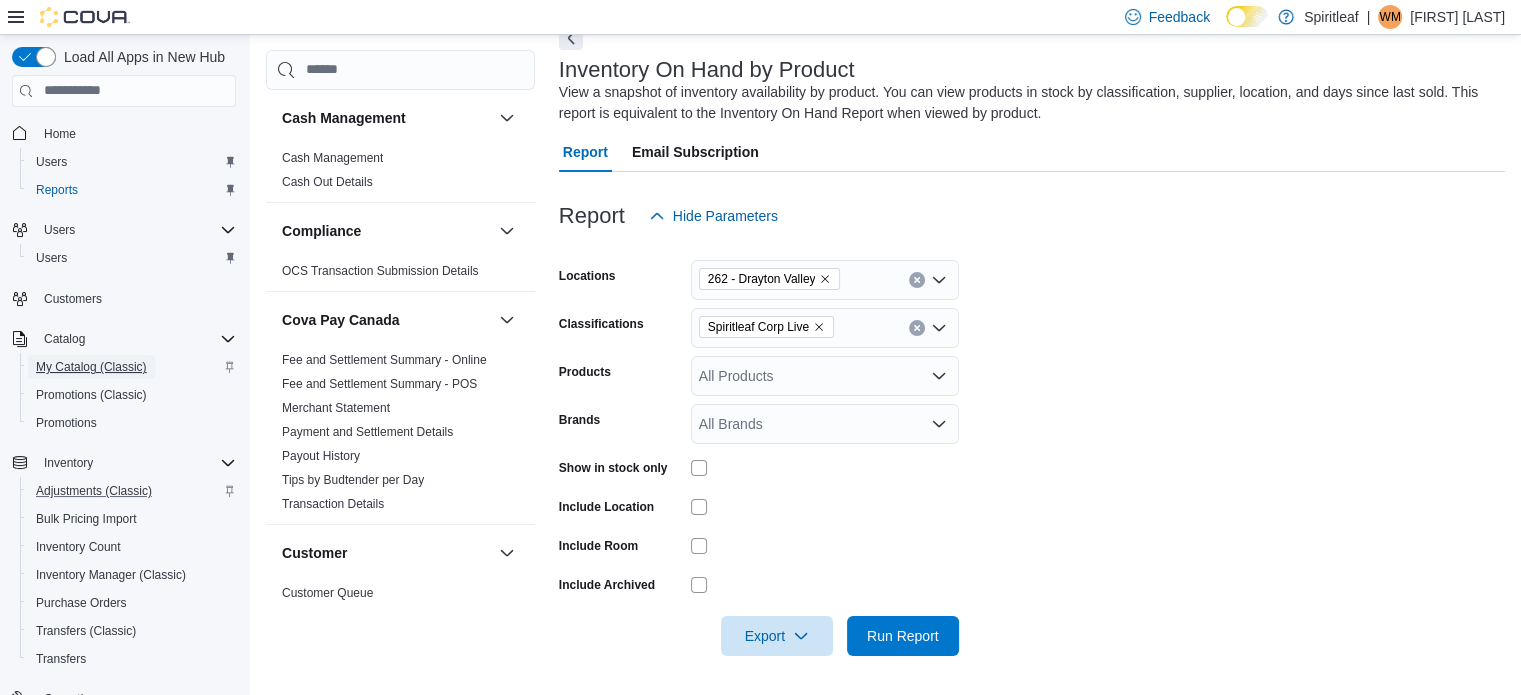 click on "My Catalog (Classic)" at bounding box center (91, 367) 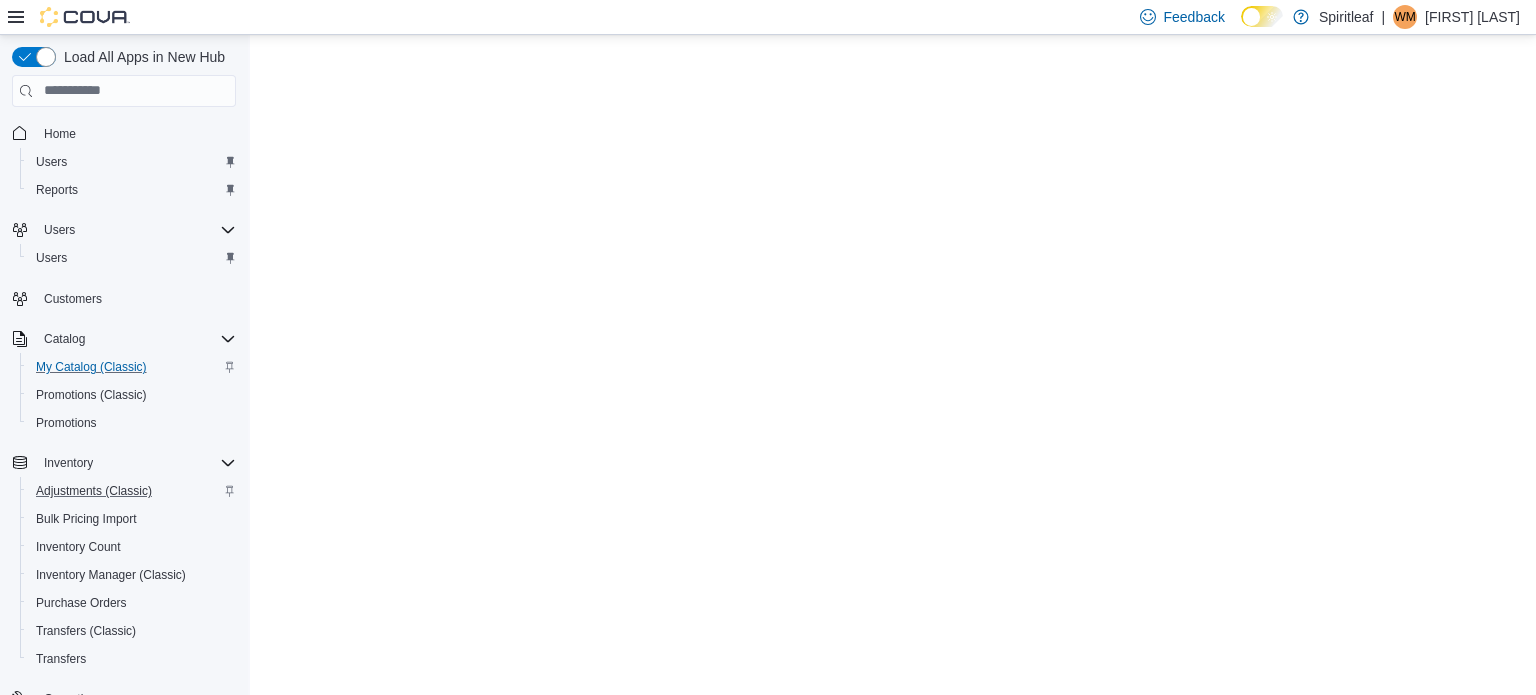 scroll, scrollTop: 0, scrollLeft: 0, axis: both 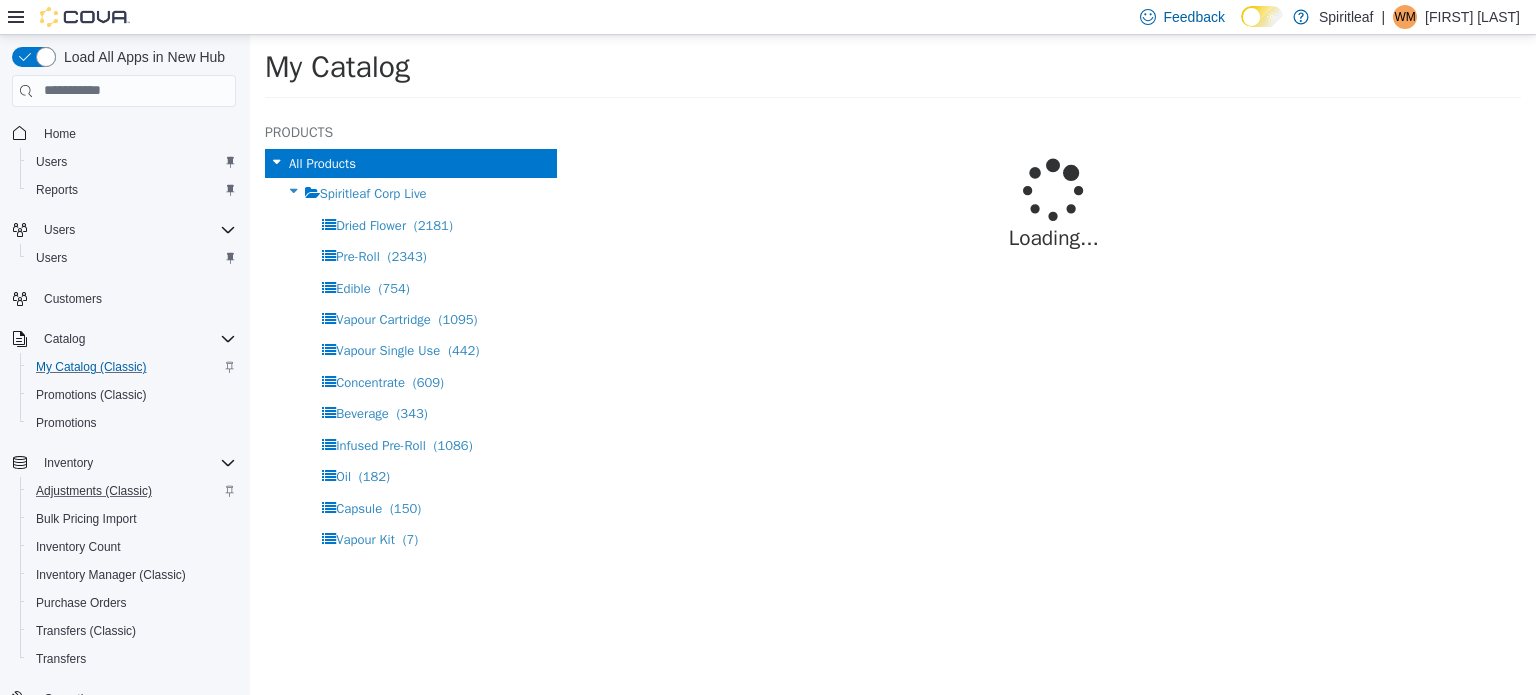 select on "**********" 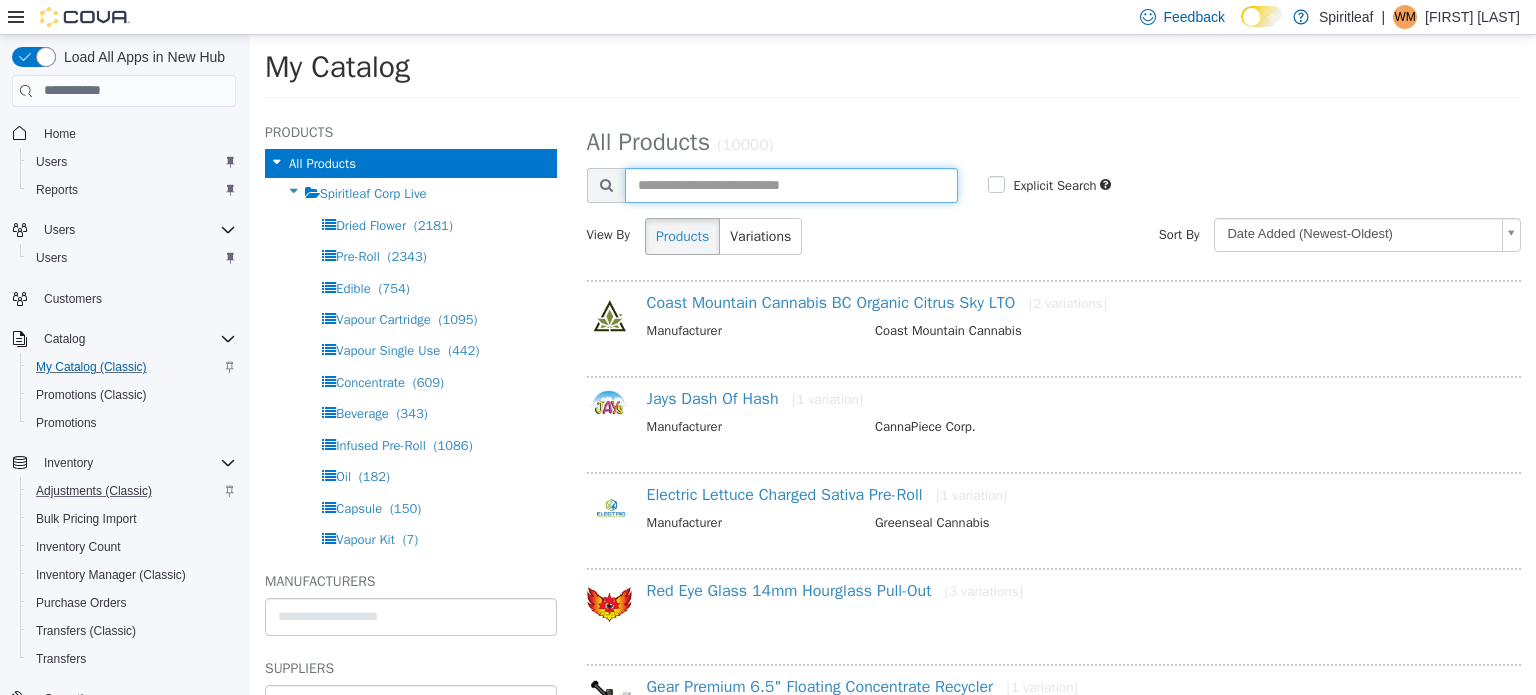click at bounding box center [792, 184] 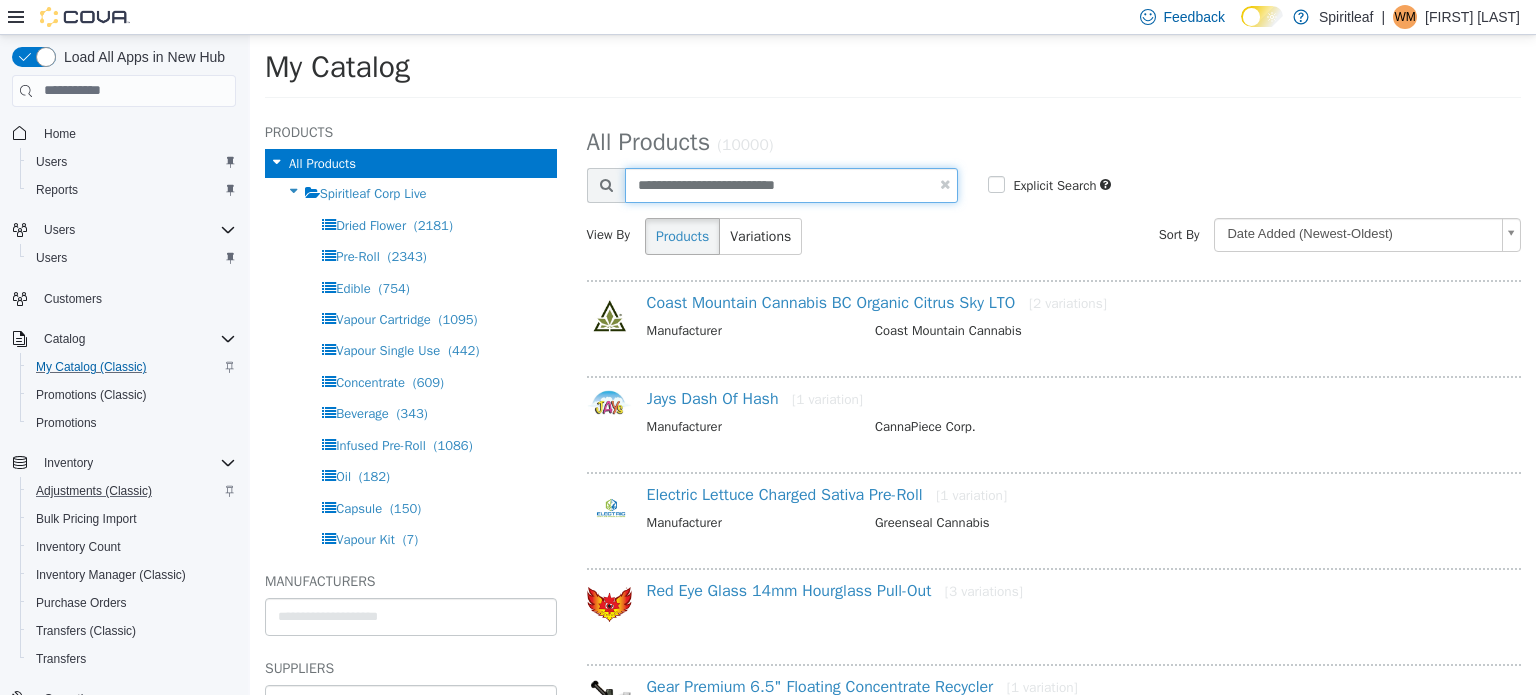 type on "**********" 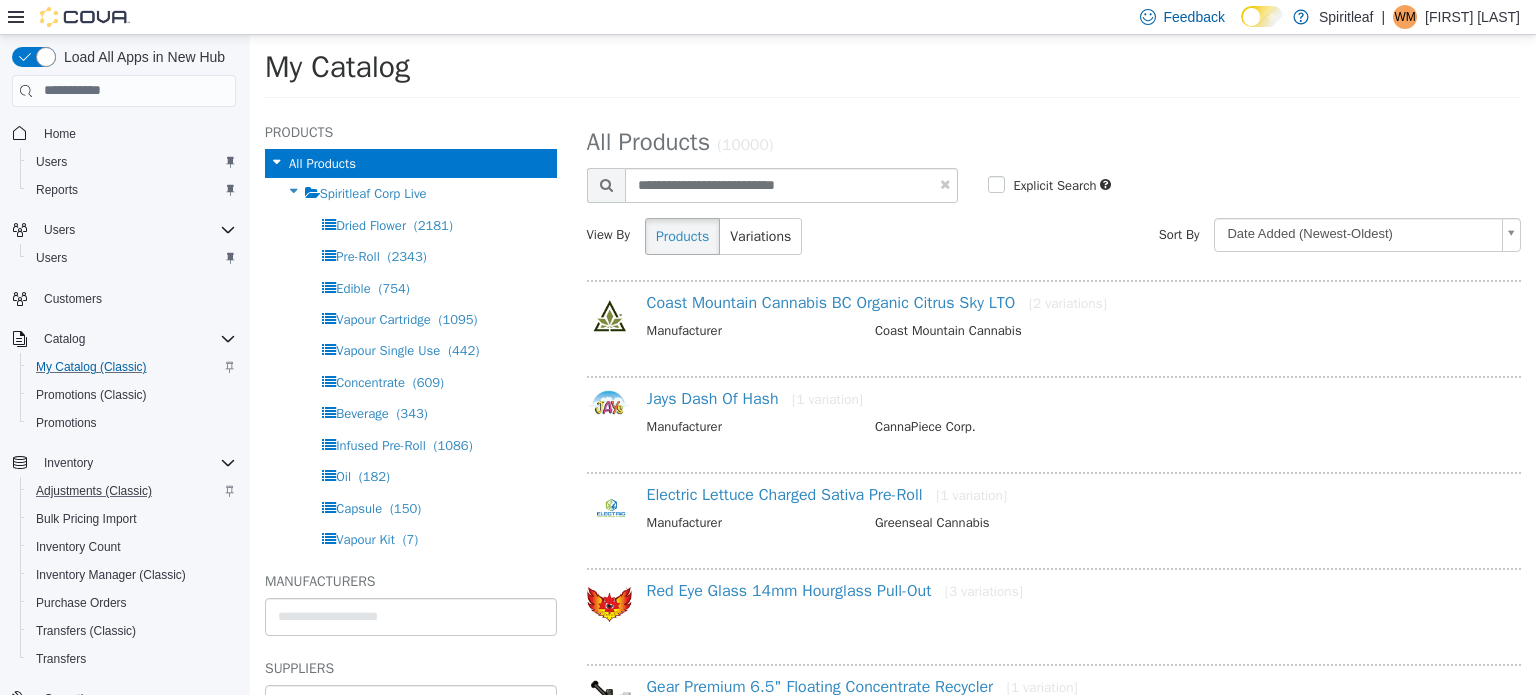 select on "**********" 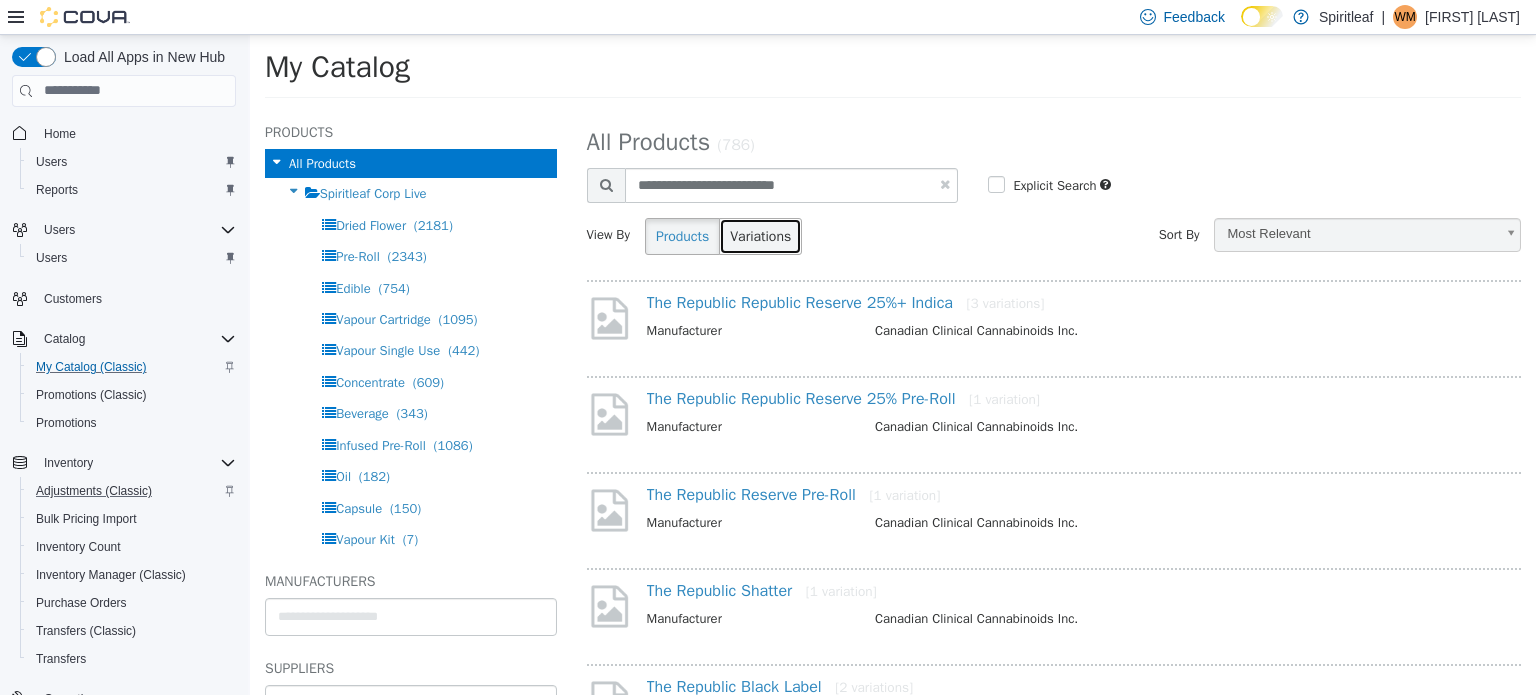 click on "Variations" at bounding box center (760, 235) 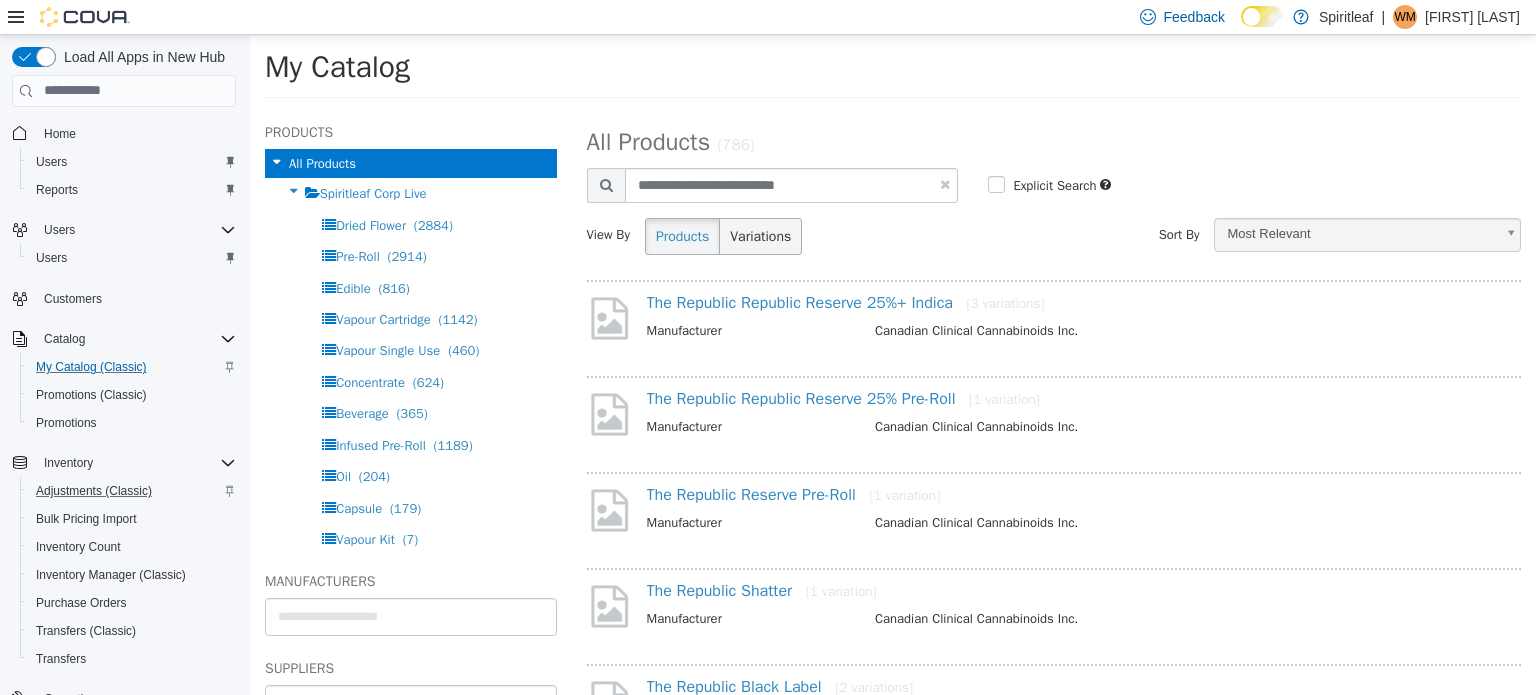 select on "**********" 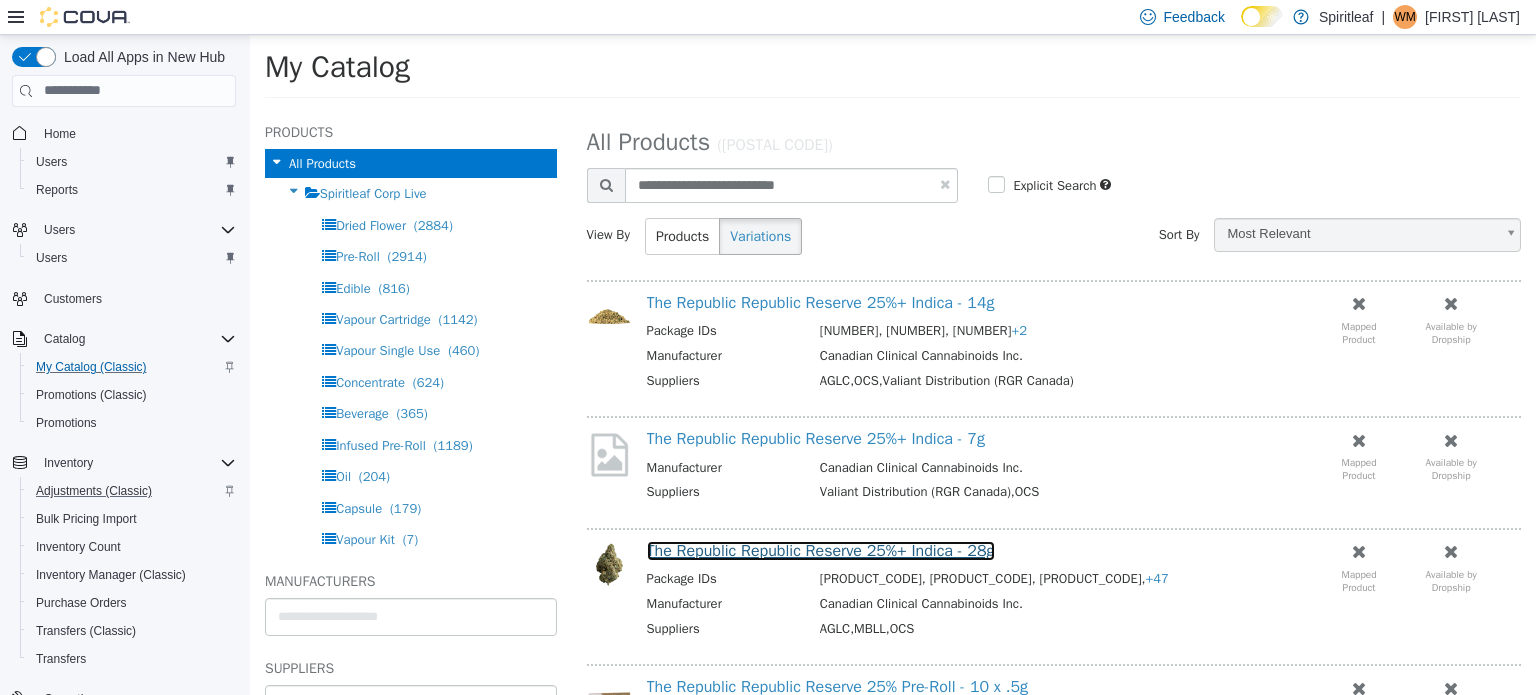 click on "The Republic Republic Reserve 25%+ Indica - 28g" at bounding box center [821, 550] 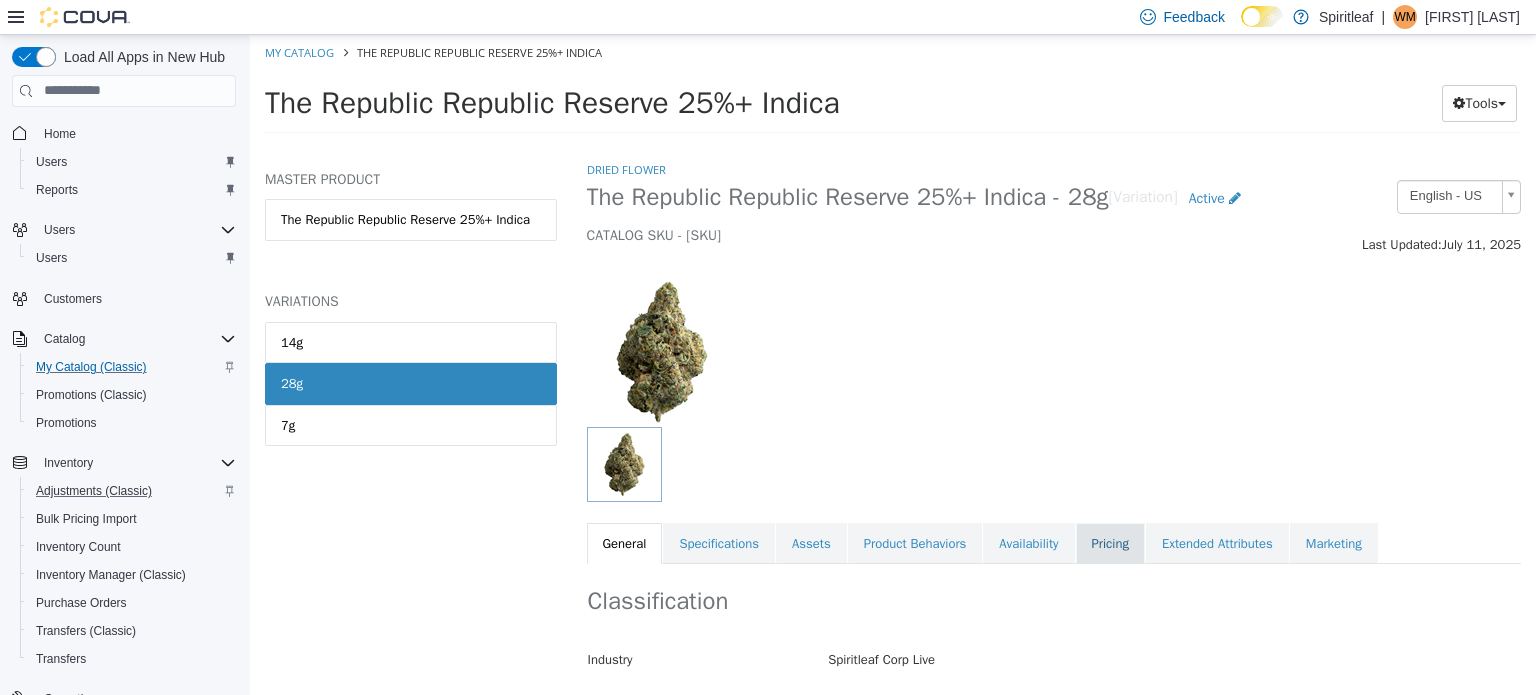 click on "Pricing" at bounding box center (1110, 543) 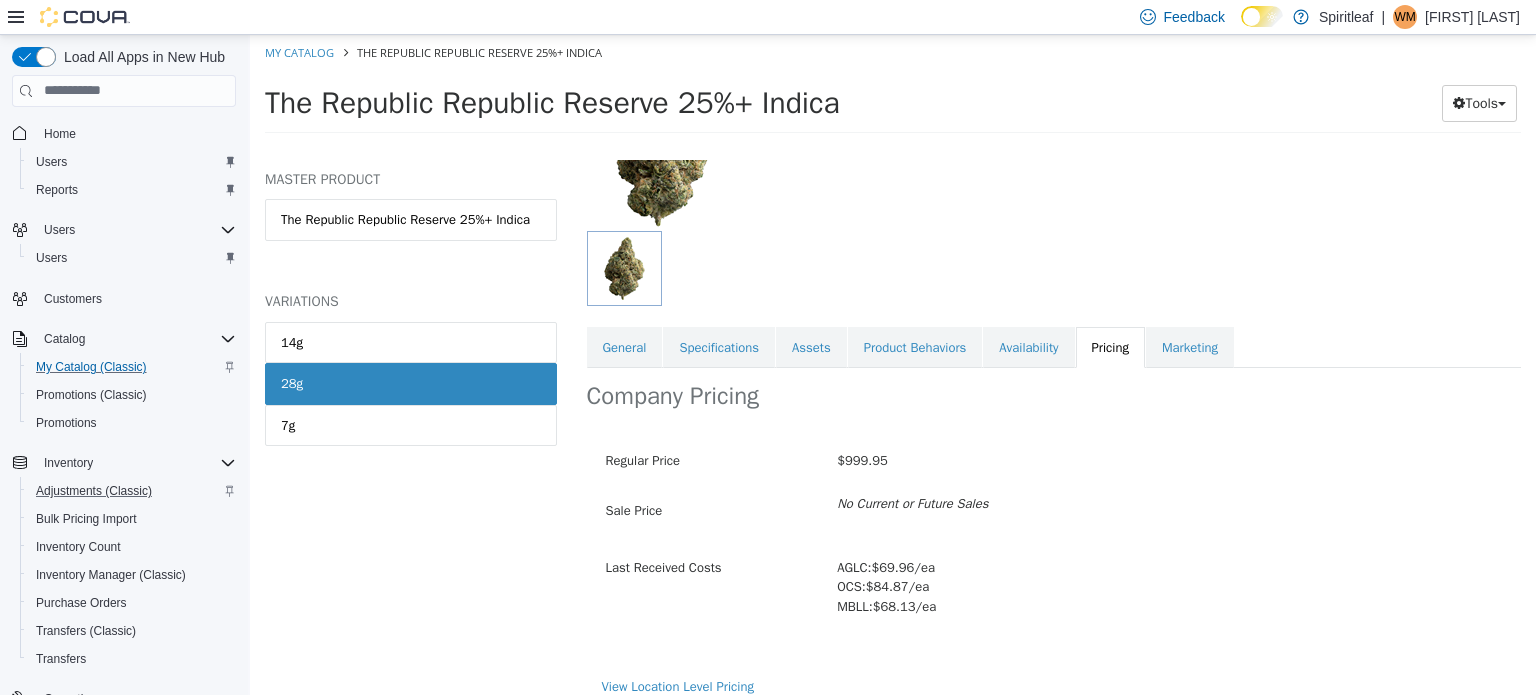 scroll, scrollTop: 211, scrollLeft: 0, axis: vertical 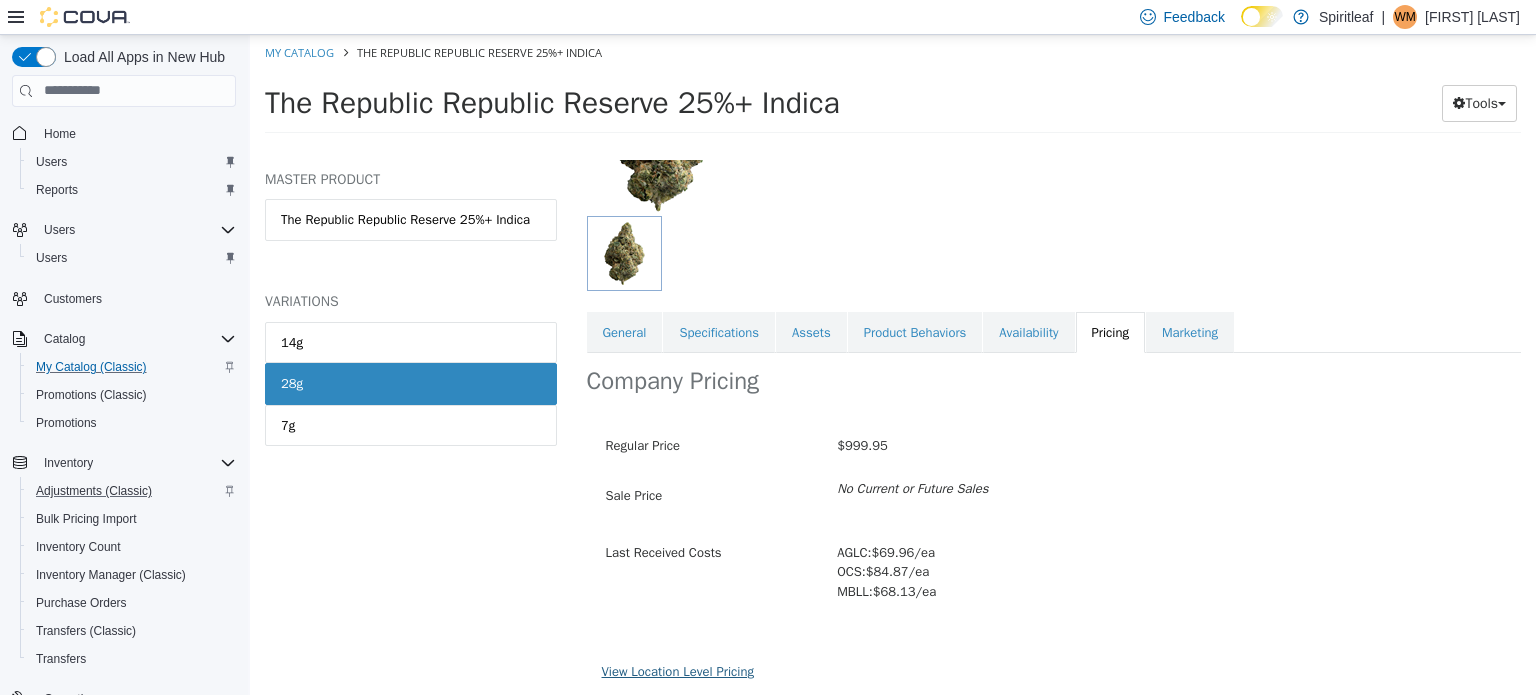 click on "View Location Level Pricing" at bounding box center [678, 670] 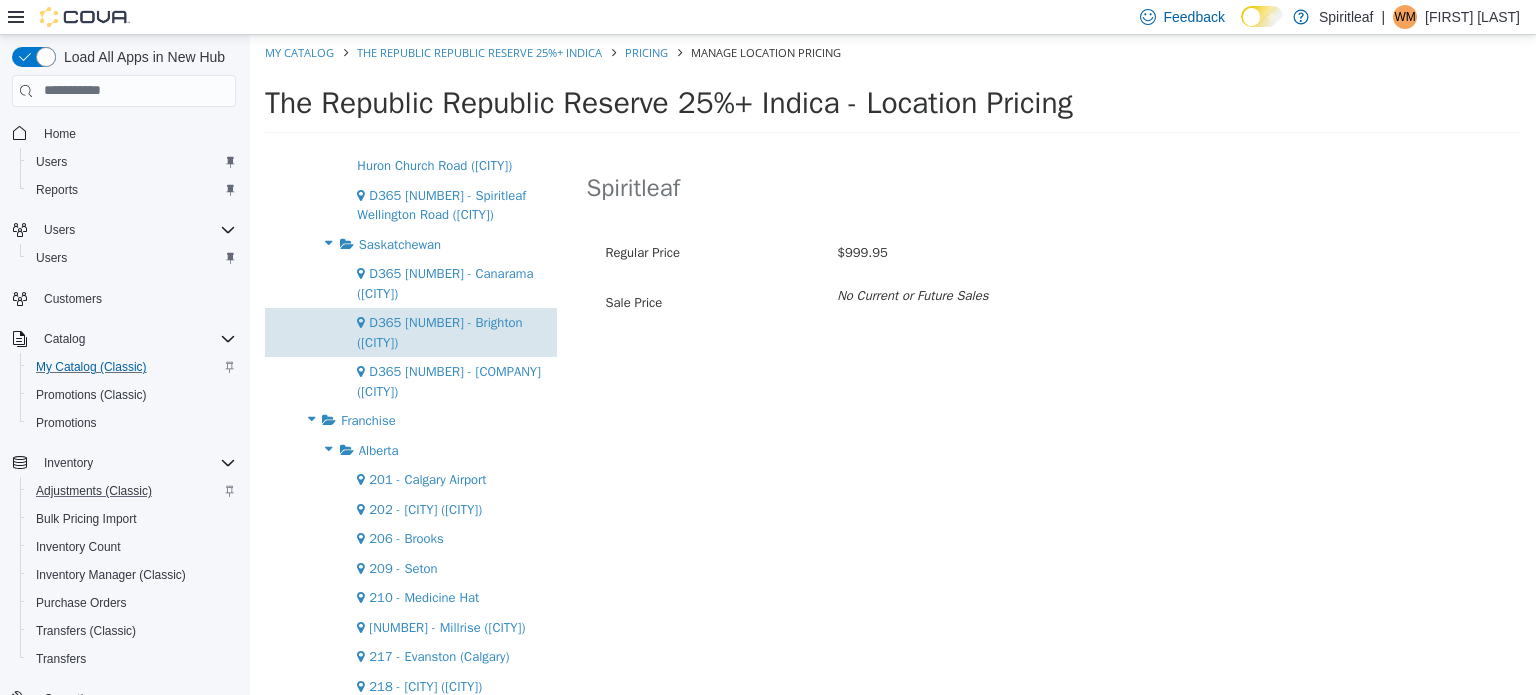 scroll, scrollTop: 1700, scrollLeft: 0, axis: vertical 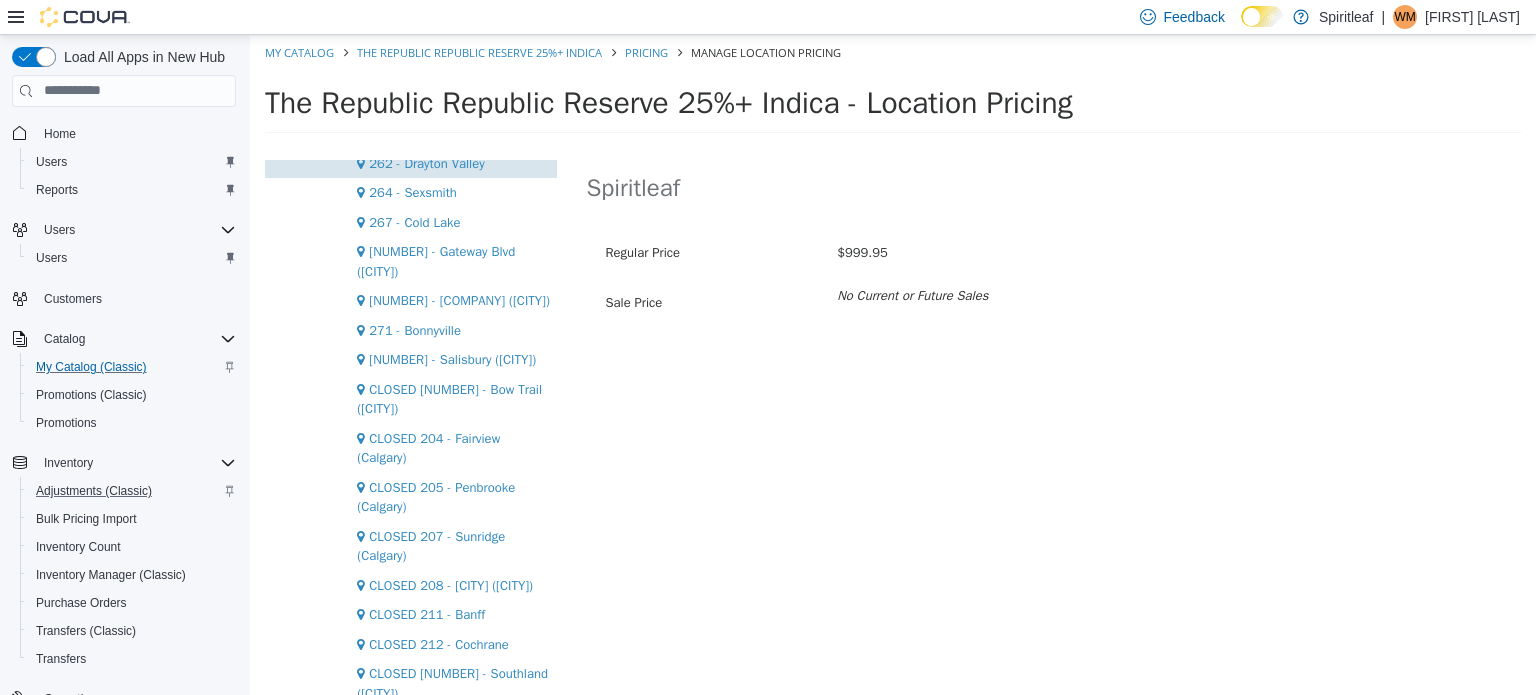 click on "262 - Drayton Valley" at bounding box center [426, 162] 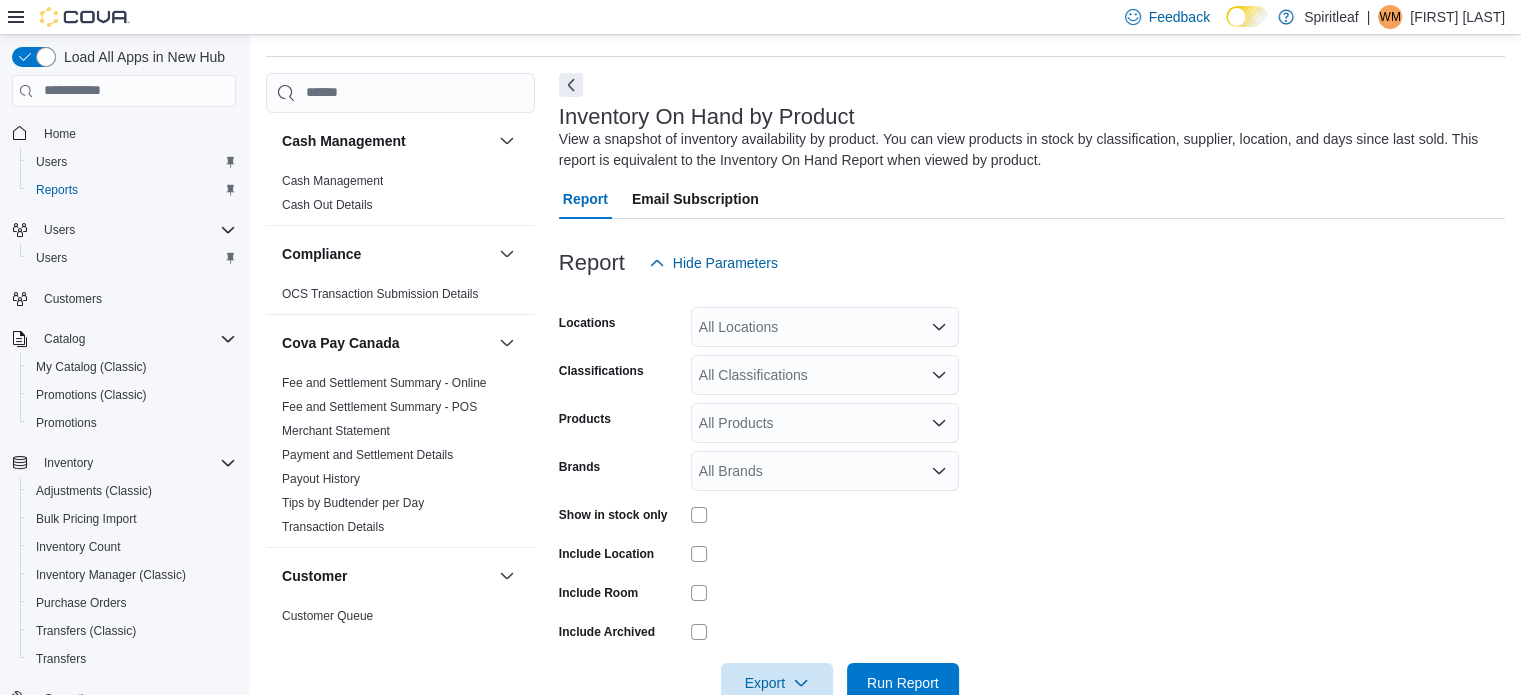scroll, scrollTop: 67, scrollLeft: 0, axis: vertical 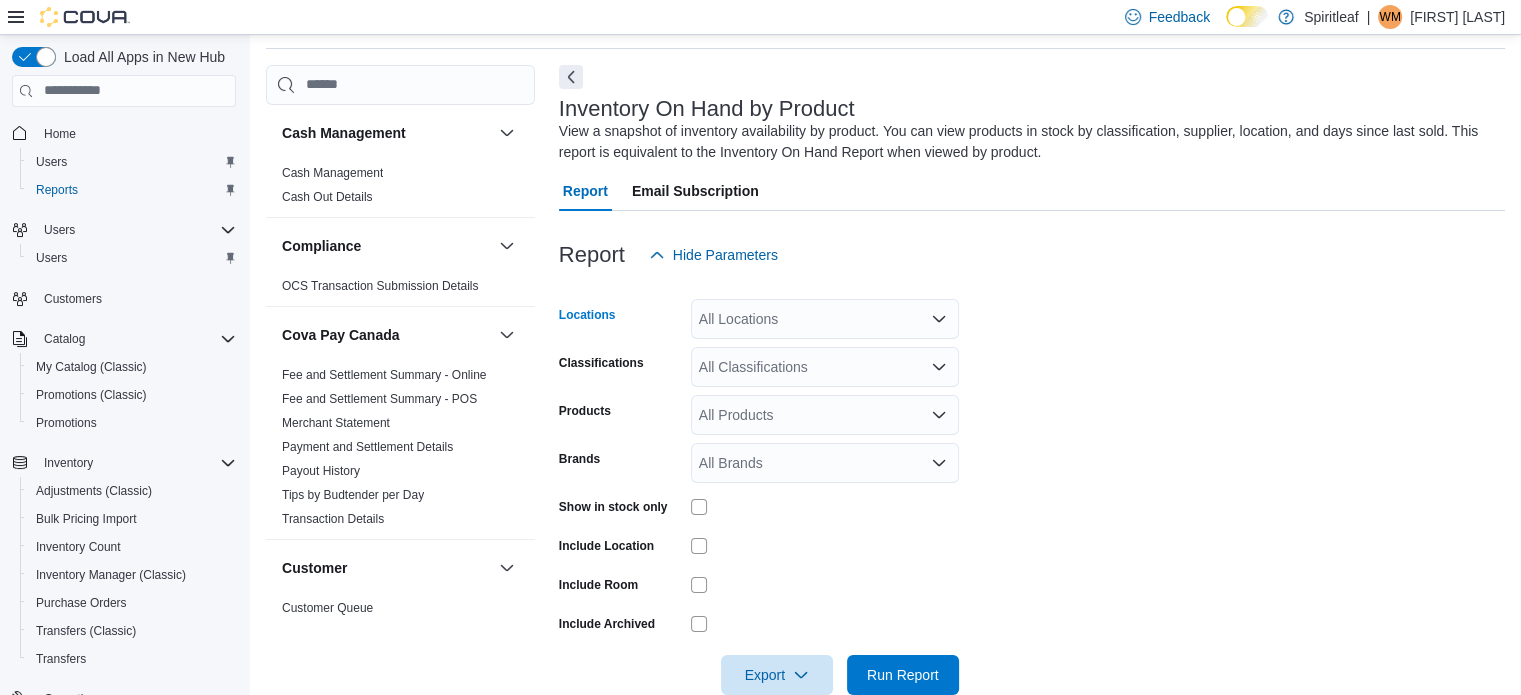 click on "All Locations" at bounding box center [825, 319] 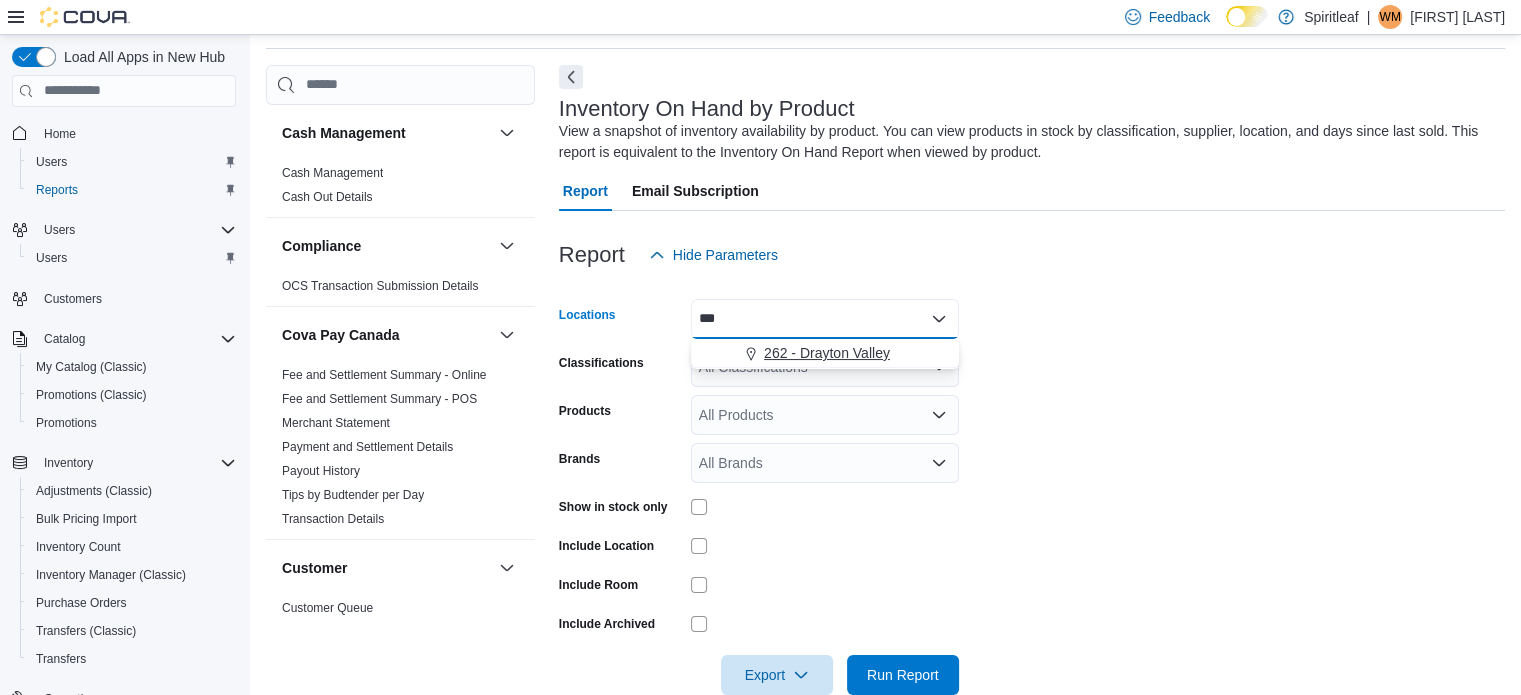 type on "***" 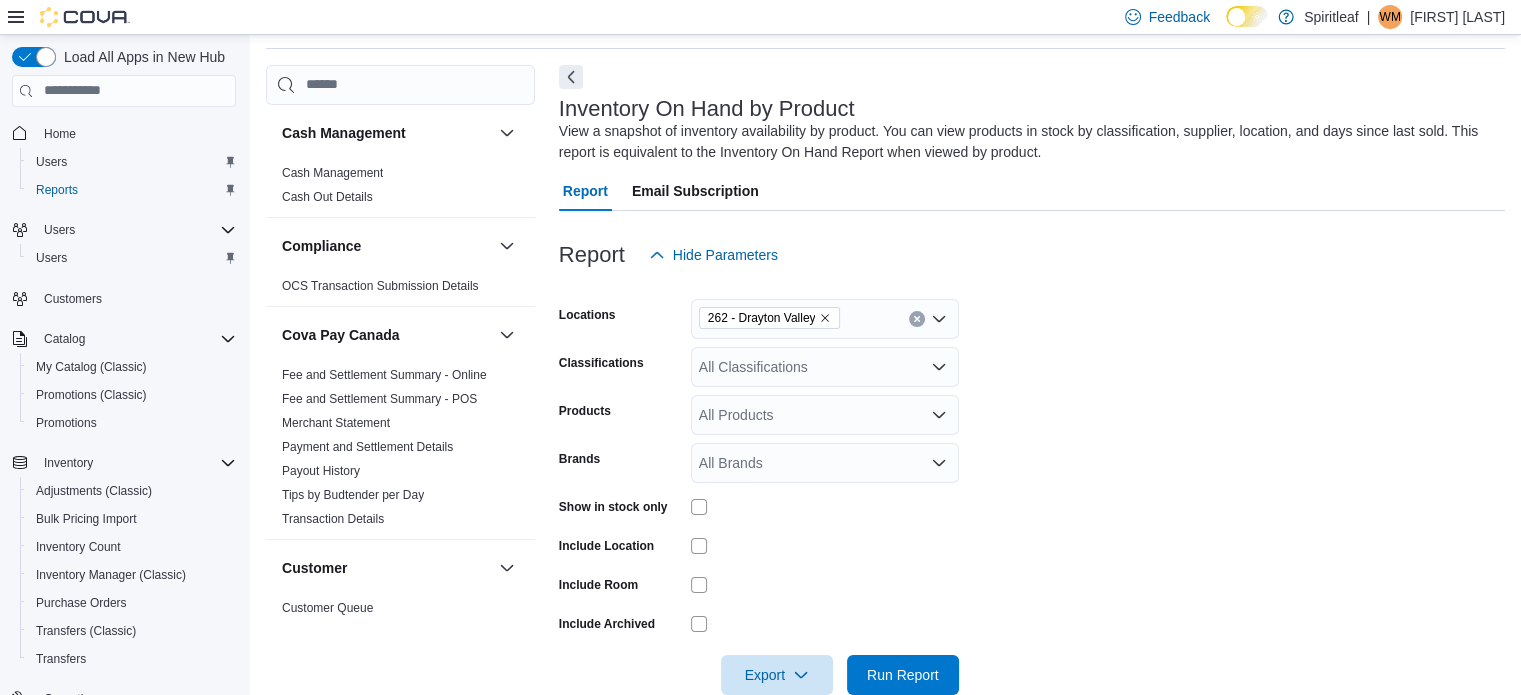 click on "Locations 262 - [CITY] Classifications All Classifications Products All Products Brands All Brands Show in stock only Include Location Include Room Include Archived Export  Run Report" at bounding box center (1032, 485) 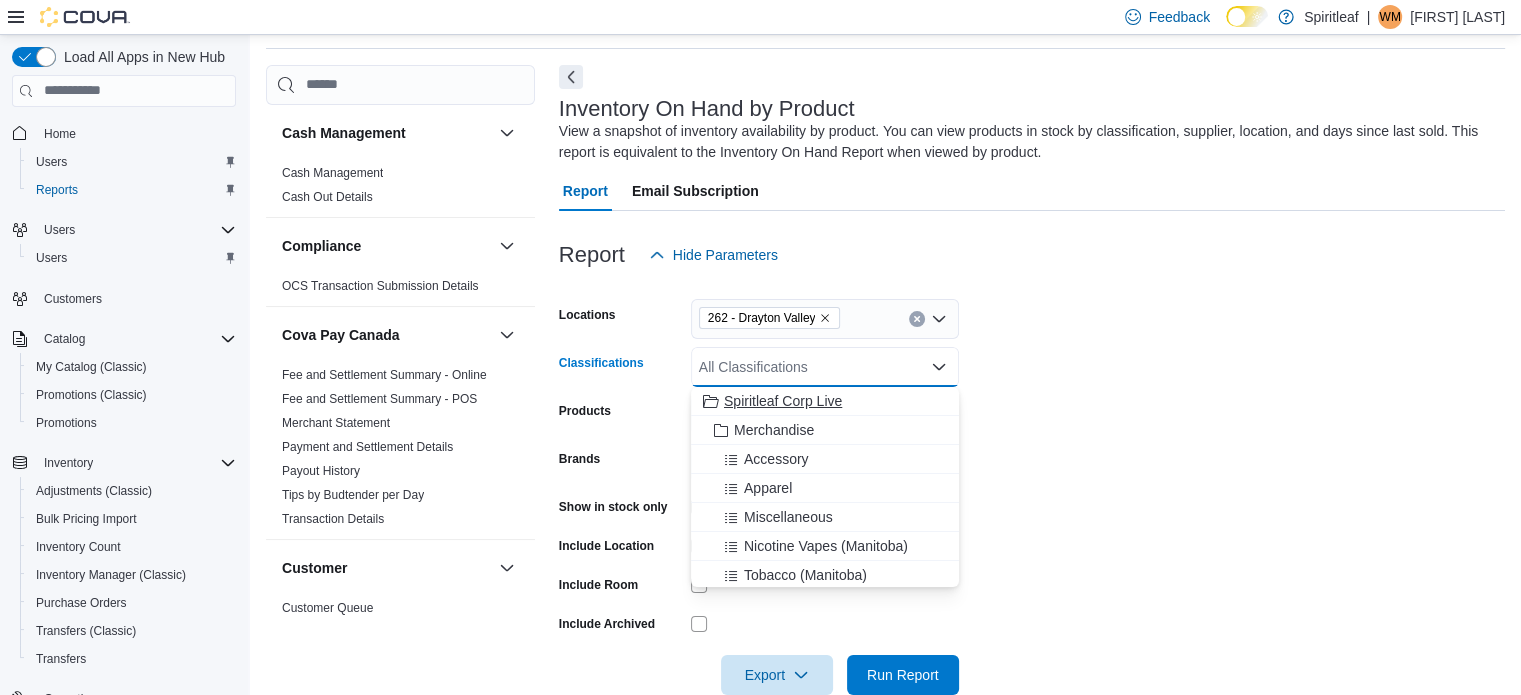click on "Spiritleaf Corp Live" at bounding box center [783, 401] 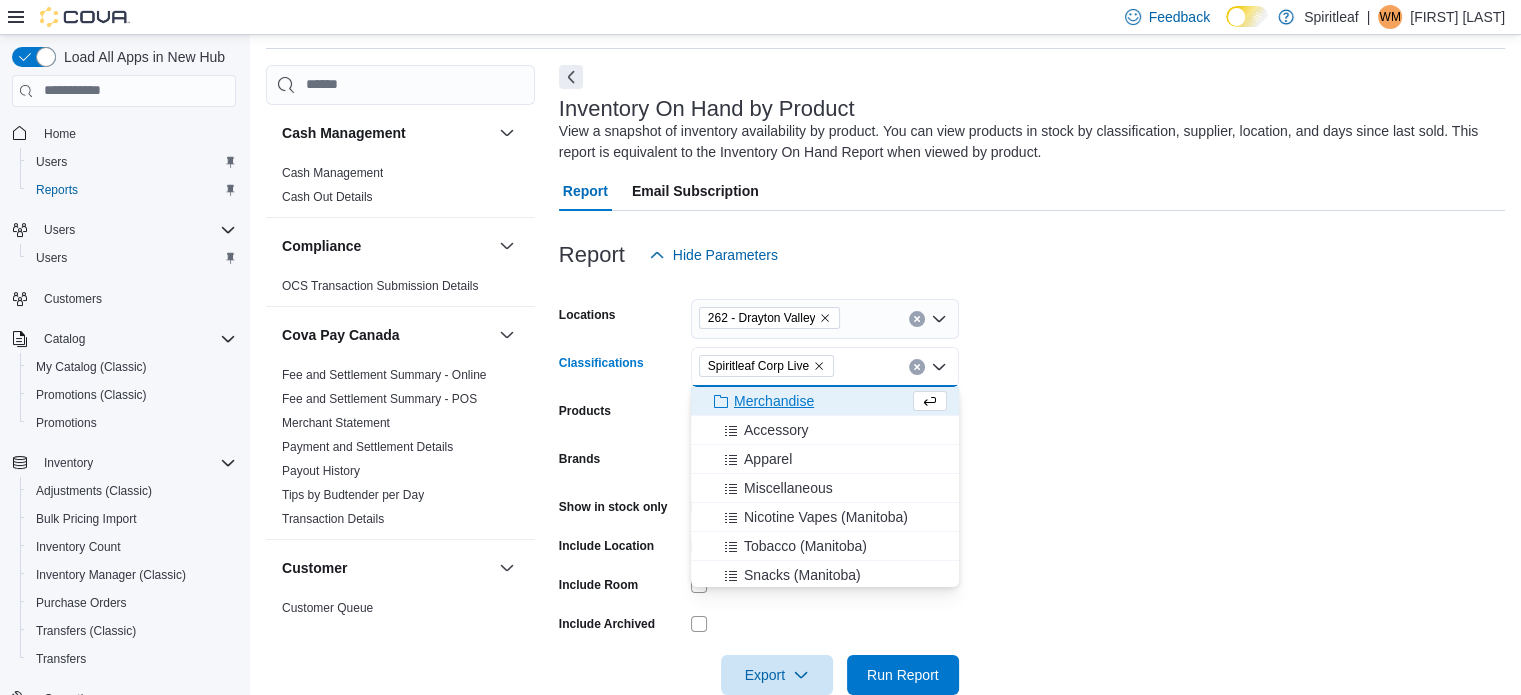 drag, startPoint x: 1065, startPoint y: 376, endPoint x: 892, endPoint y: 382, distance: 173.10402 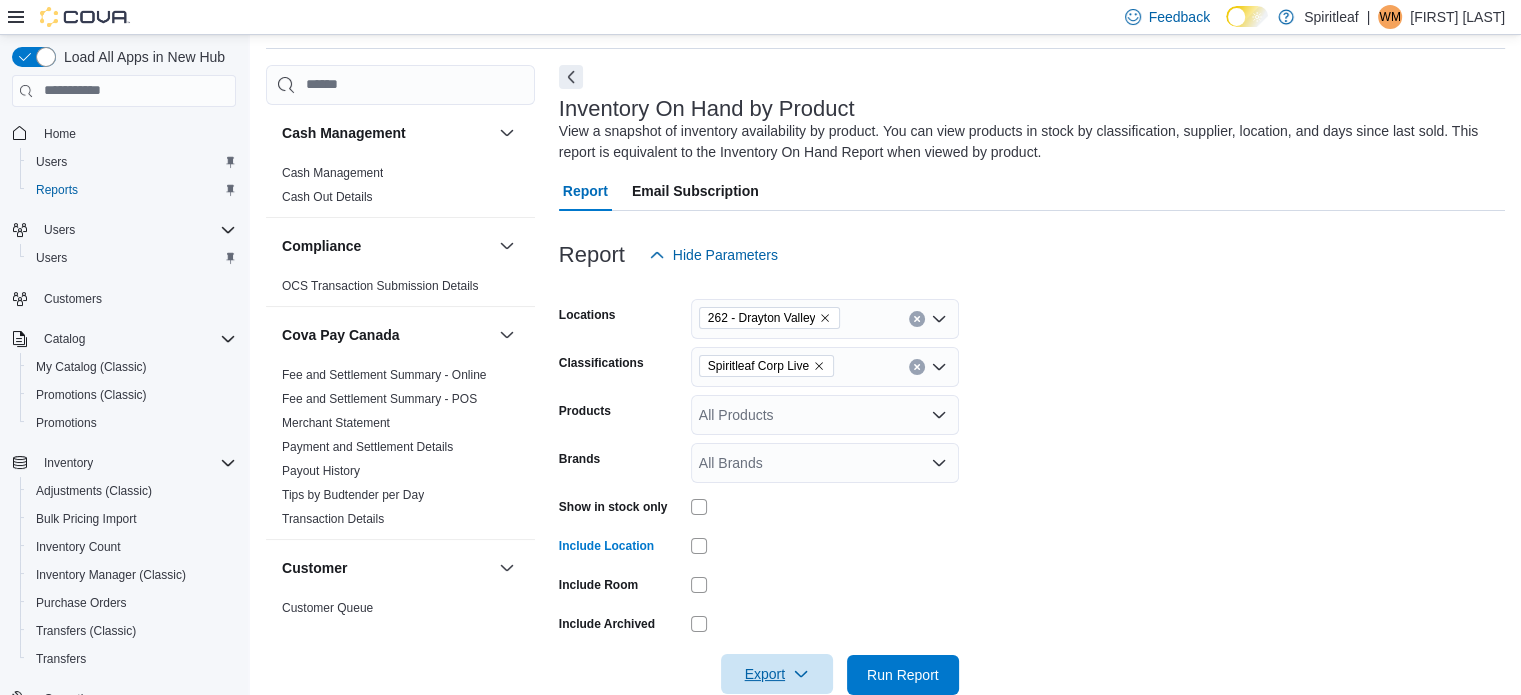 click on "Export" at bounding box center [777, 674] 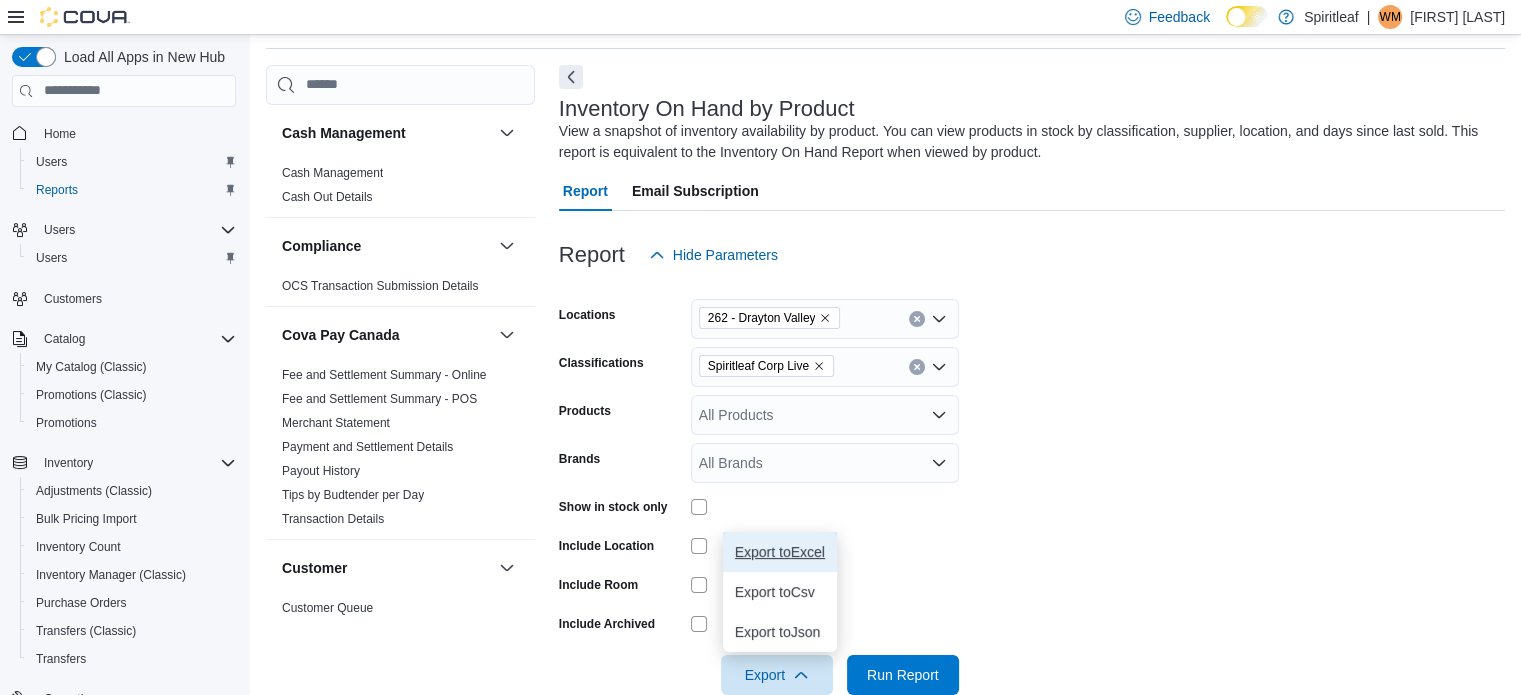 click on "Export to  Excel" at bounding box center (780, 552) 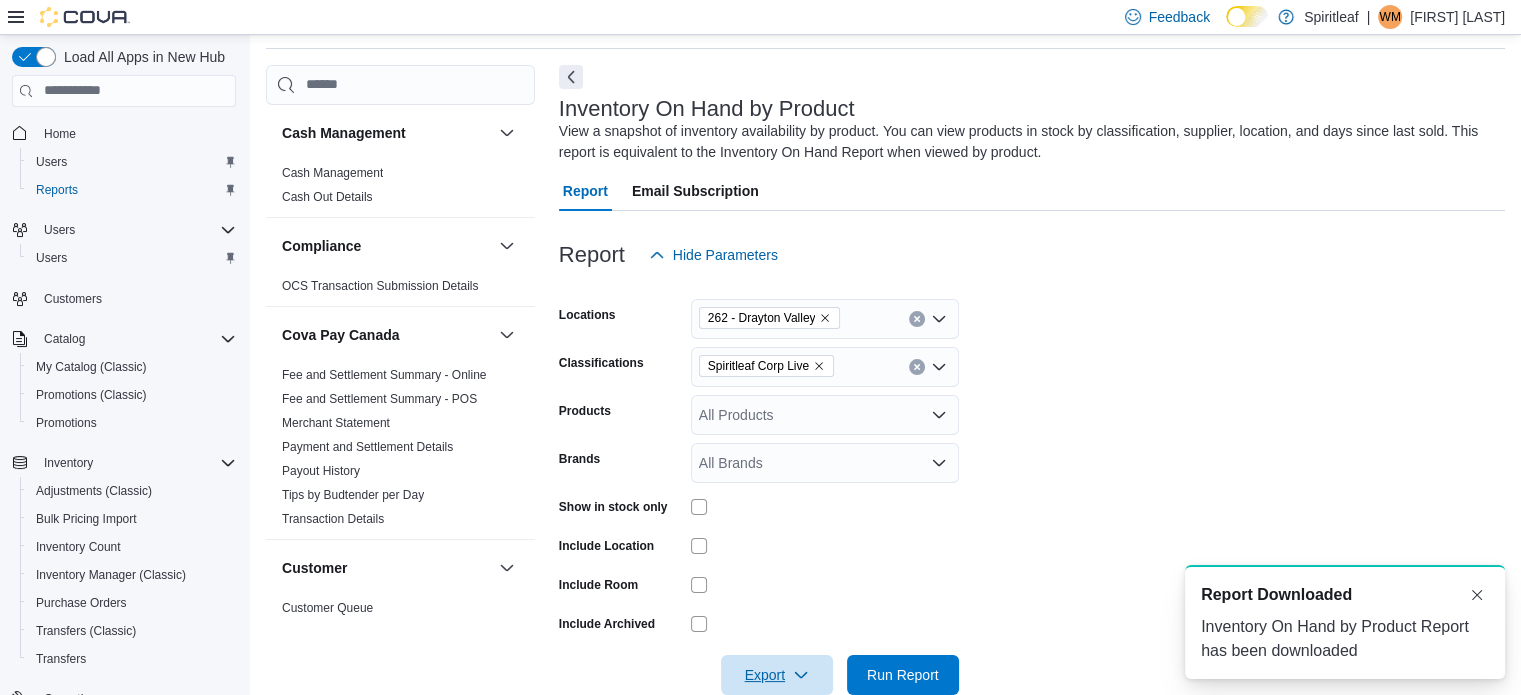scroll, scrollTop: 0, scrollLeft: 0, axis: both 